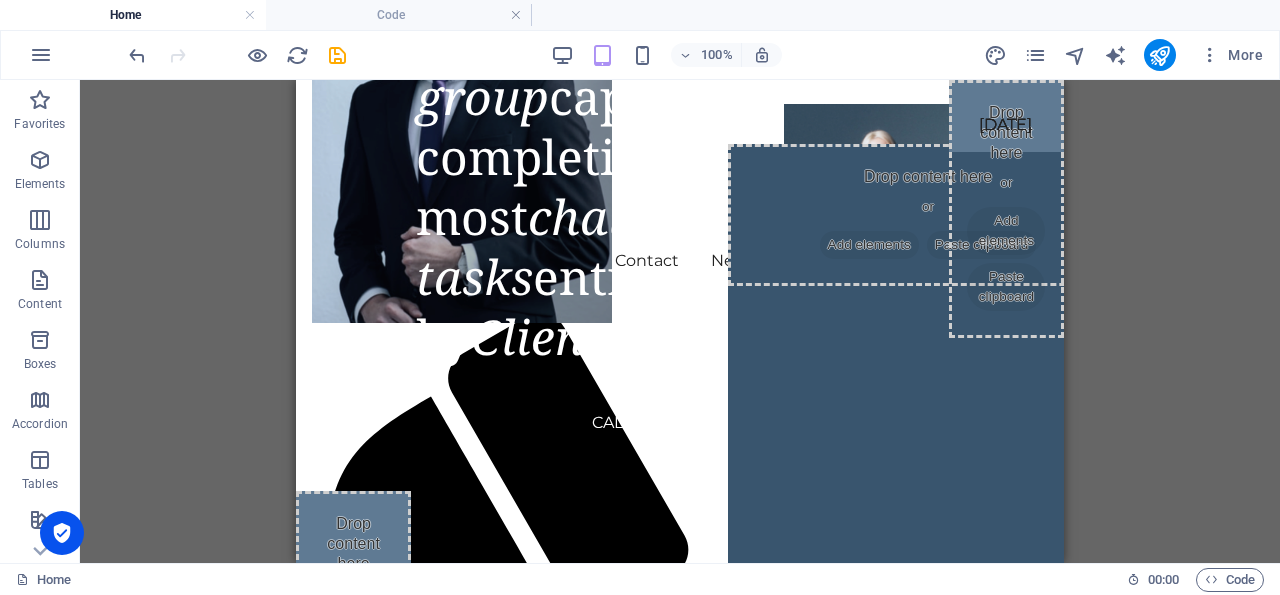 scroll, scrollTop: 1052, scrollLeft: 0, axis: vertical 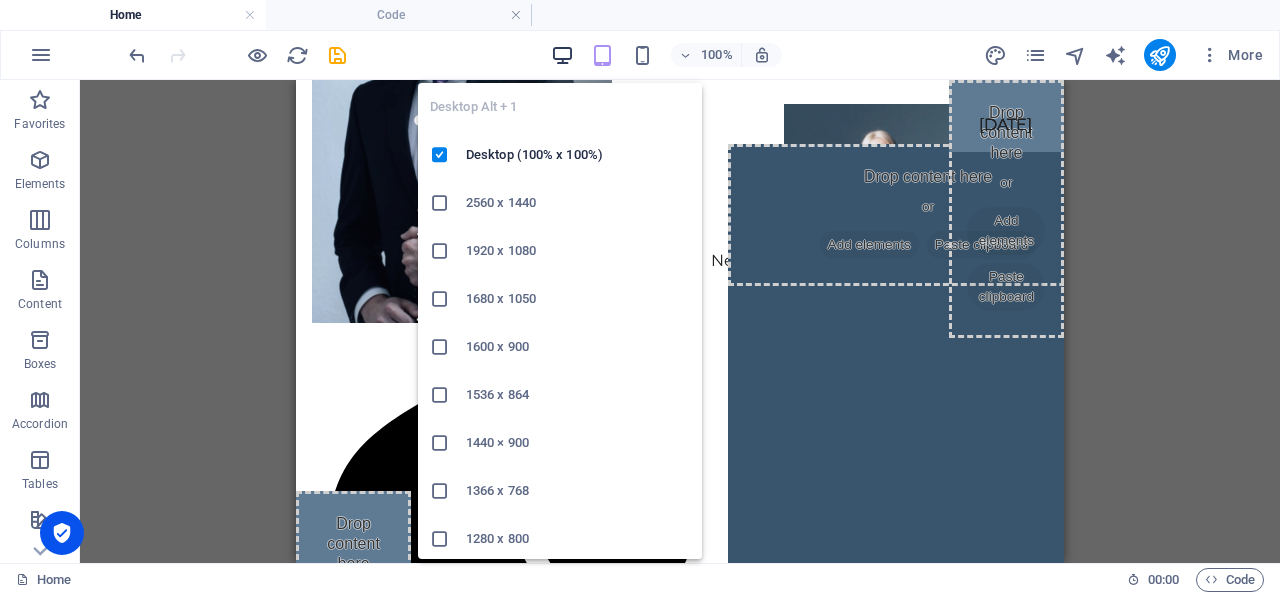 click at bounding box center [562, 55] 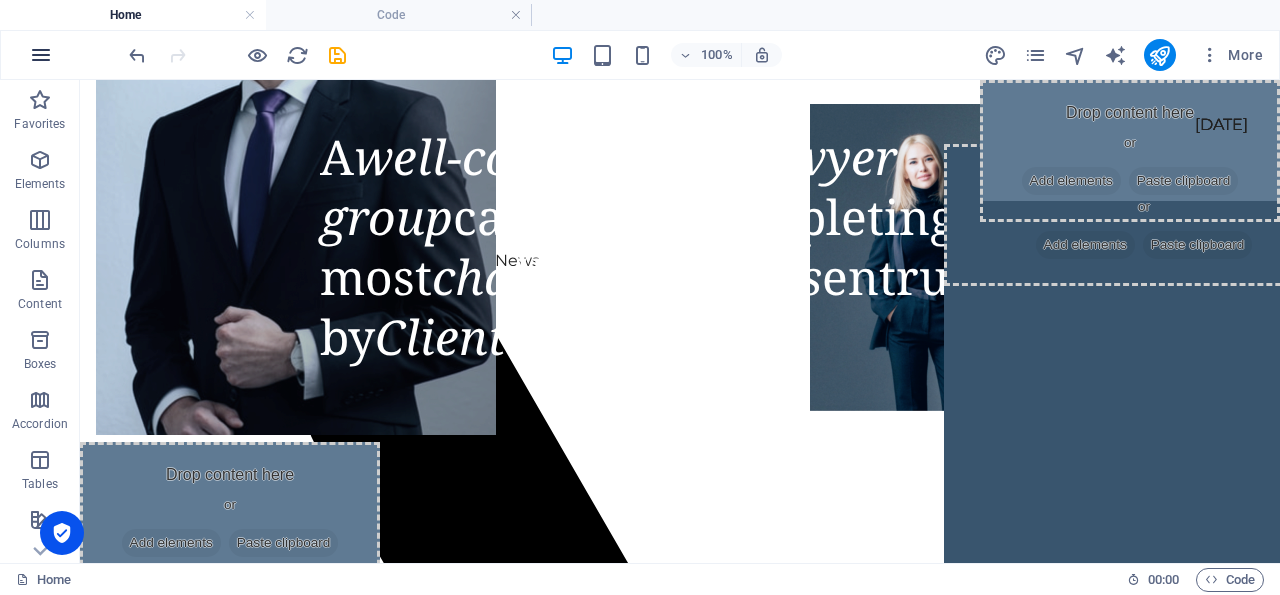 click at bounding box center [41, 55] 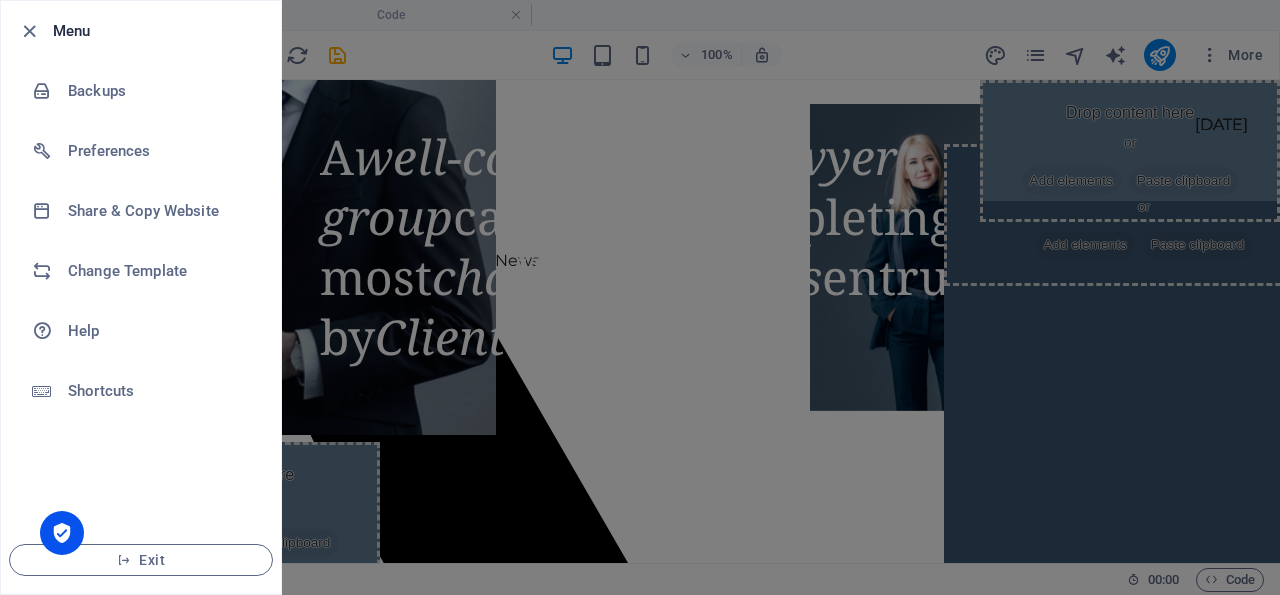 click on "Backups" at bounding box center [141, 91] 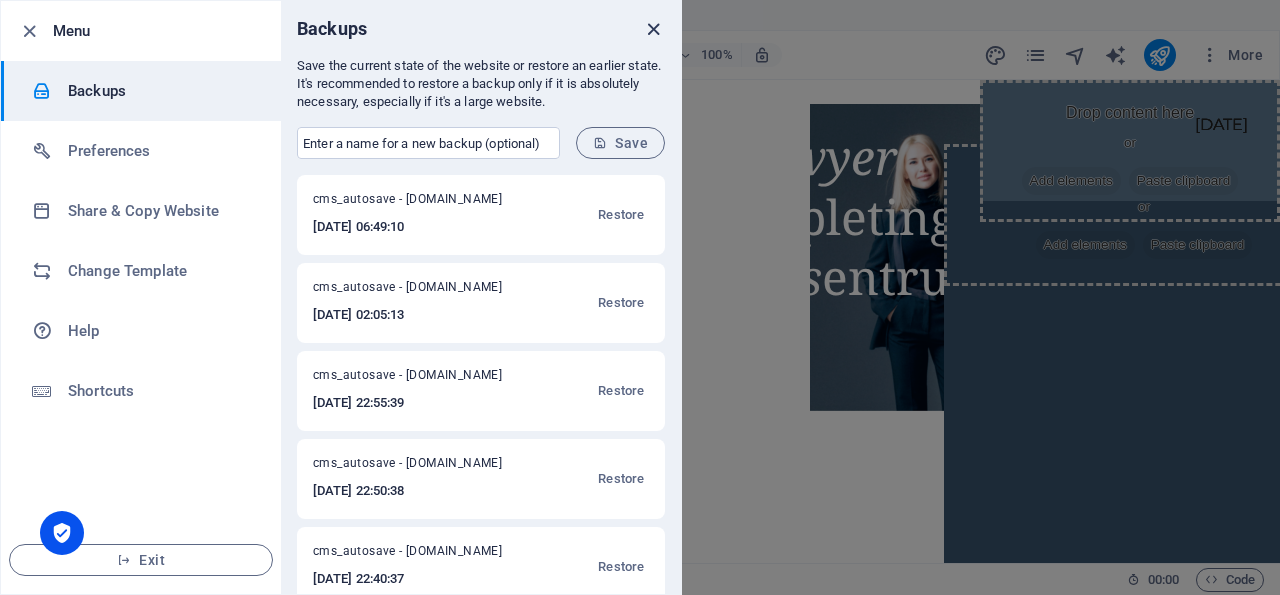 click at bounding box center (653, 29) 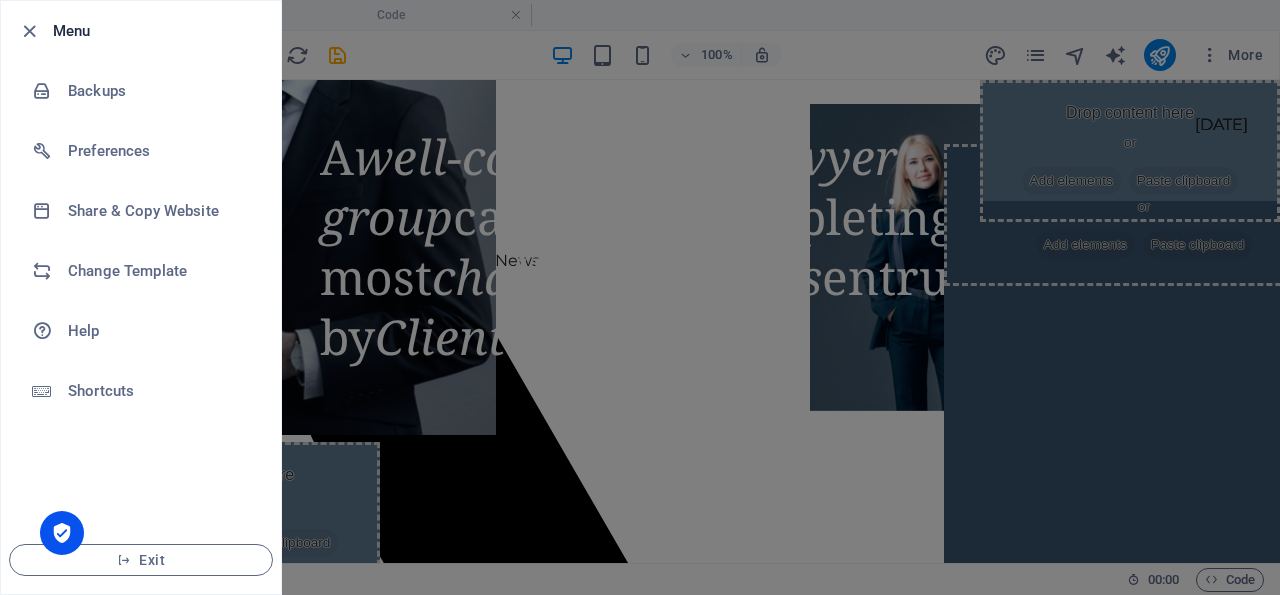 click at bounding box center [640, 297] 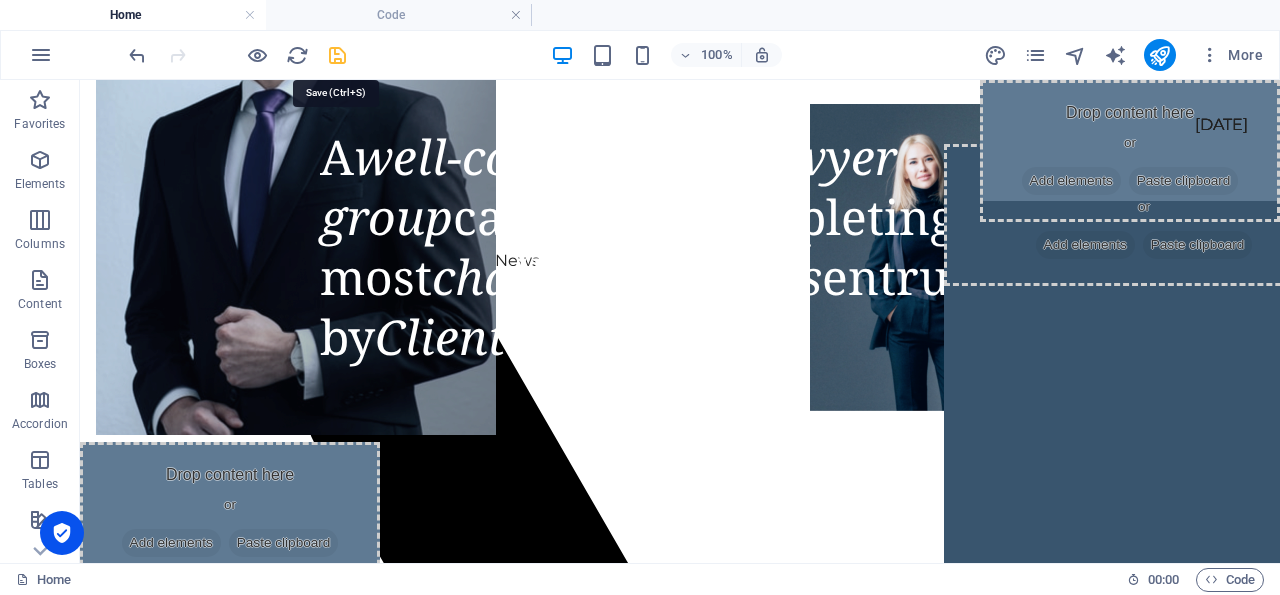 click at bounding box center [337, 55] 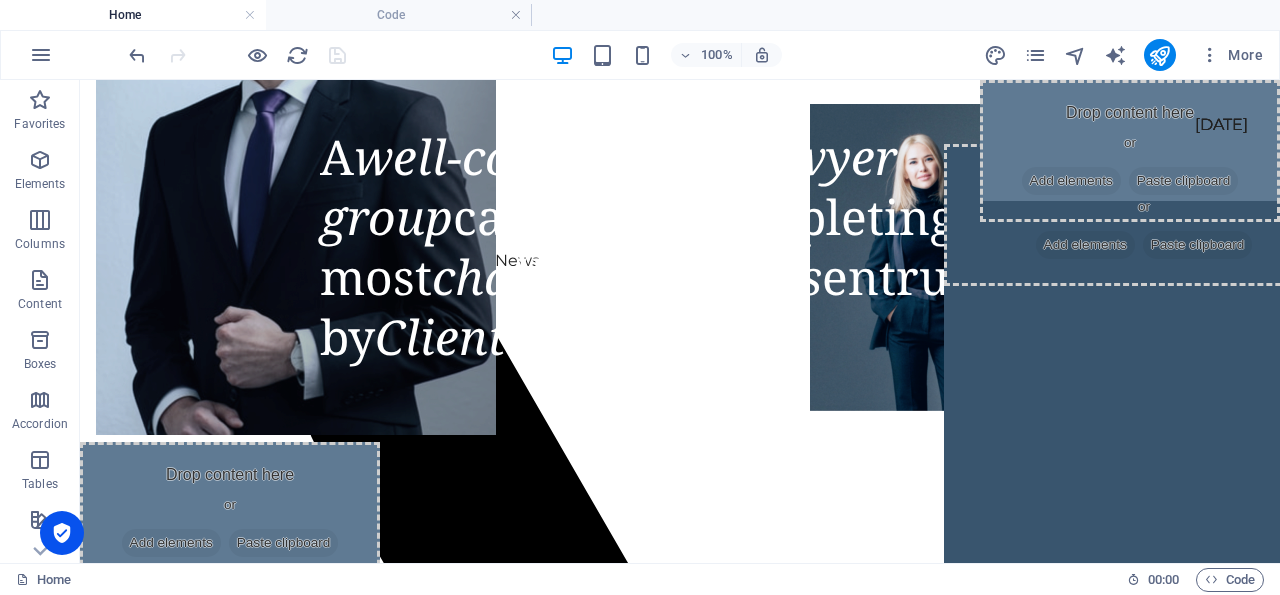 click on "Home" at bounding box center [133, 15] 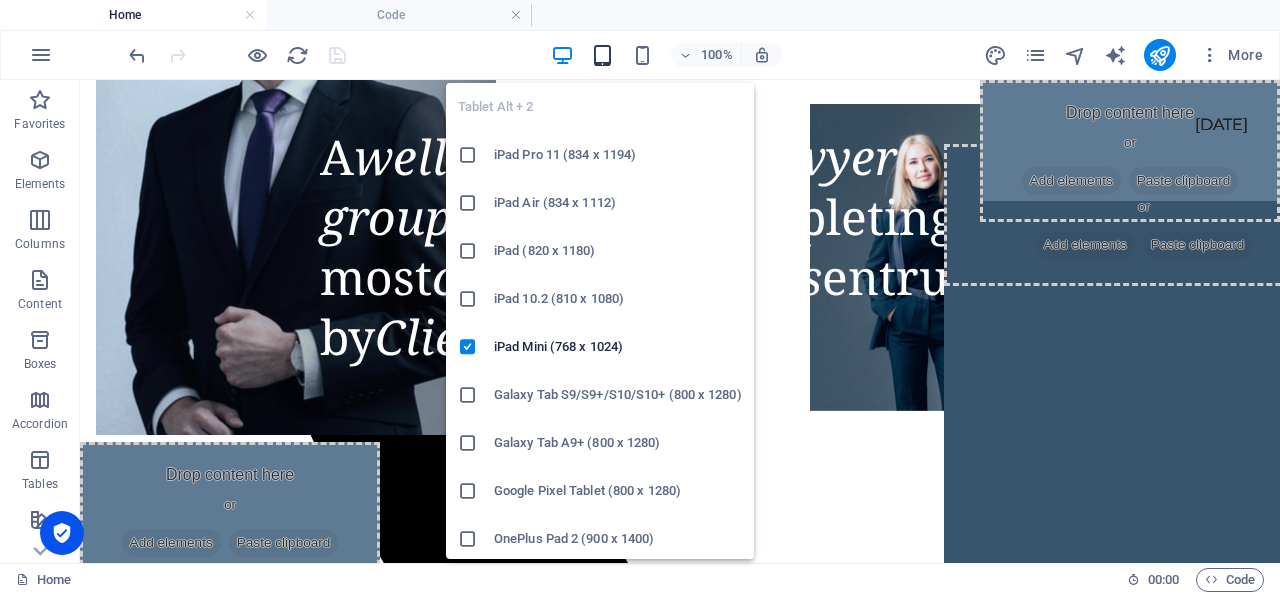 click at bounding box center (602, 55) 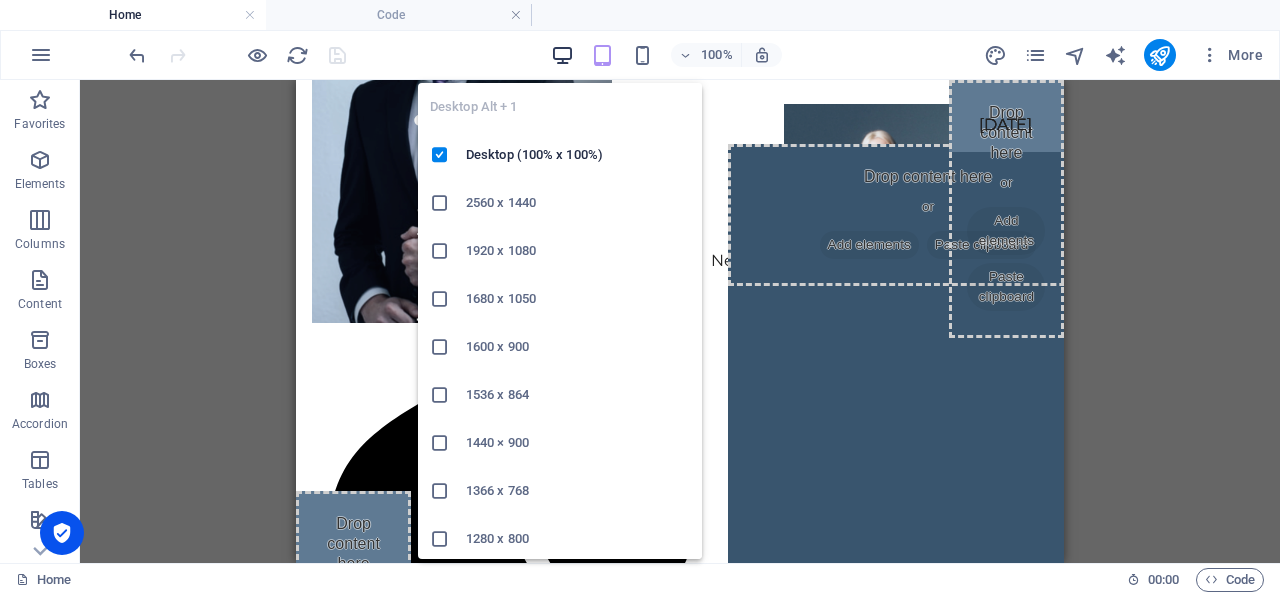 click at bounding box center [563, 55] 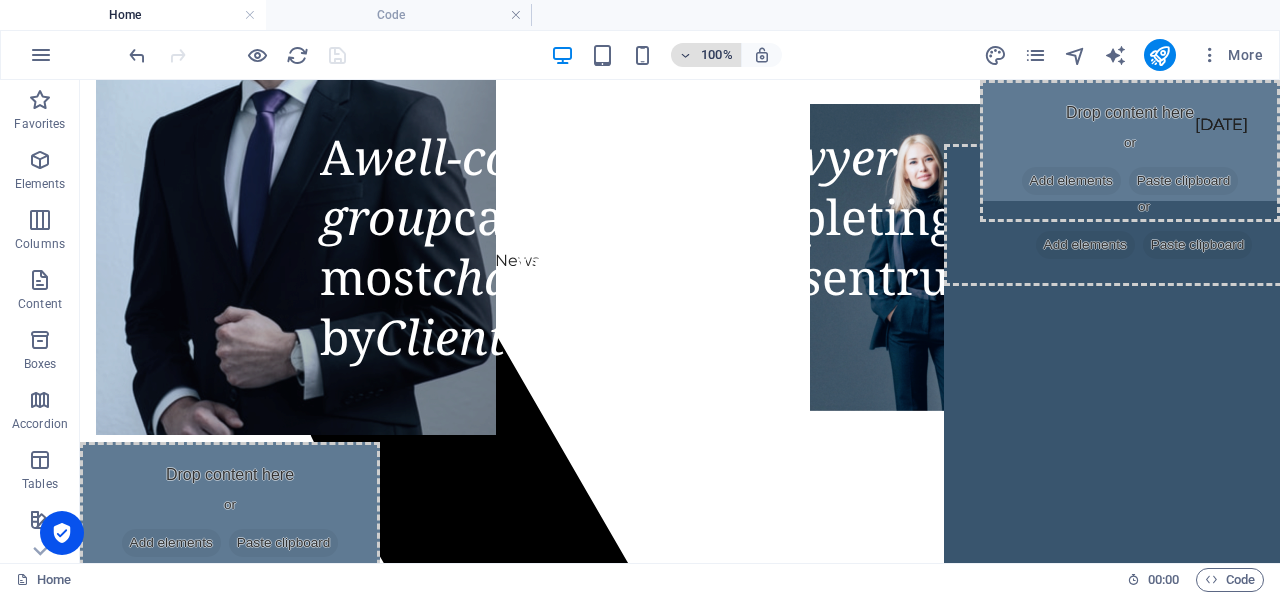 click at bounding box center (686, 55) 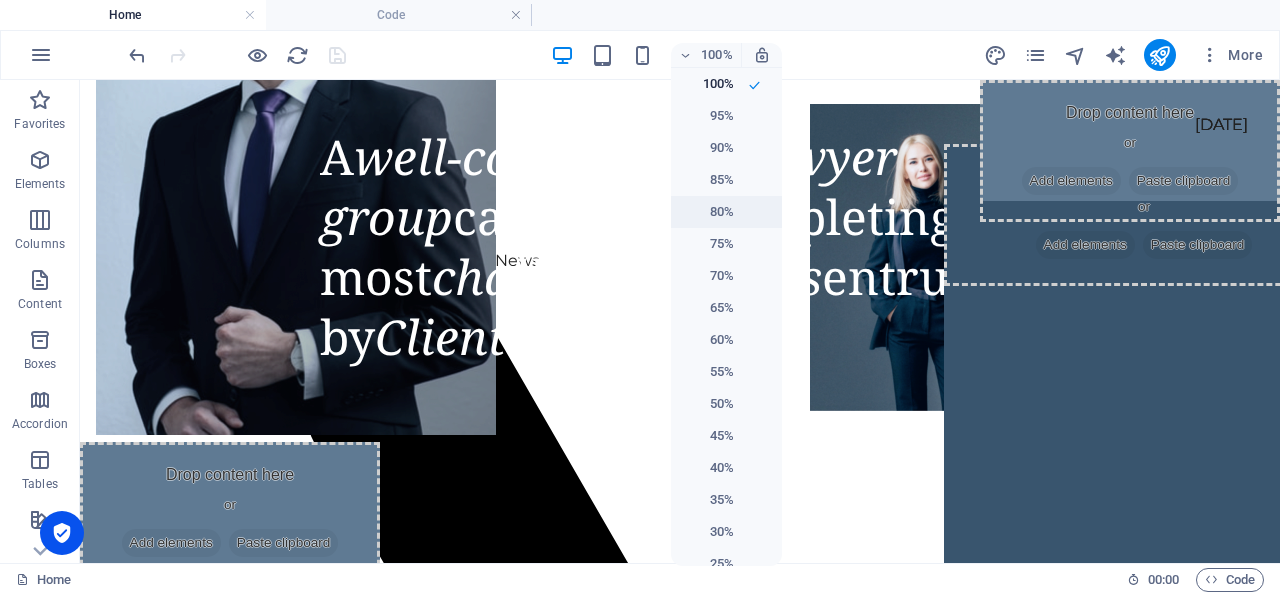 click on "80%" at bounding box center (708, 212) 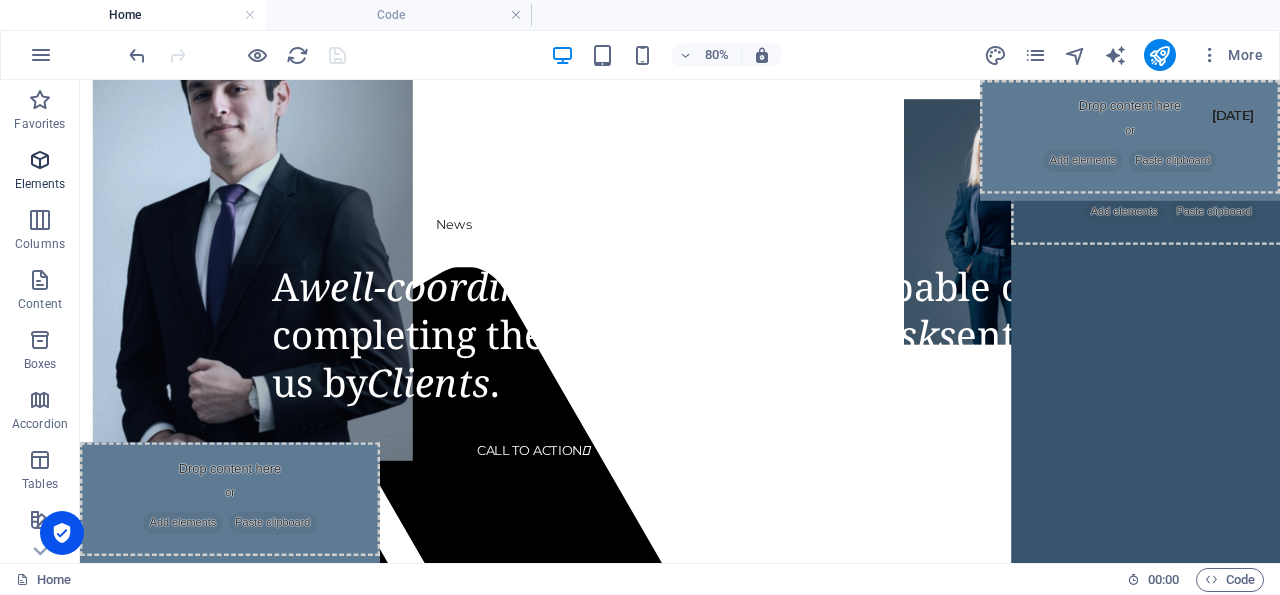 click at bounding box center (40, 160) 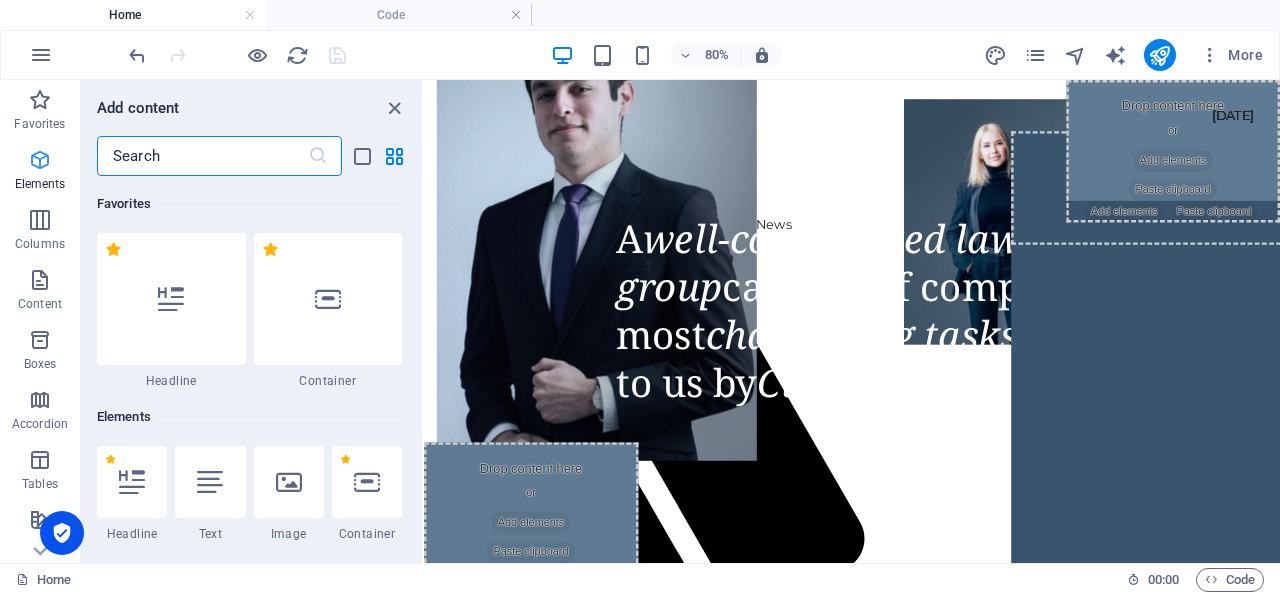 scroll, scrollTop: 212, scrollLeft: 0, axis: vertical 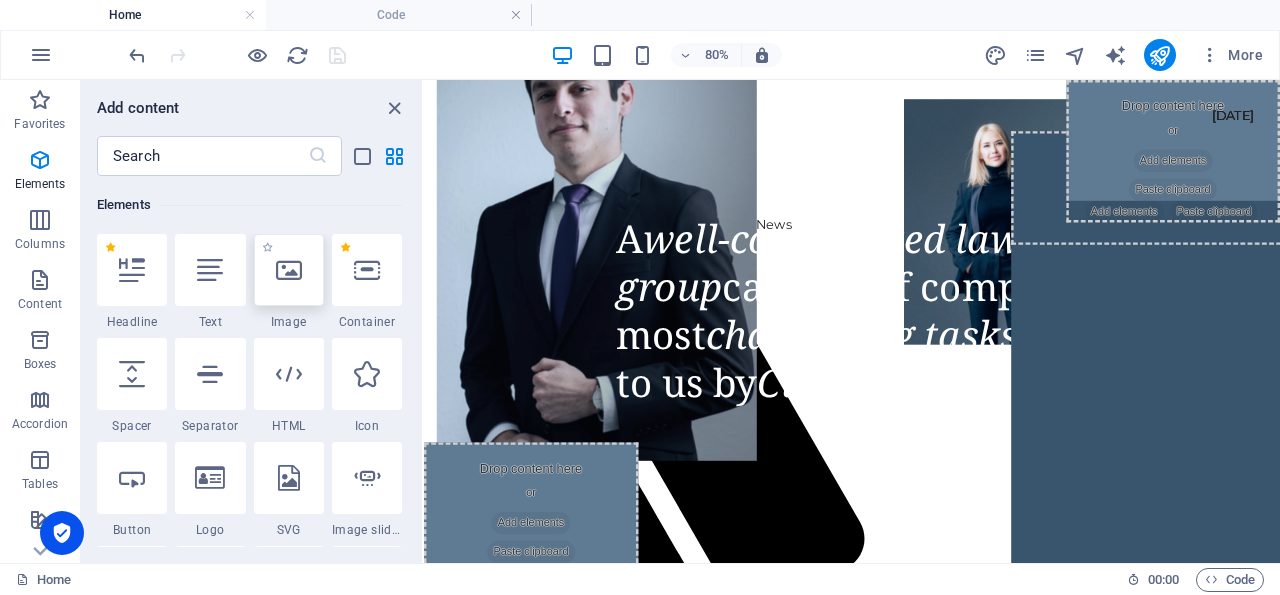 click at bounding box center (289, 270) 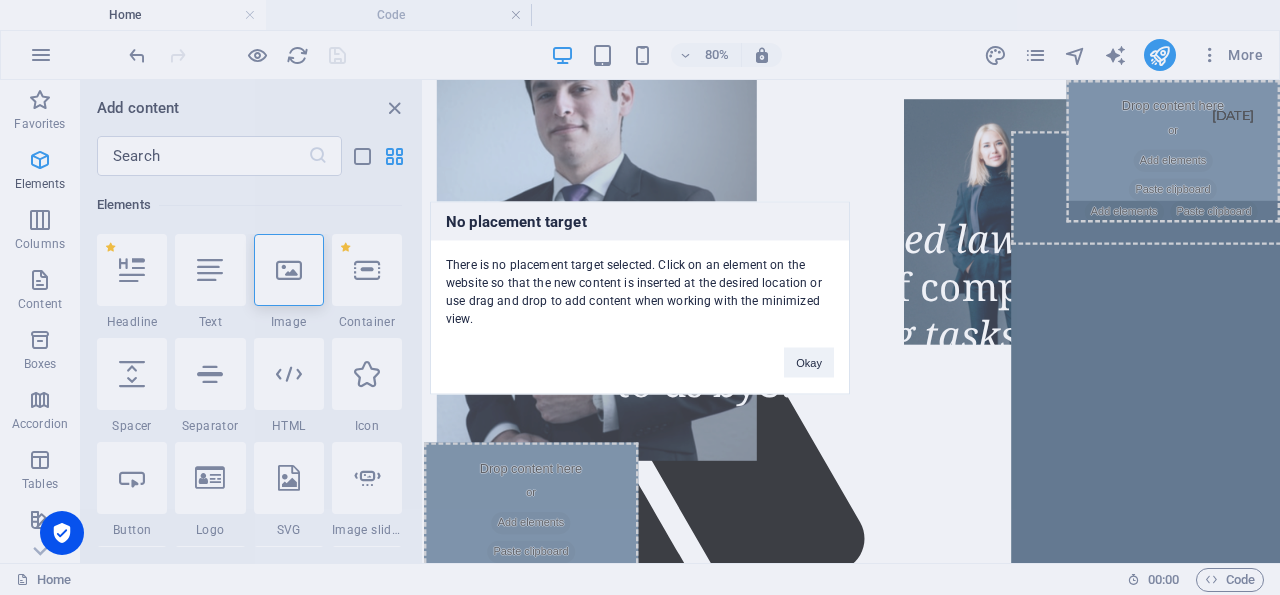 click on "No placement target There is no placement target selected. Click on an element on the website so that the new content is inserted at the desired location or use drag and drop to add content when working with the minimized view. Okay" at bounding box center [640, 297] 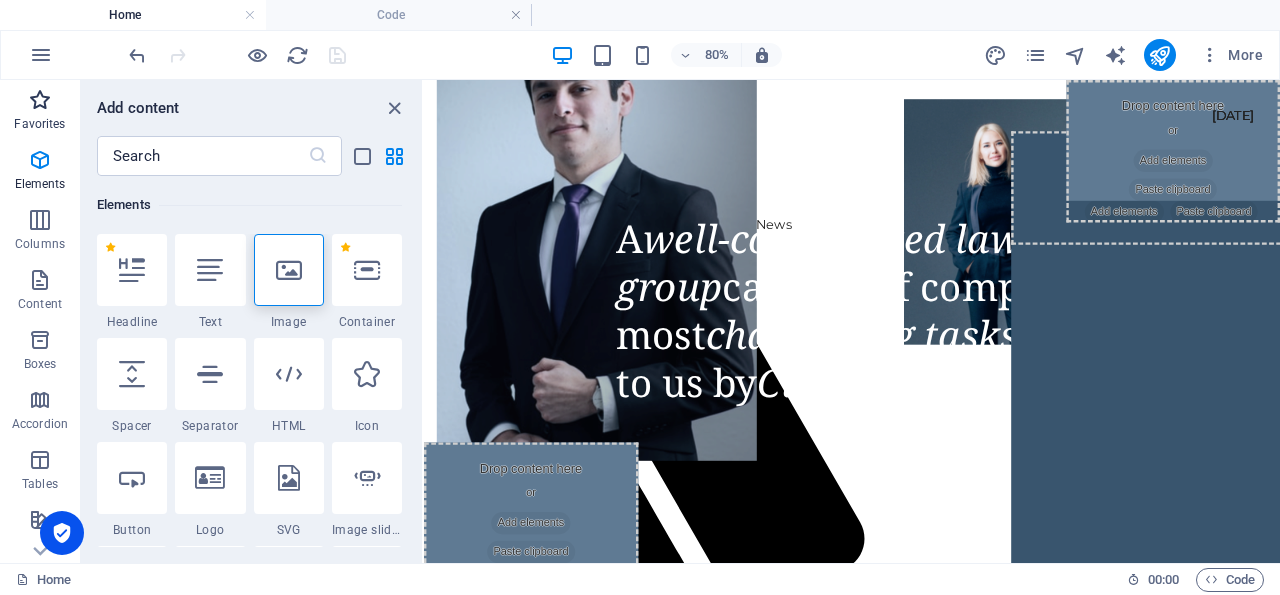 click on "Favorites" at bounding box center [39, 124] 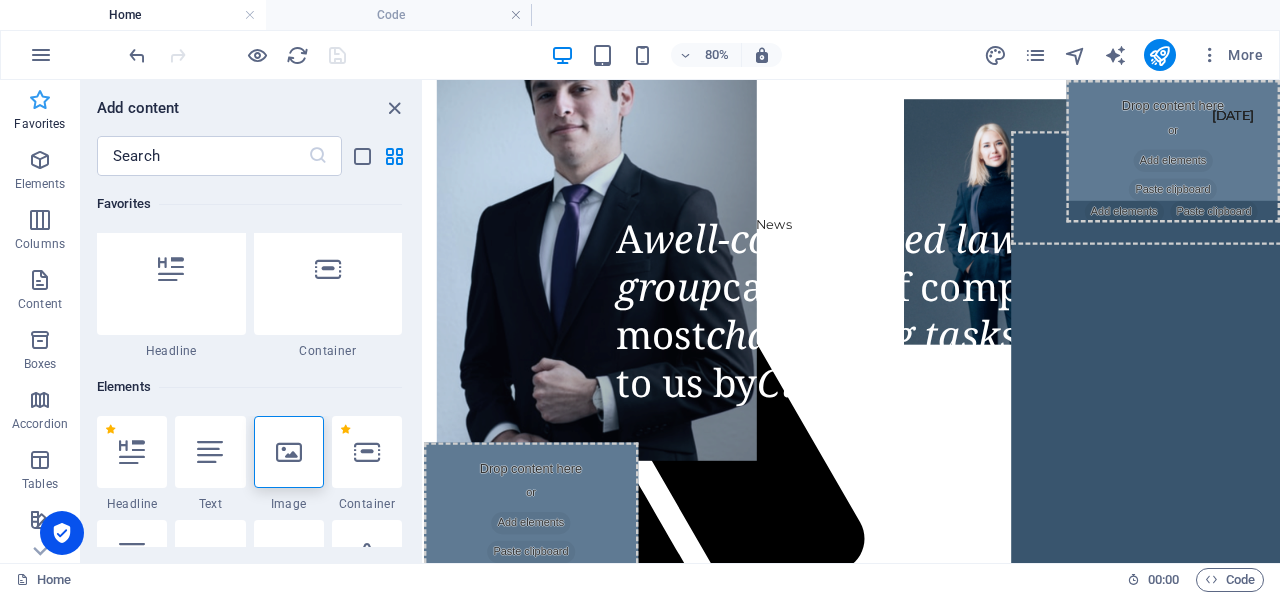 scroll, scrollTop: 0, scrollLeft: 0, axis: both 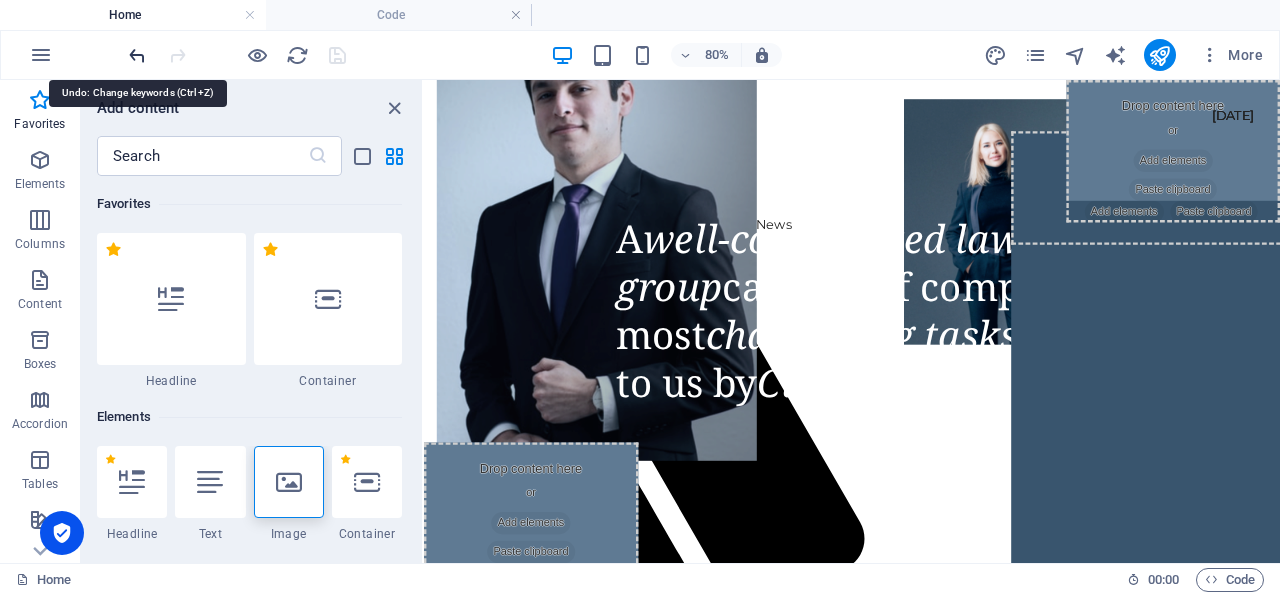 click at bounding box center (137, 55) 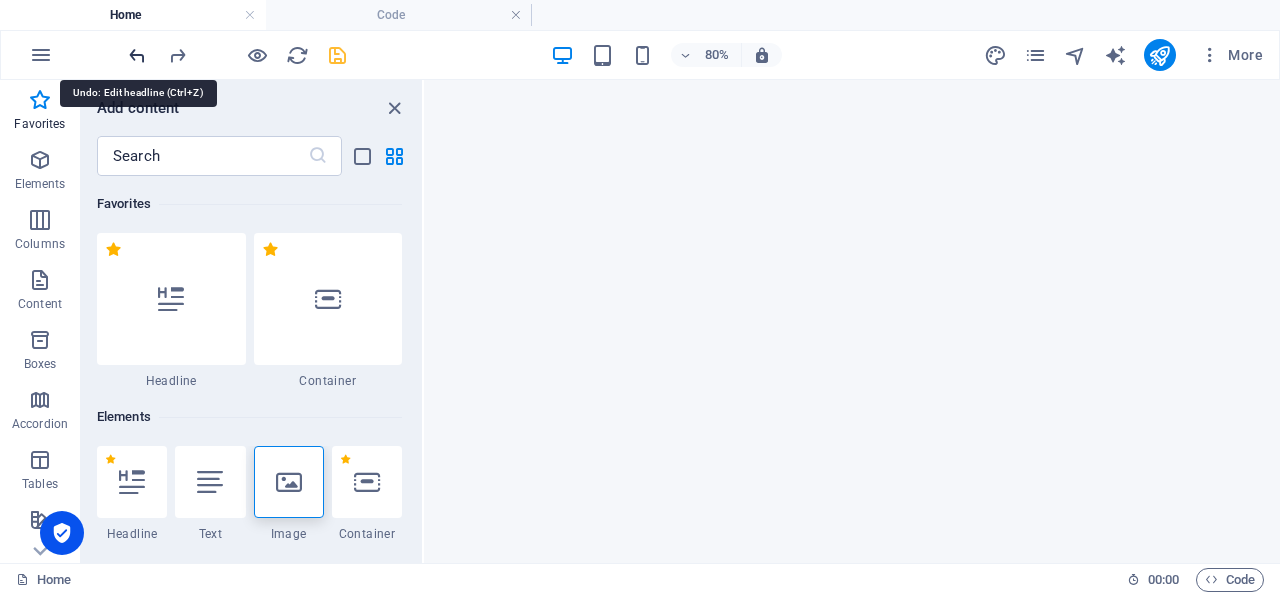 scroll, scrollTop: 14960, scrollLeft: 0, axis: vertical 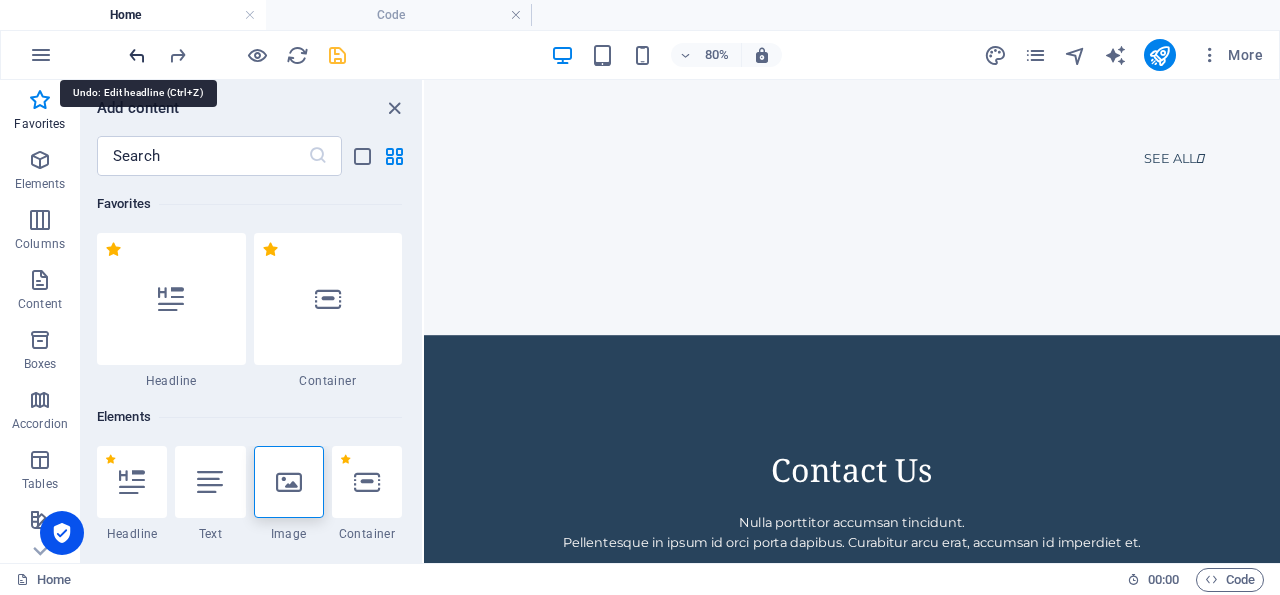 click at bounding box center [137, 55] 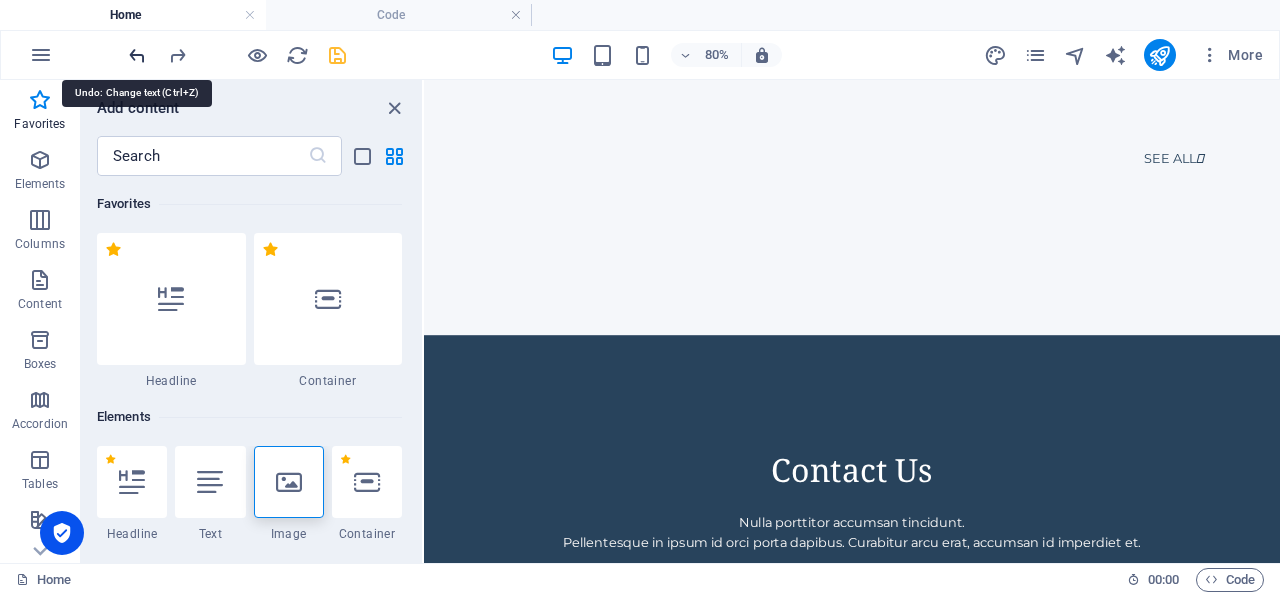 scroll, scrollTop: 2126, scrollLeft: 0, axis: vertical 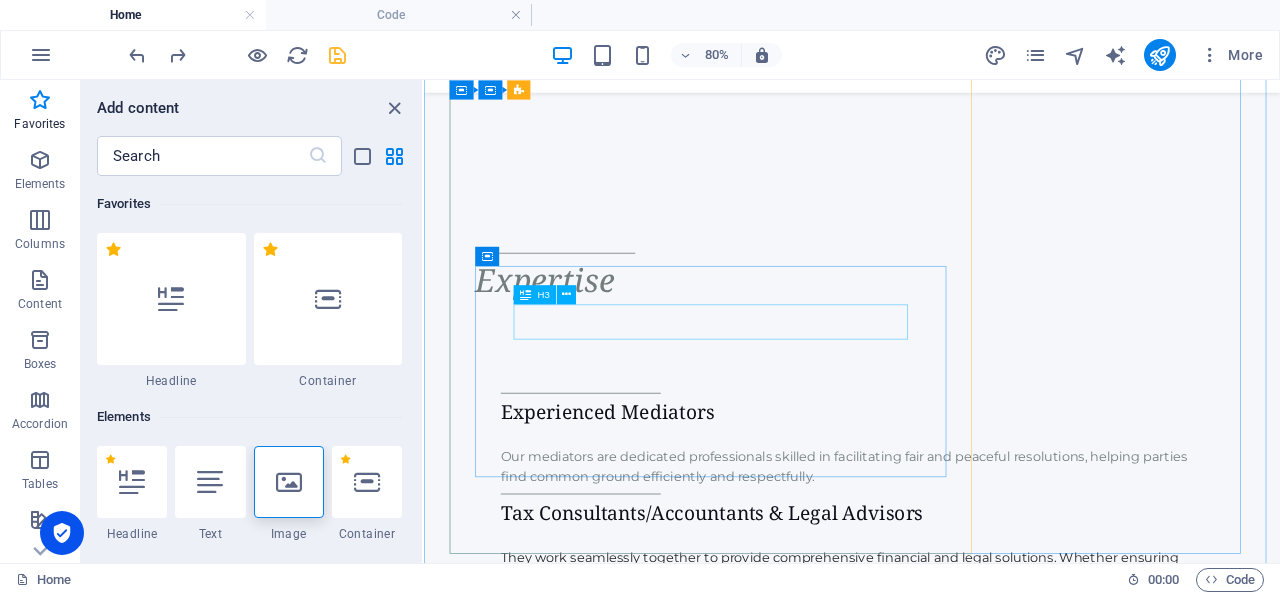 click on "[PERSON_NAME]" at bounding box center [959, 4240] 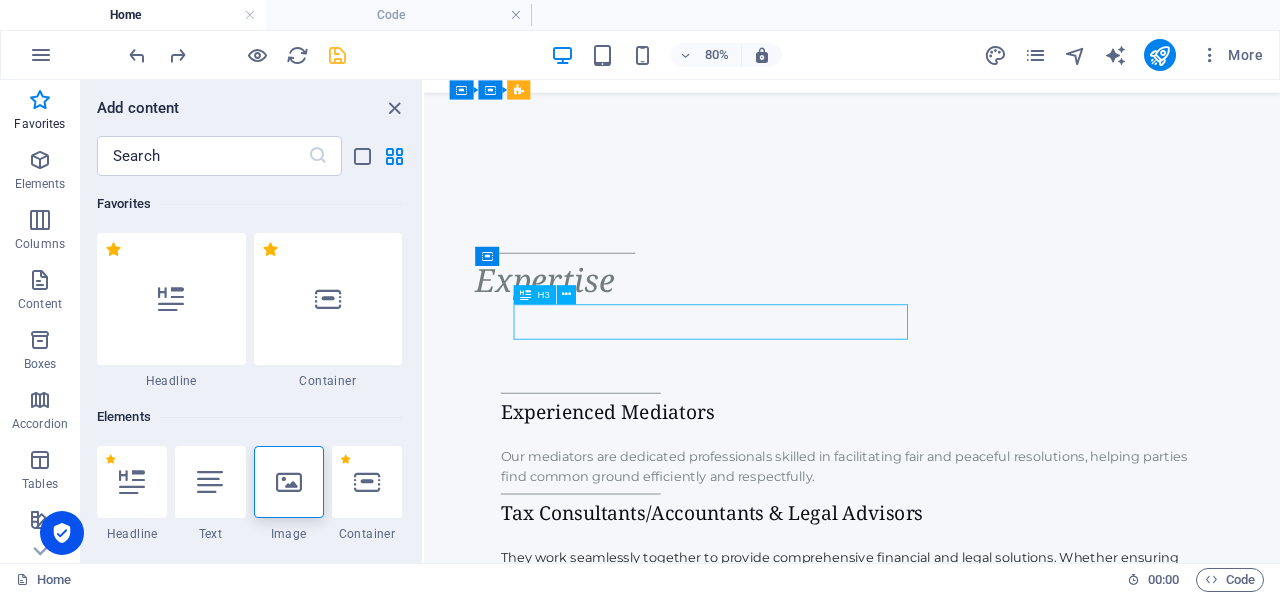 click on "[PERSON_NAME]" at bounding box center [959, 4240] 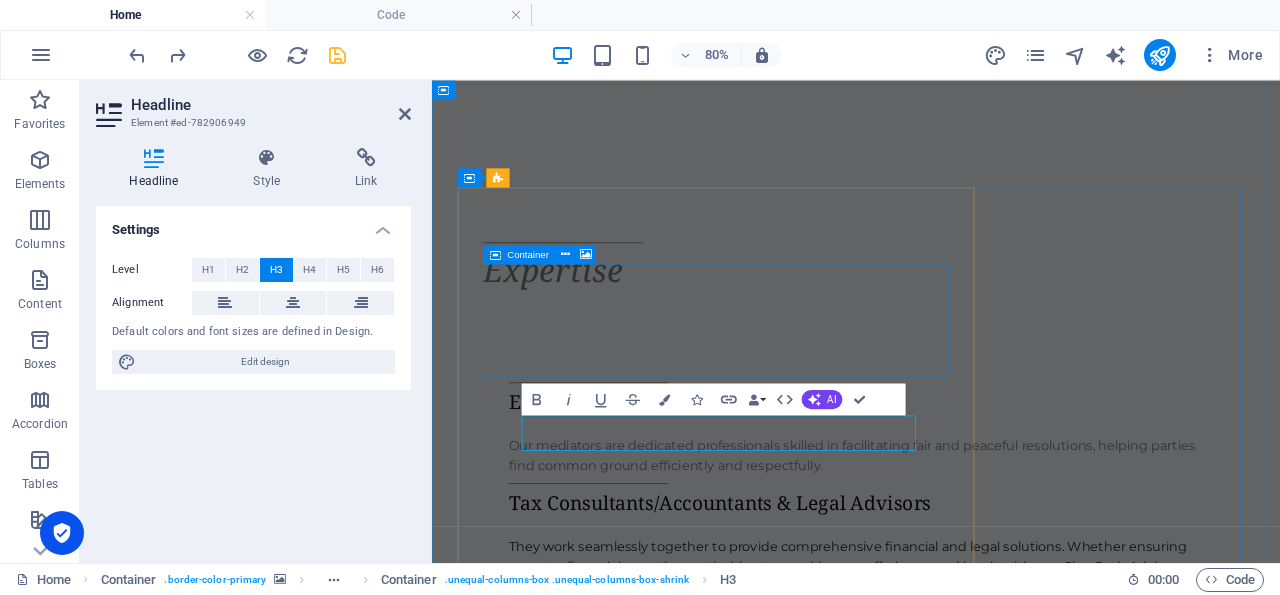 scroll, scrollTop: 1987, scrollLeft: 0, axis: vertical 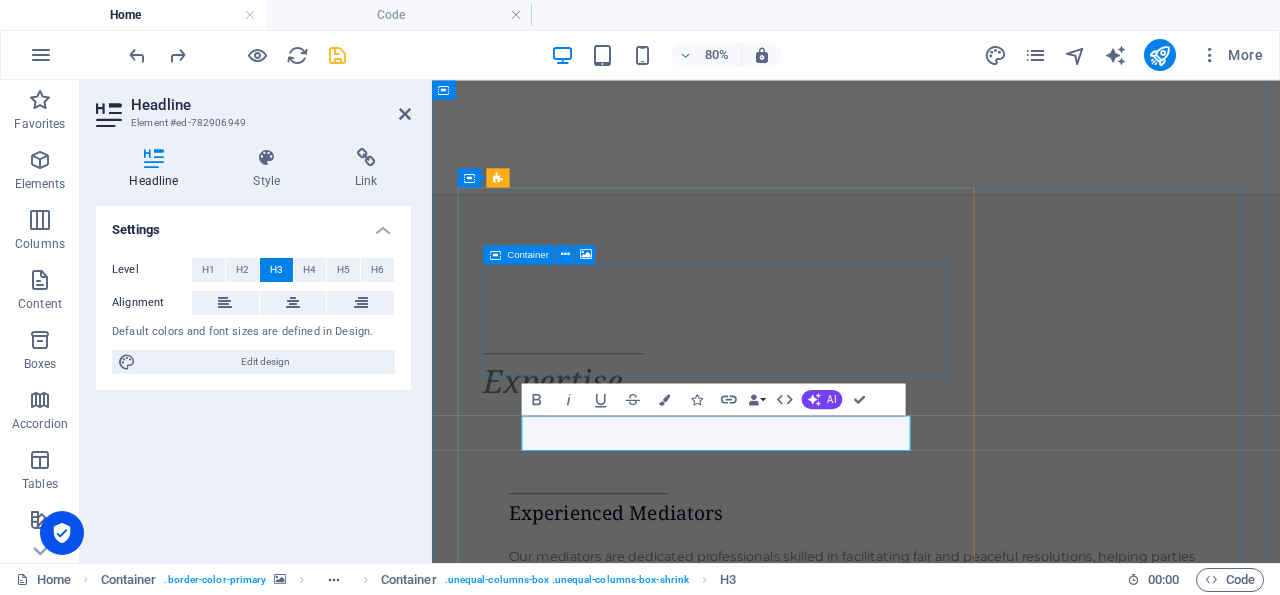 type 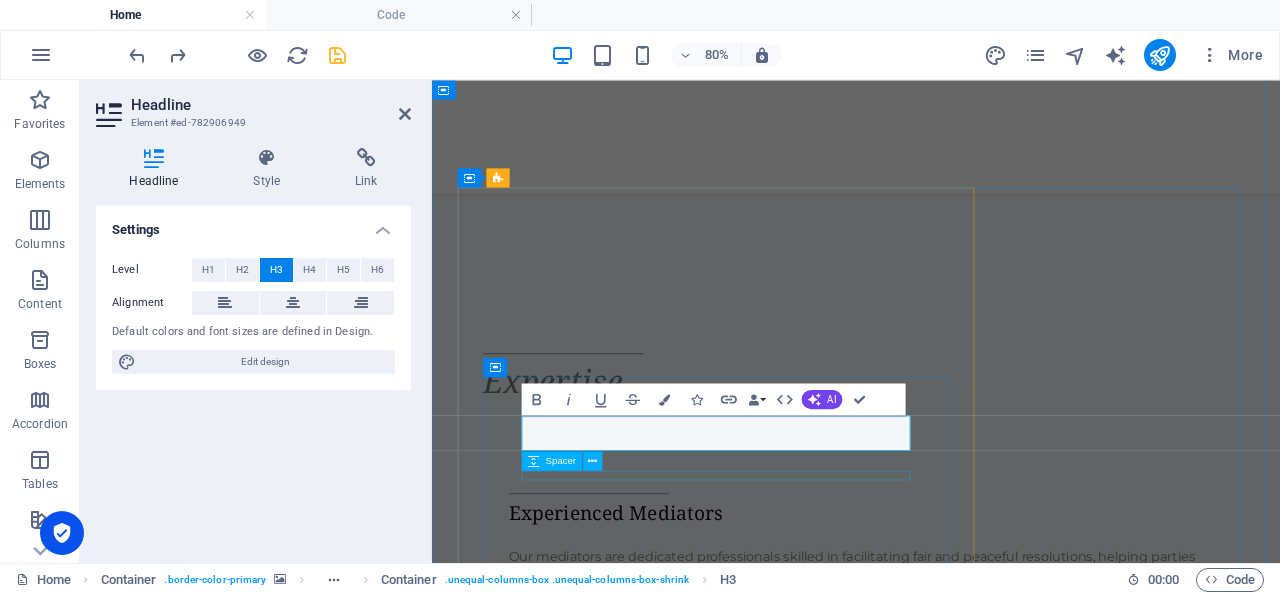 click at bounding box center (962, 4421) 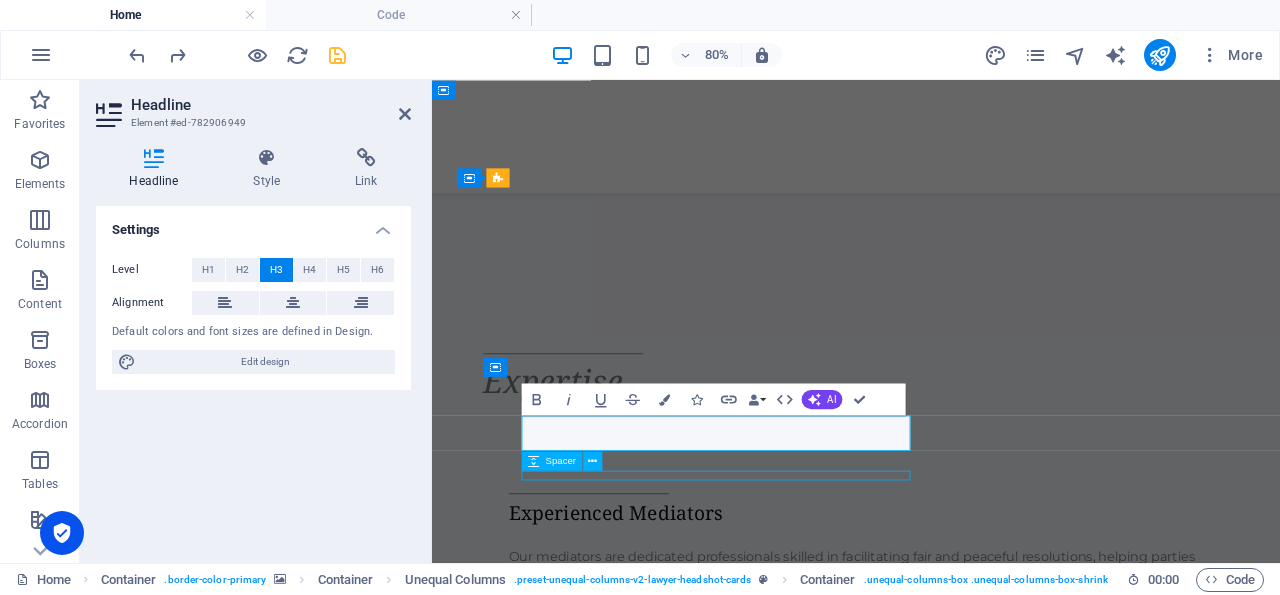 scroll, scrollTop: 2126, scrollLeft: 0, axis: vertical 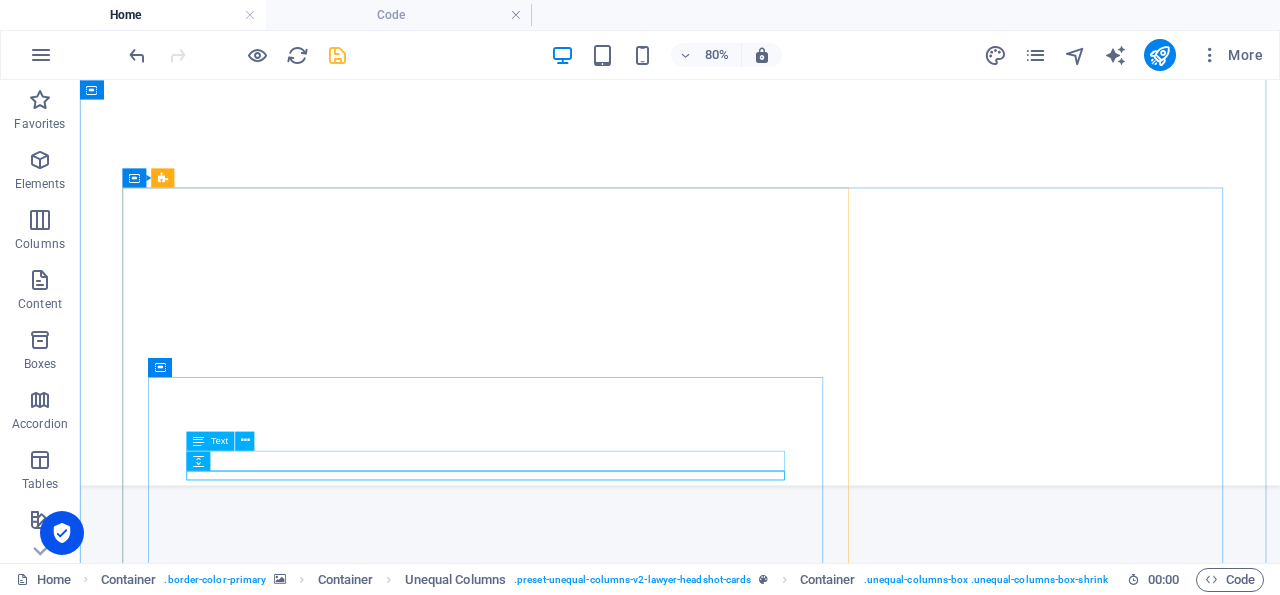 click on "CEO of  Clearpath Advisory" at bounding box center (830, 4631) 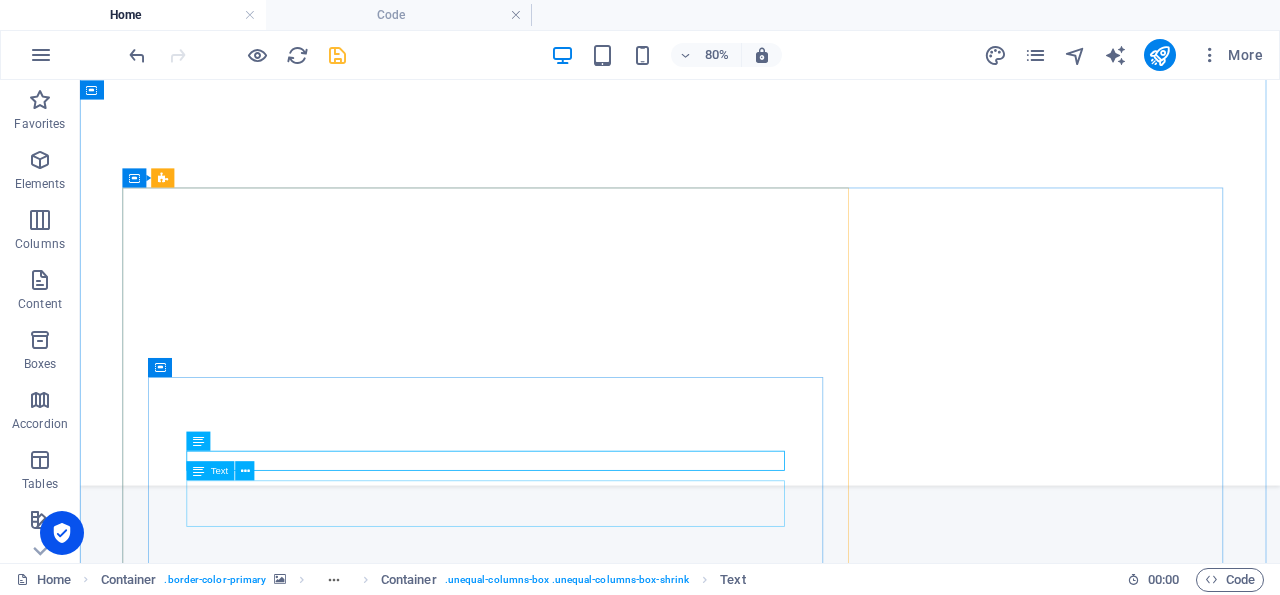 click on "“We had the best representation that pushed us constantly to grow stronger and find even better solutions in international market.”" at bounding box center (830, 4669) 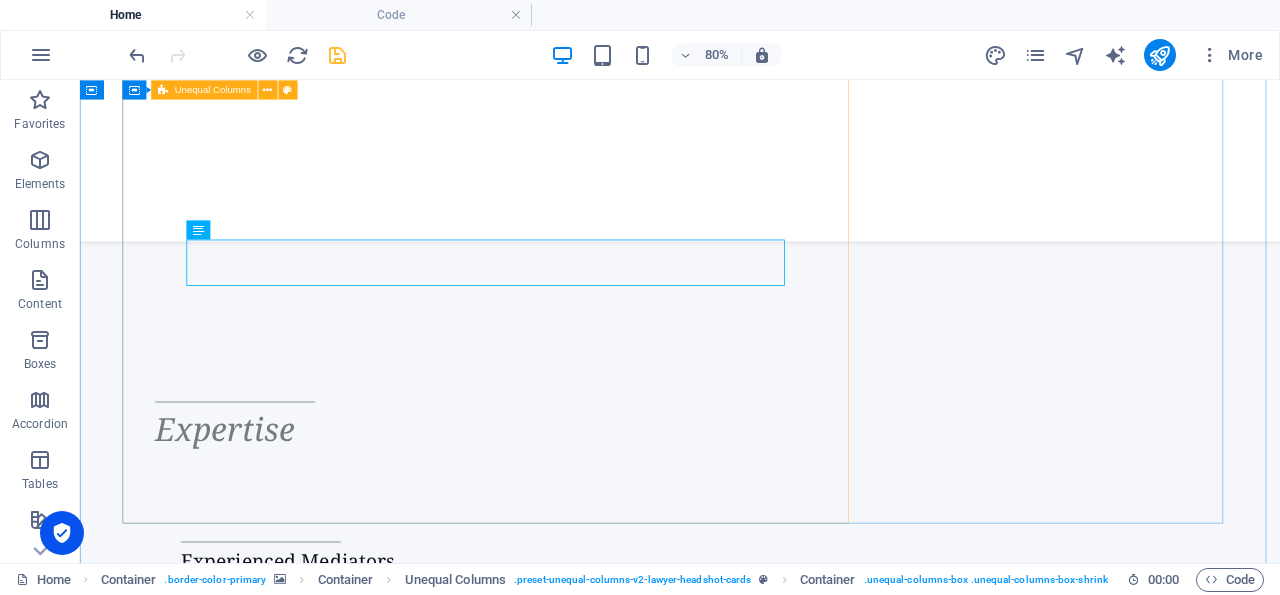 scroll, scrollTop: 2434, scrollLeft: 0, axis: vertical 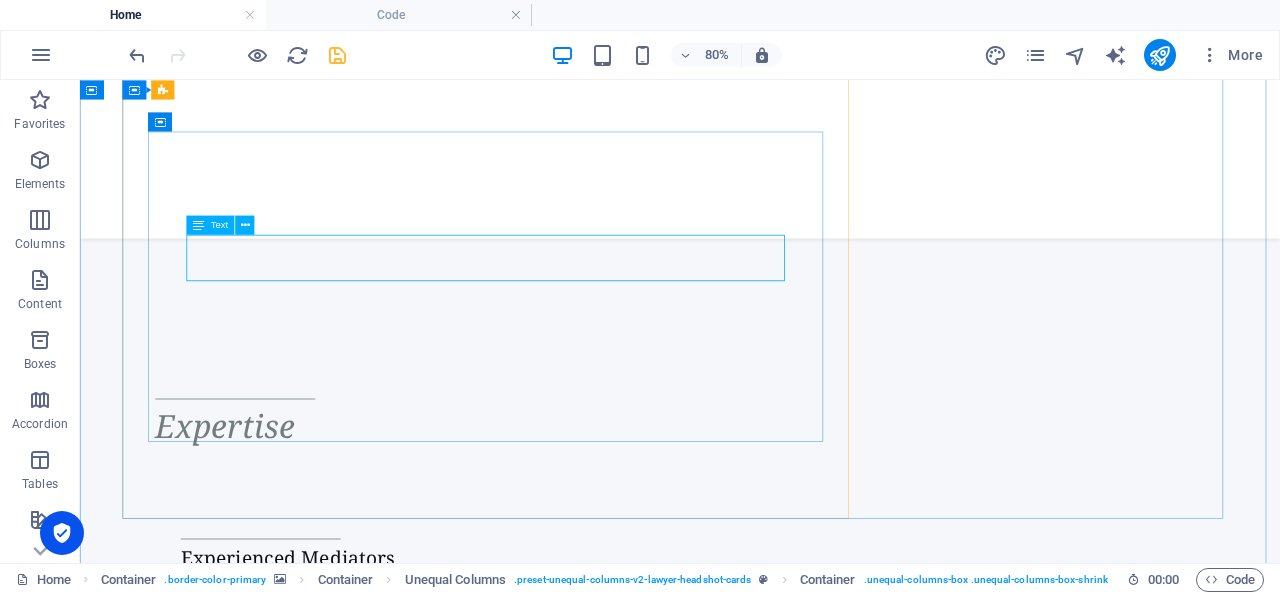 click on "“We had the best representation that pushed us constantly to grow stronger and find even better solutions in international market.”" at bounding box center [830, 4514] 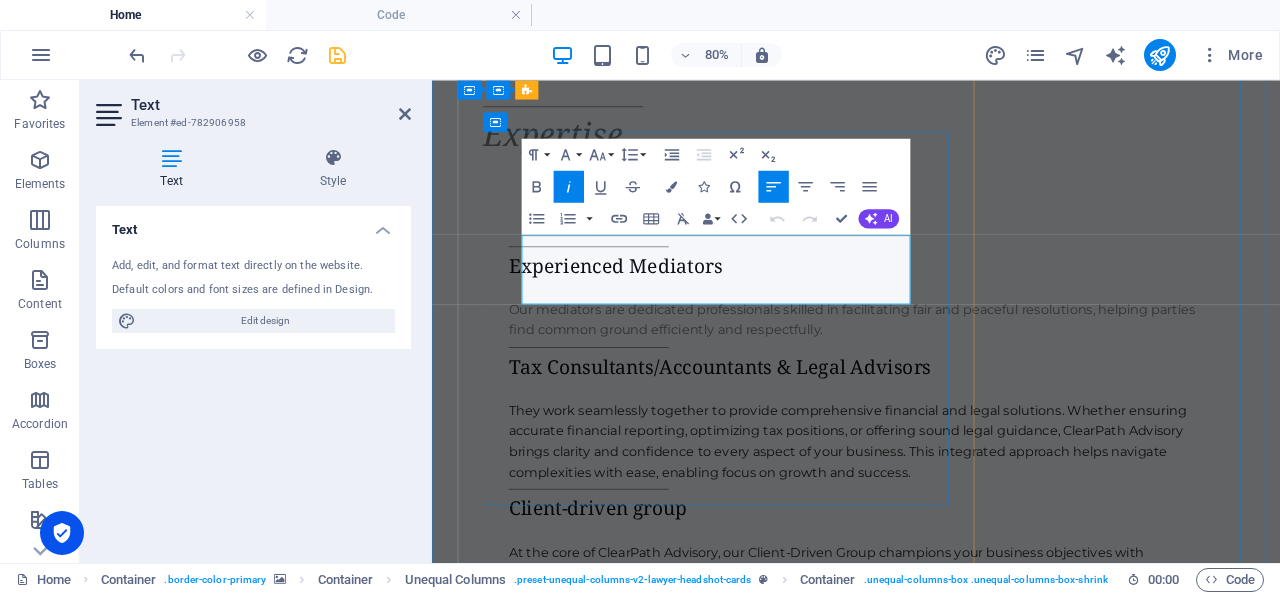 click on "“We had the best representation that pushed us constantly to grow stronger and find even better solutions in international market.”" at bounding box center [962, 4266] 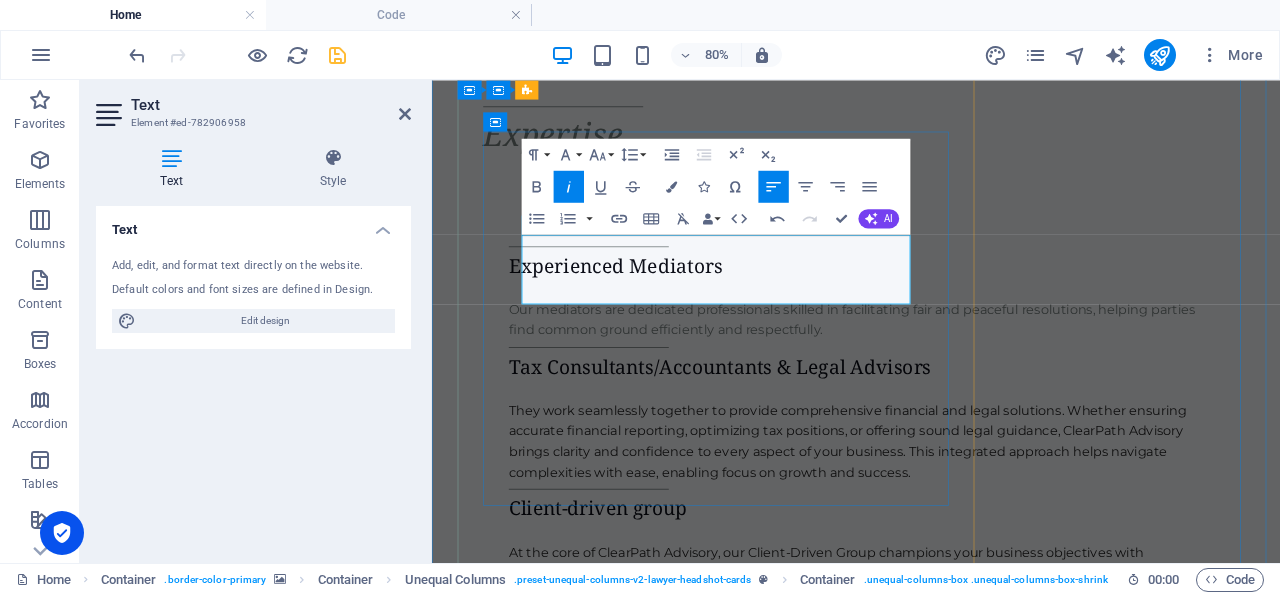 type 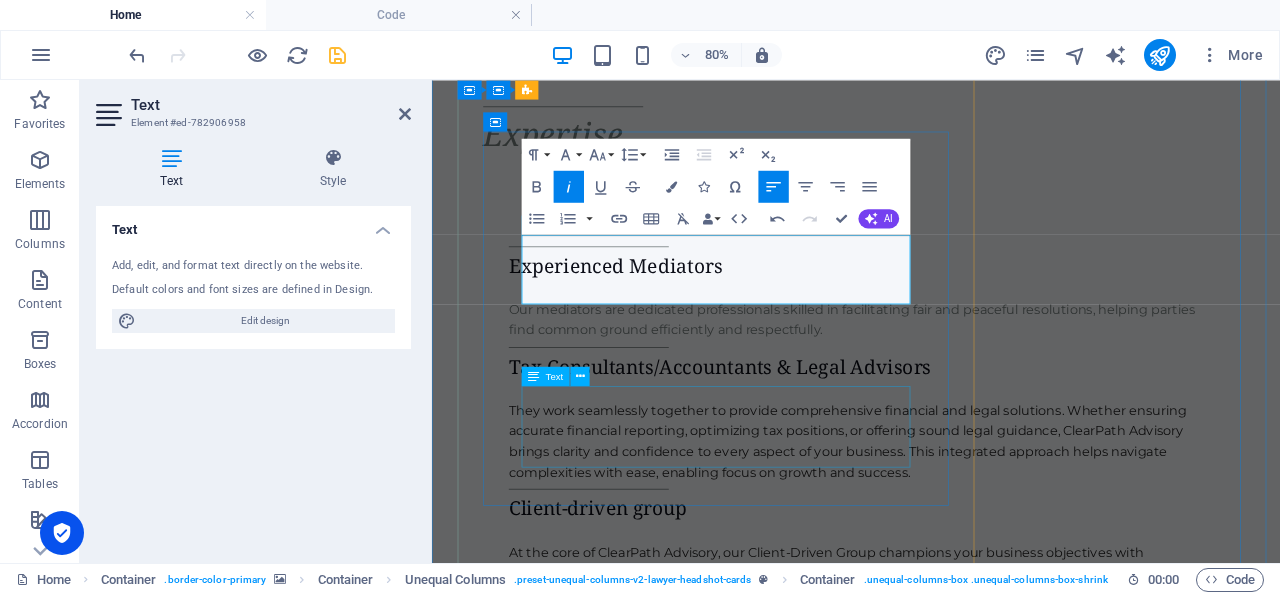 click on "At ClearPath Advisory, we exist to make tax, legal, and business decisions clearer and less stressful. Our mission is simple: deliver peace of mind through expert guidance and integrity-driven solutions." at bounding box center (962, 4458) 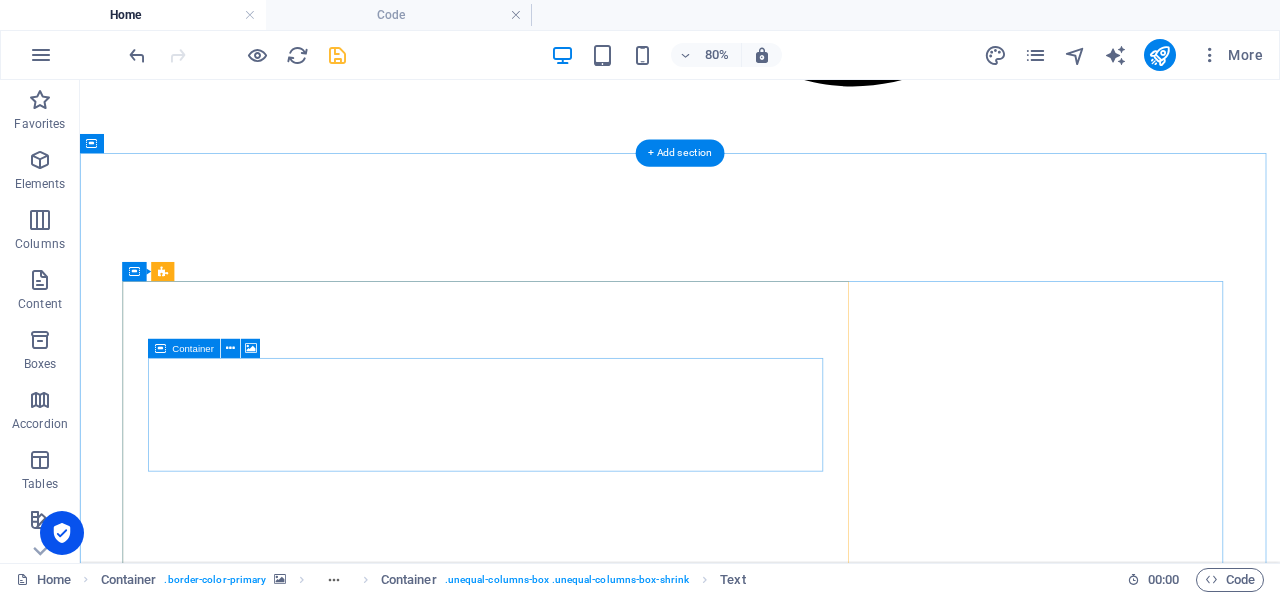 scroll, scrollTop: 2036, scrollLeft: 0, axis: vertical 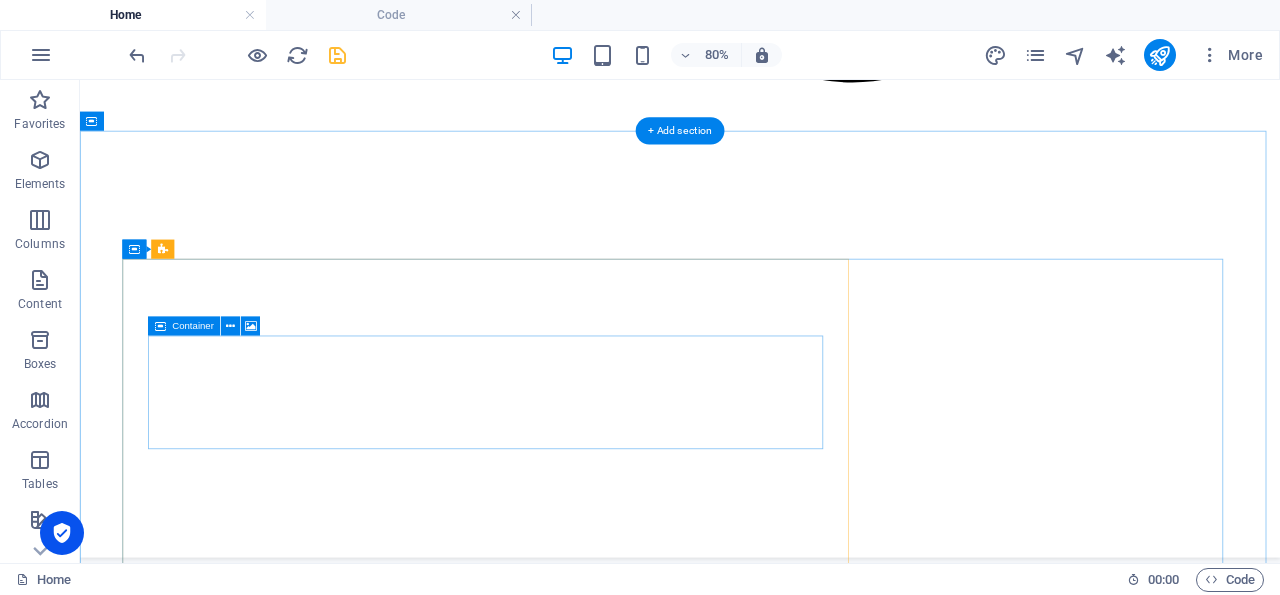 click on "Drop content here or  Add elements  Paste clipboard" at bounding box center [830, 4698] 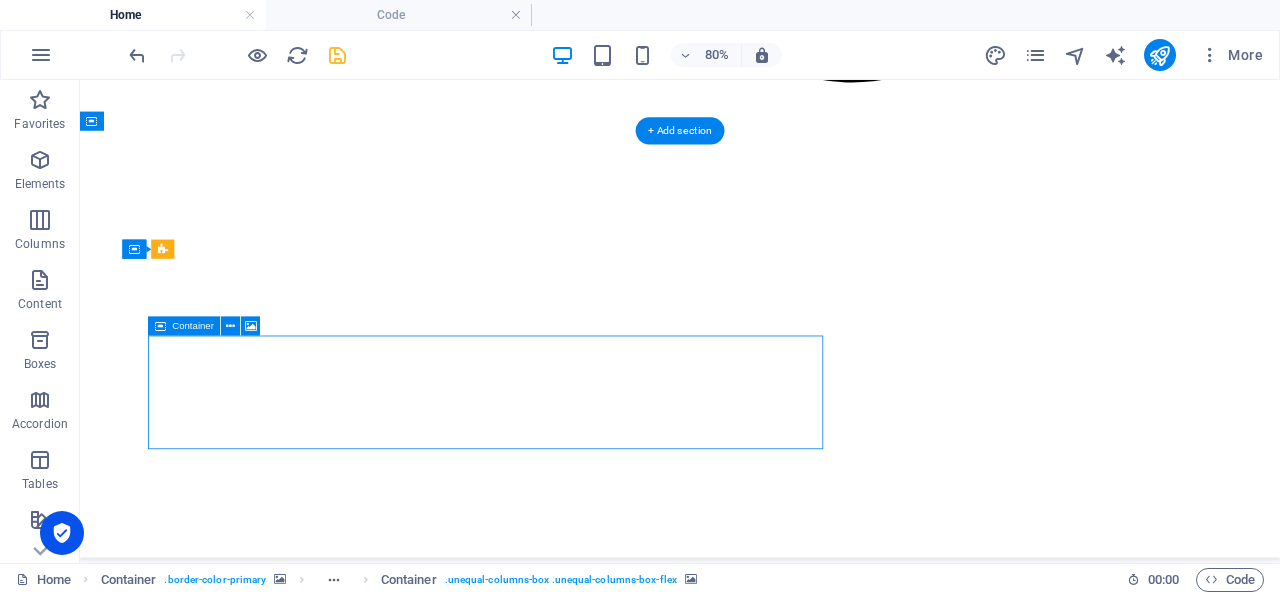 click on "Add elements" at bounding box center (771, 4728) 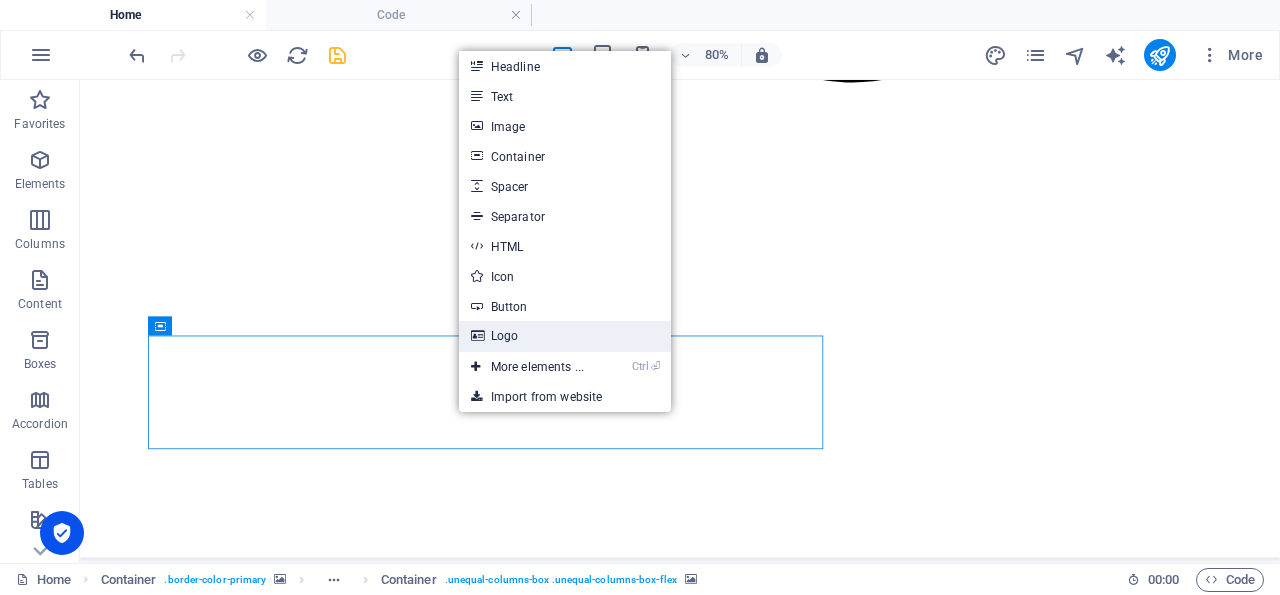 click on "Logo" at bounding box center (565, 336) 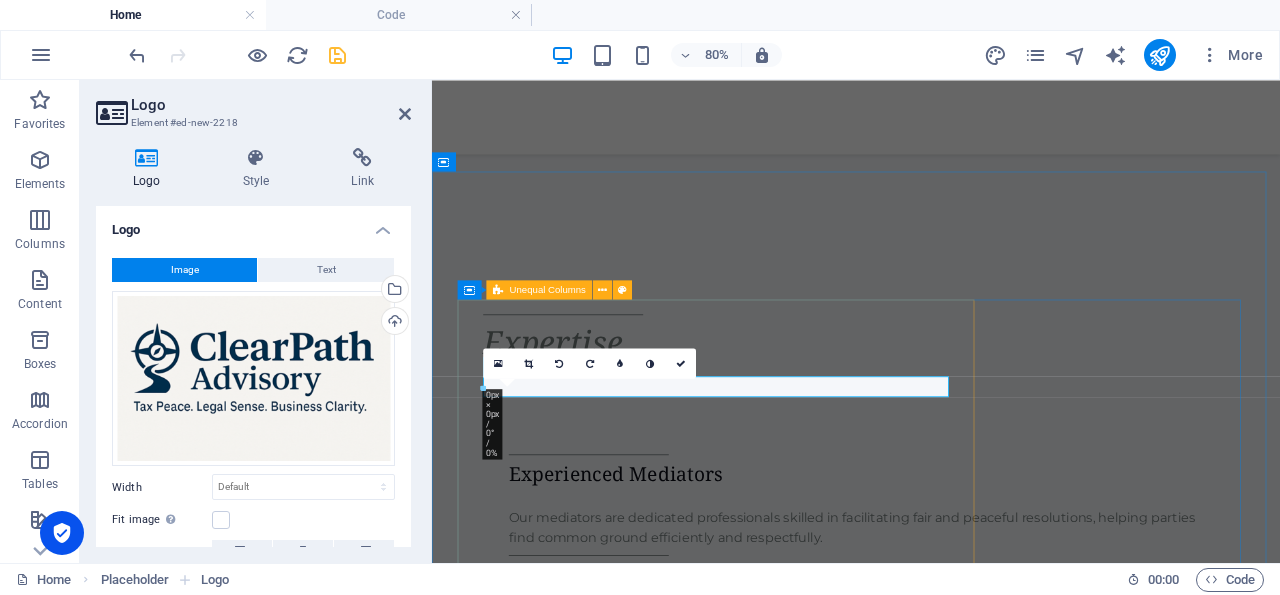 scroll, scrollTop: 1846, scrollLeft: 0, axis: vertical 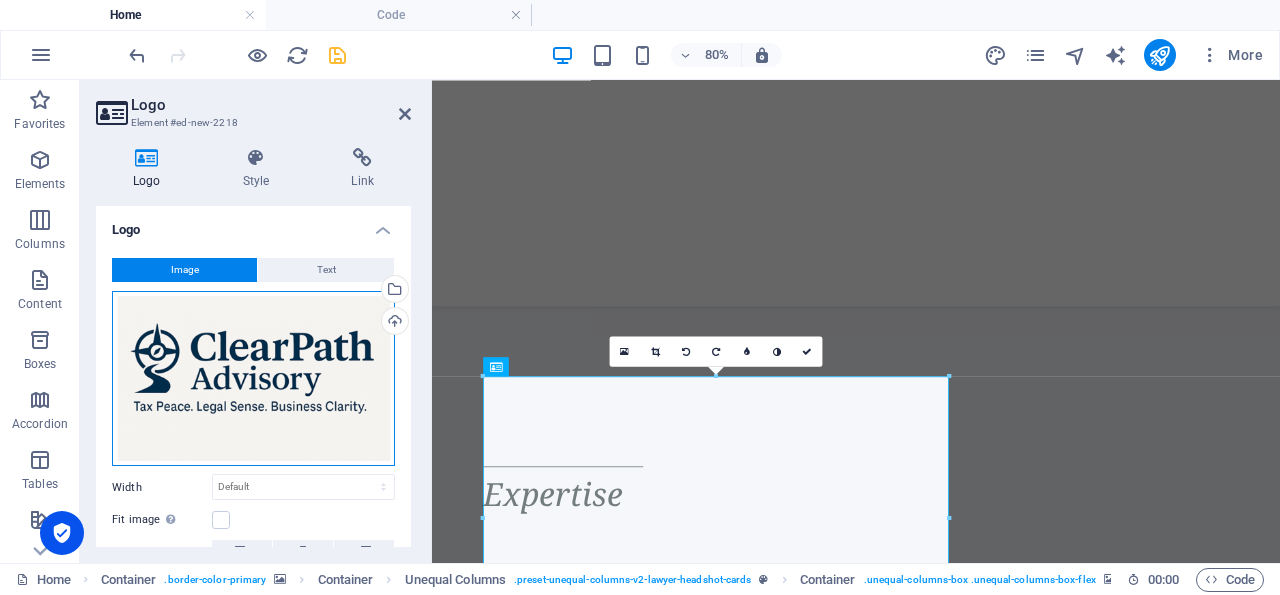 click on "Drag files here, click to choose files or select files from Files or our free stock photos & videos" at bounding box center (253, 379) 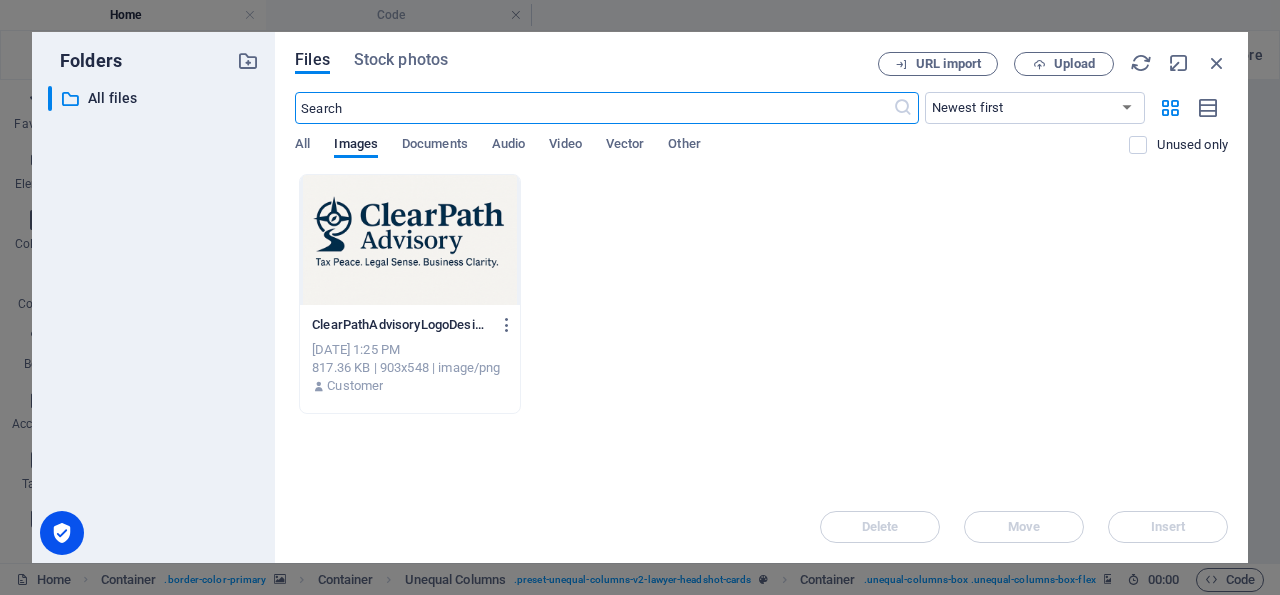 scroll, scrollTop: 2476, scrollLeft: 0, axis: vertical 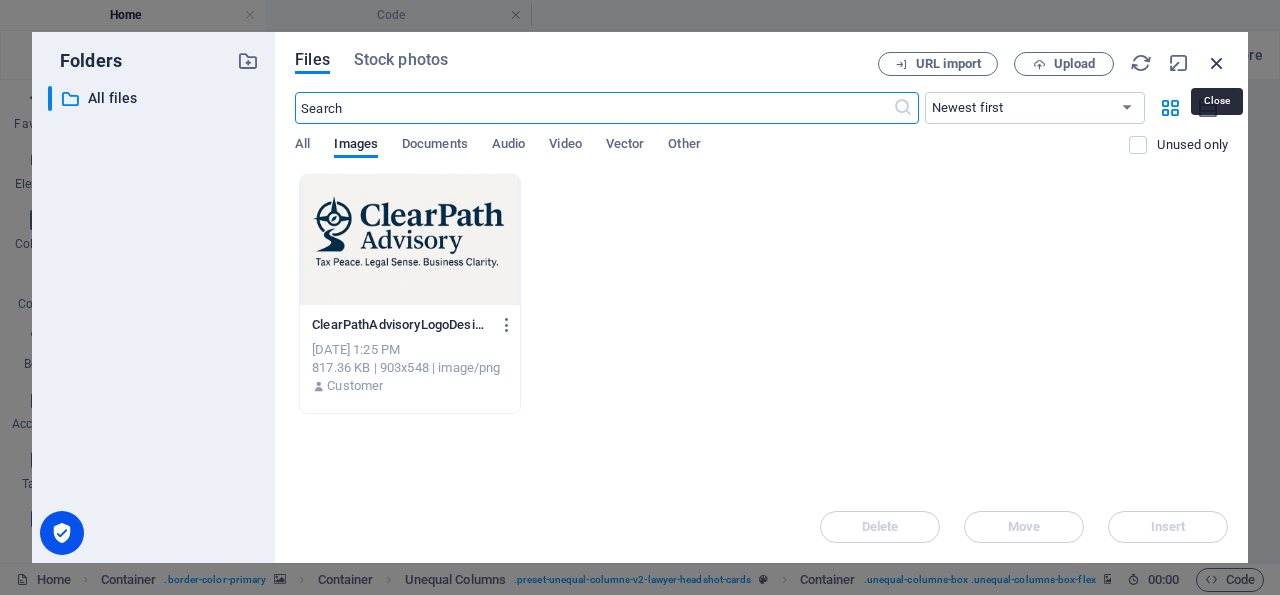 click at bounding box center (1217, 63) 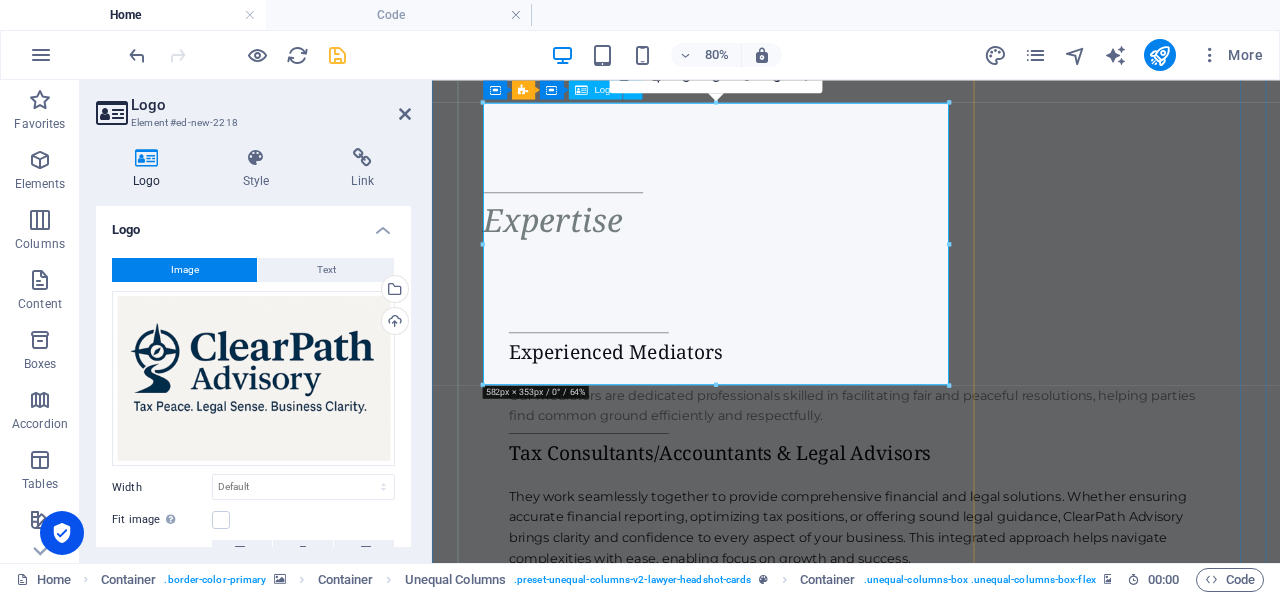 scroll, scrollTop: 2182, scrollLeft: 0, axis: vertical 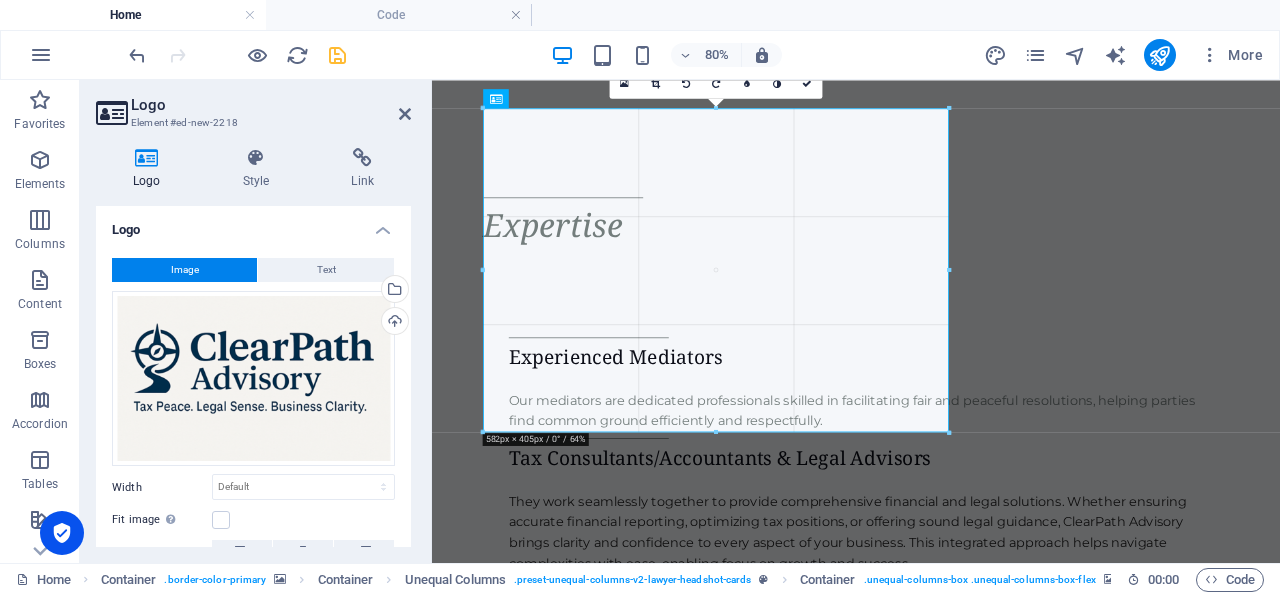 drag, startPoint x: 949, startPoint y: 389, endPoint x: 949, endPoint y: 286, distance: 103 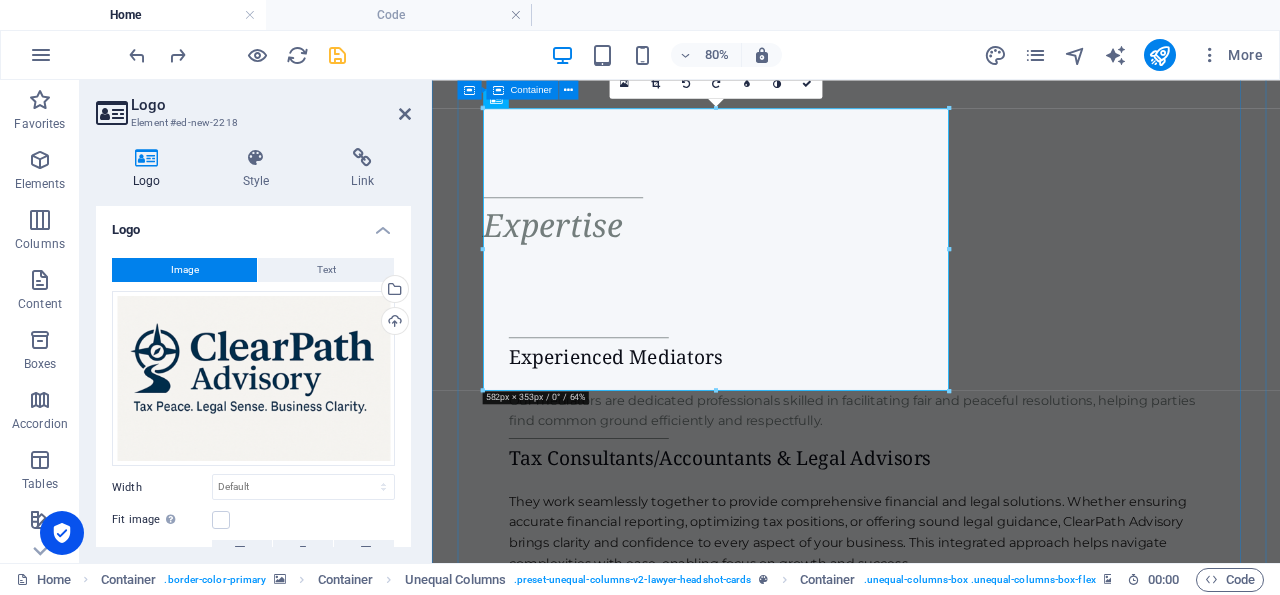 click on "[PERSON_NAME] CEO of  Clearpath Advisory  “We had the best representation that pushed us constantly to grow stronger and find even better solutions in every aspect we were consulted  on. At [GEOGRAPHIC_DATA] Advisory, we exist to make tax, legal, and business decisions clearer and less stressful. Our mission is simple: deliver peace of mind through expert guidance and integrity-driven solutions. At [GEOGRAPHIC_DATA] Advisory, we exist to make tax, legal, and business decisions clearer and less stressful. Our mission is simple: deliver peace of mind through expert guidance and integrity-driven solutions." at bounding box center [962, 4904] 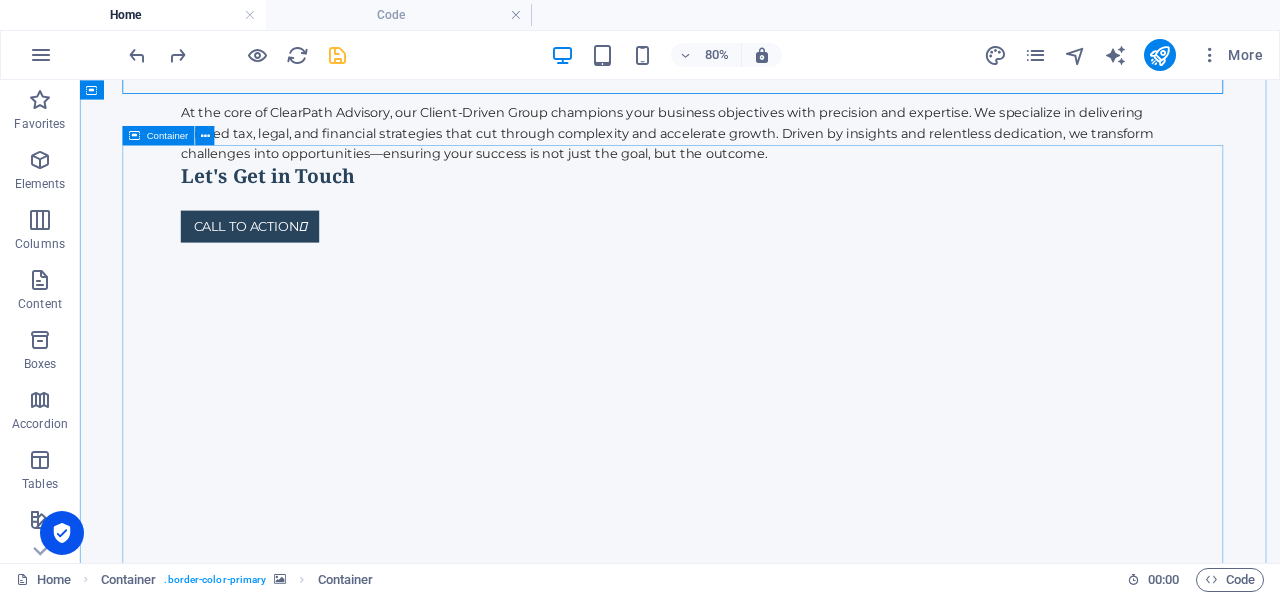 scroll, scrollTop: 3336, scrollLeft: 0, axis: vertical 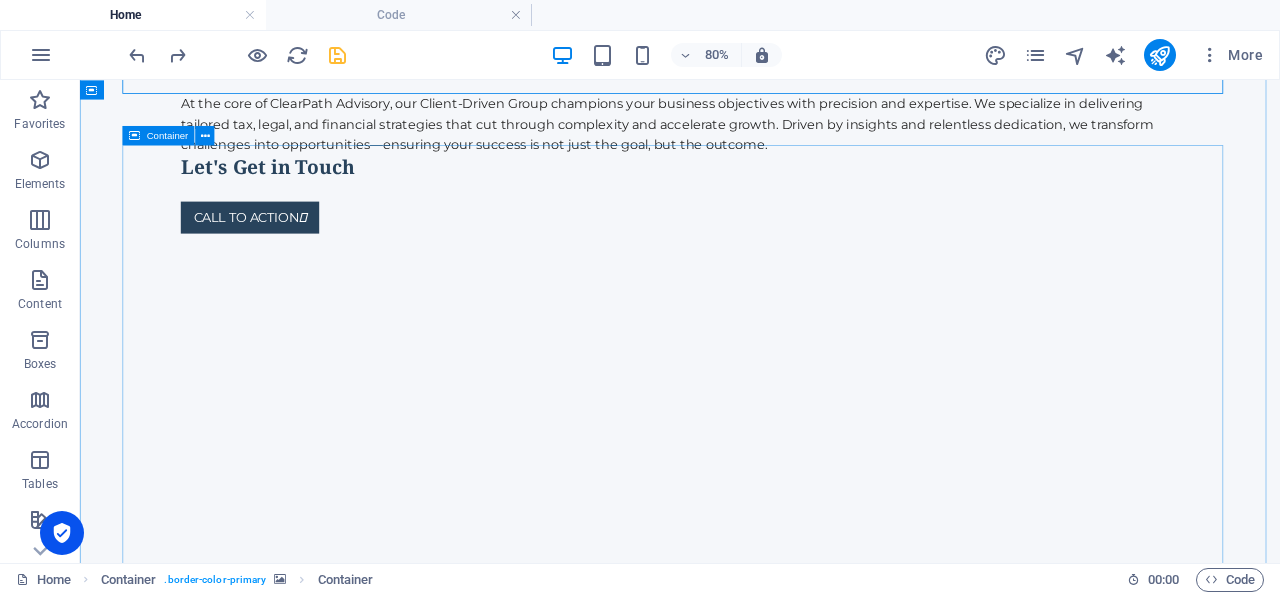 click on "Drop content here or  Add elements  Paste clipboard" at bounding box center [830, 5756] 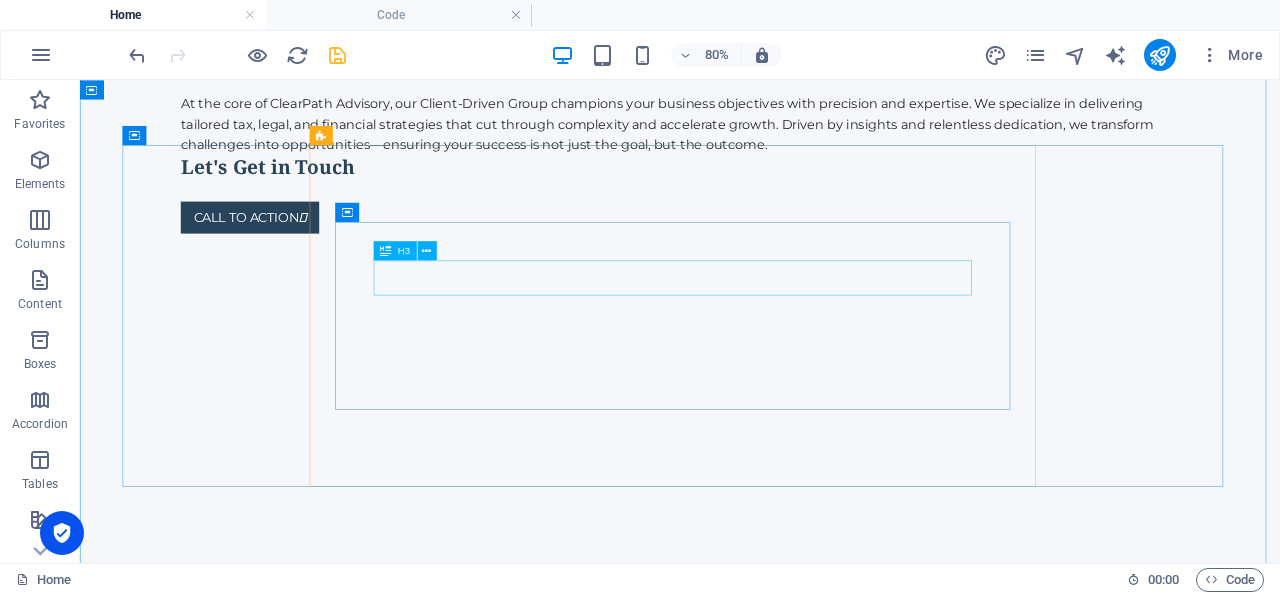 click on "[PERSON_NAME]" at bounding box center (830, 5471) 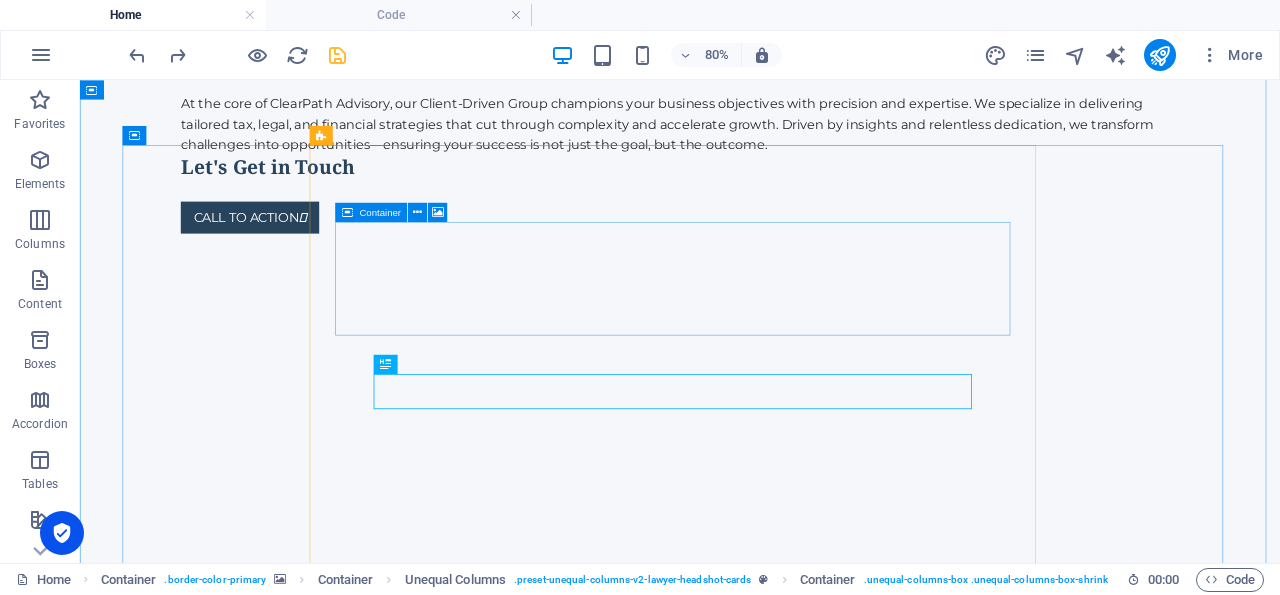 click on "Drop content here or  Add elements  Paste clipboard" at bounding box center [830, 5756] 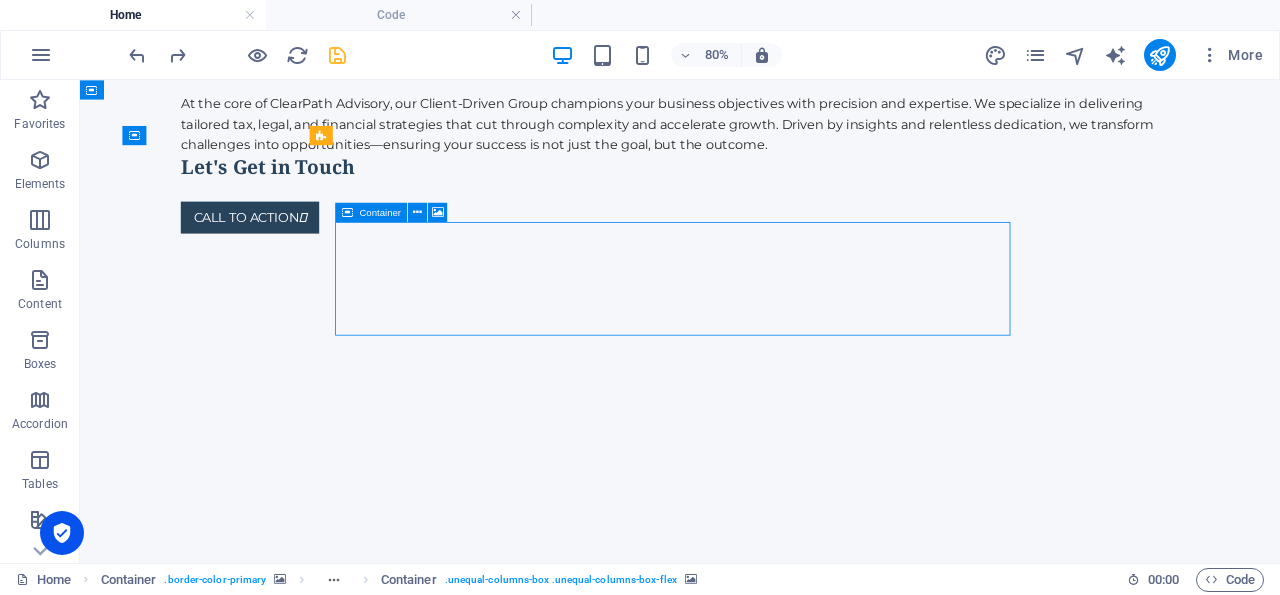 click on "Add elements" at bounding box center (771, 5786) 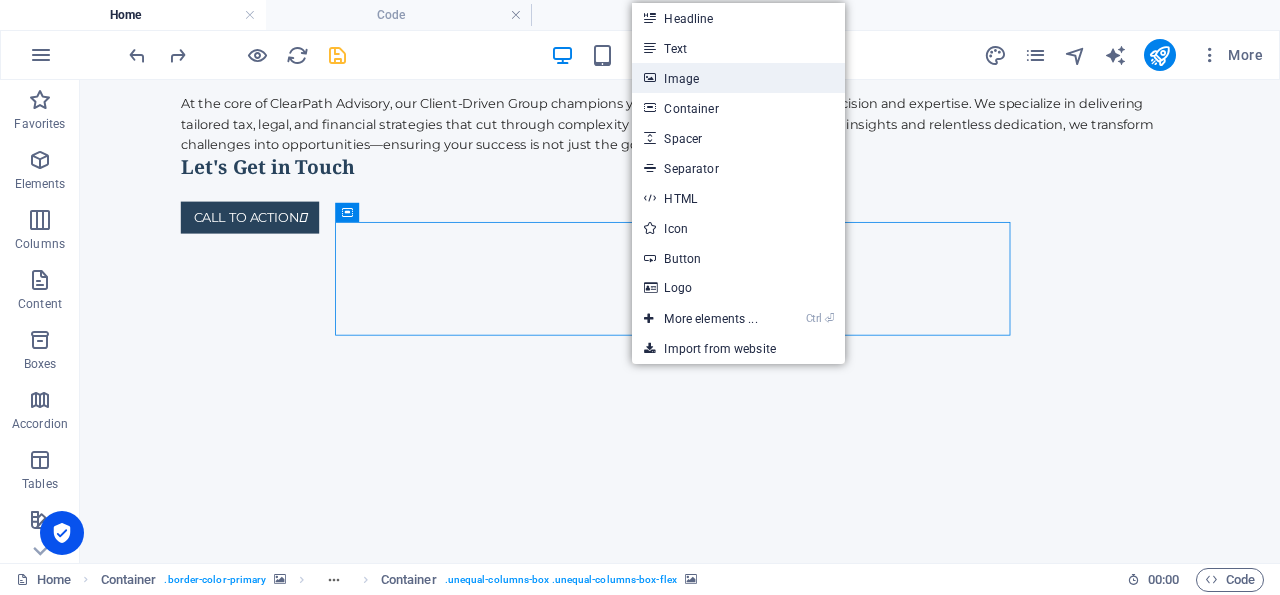 click on "Image" at bounding box center [738, 78] 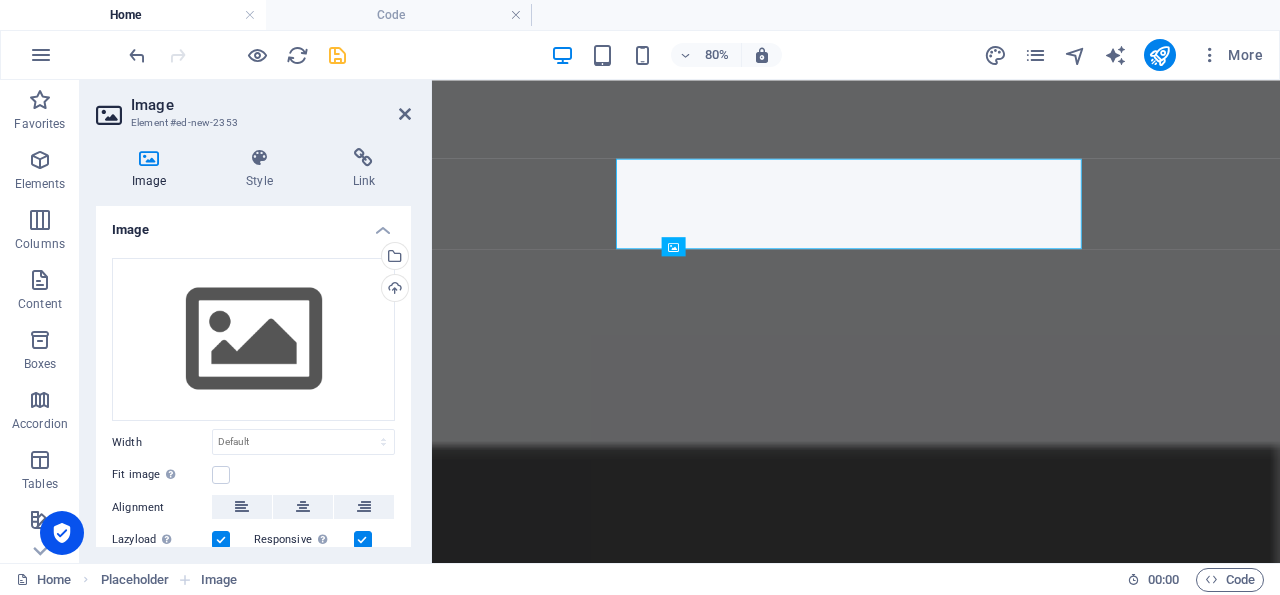 scroll, scrollTop: 3197, scrollLeft: 0, axis: vertical 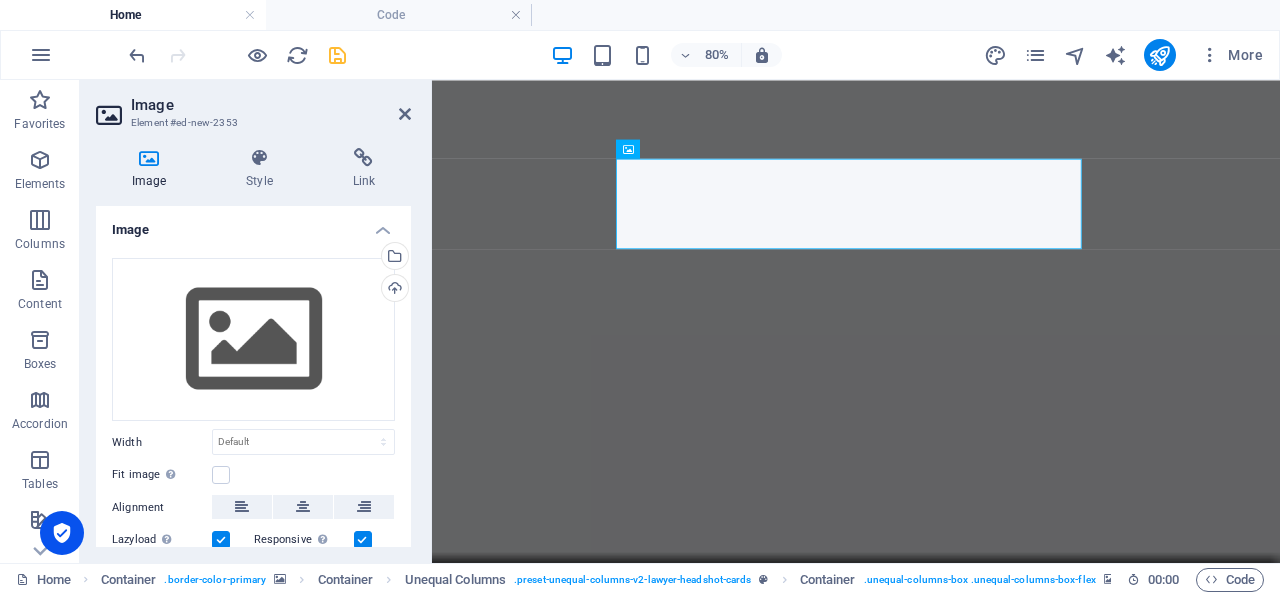 click on "Image" at bounding box center (271, 105) 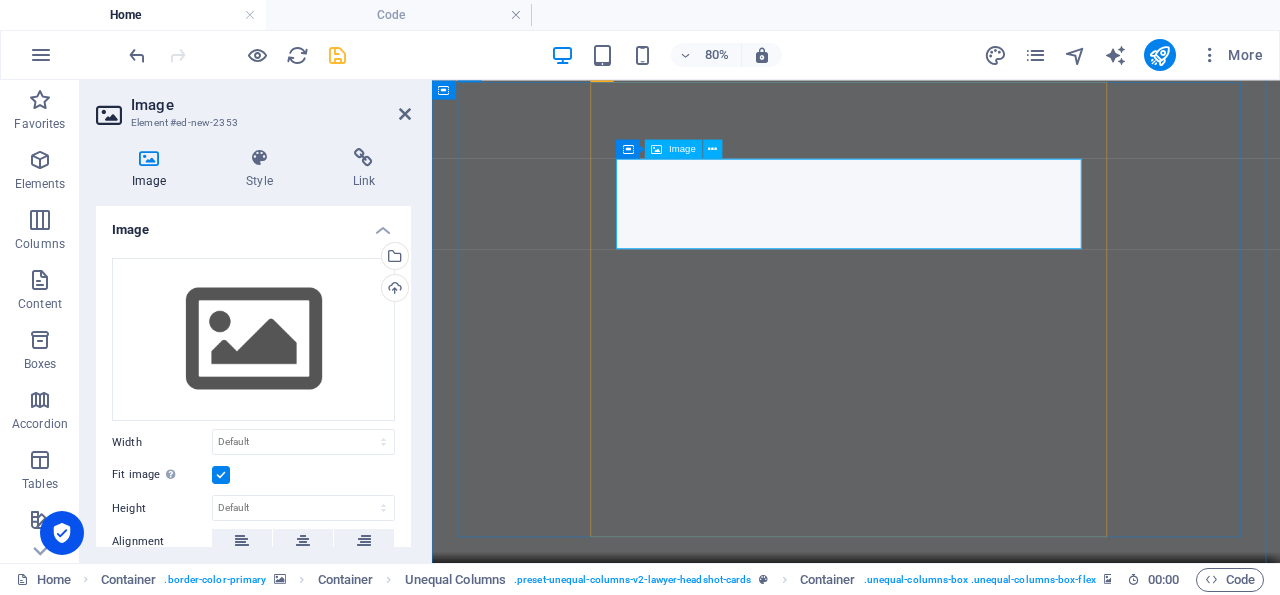 click at bounding box center [962, 4951] 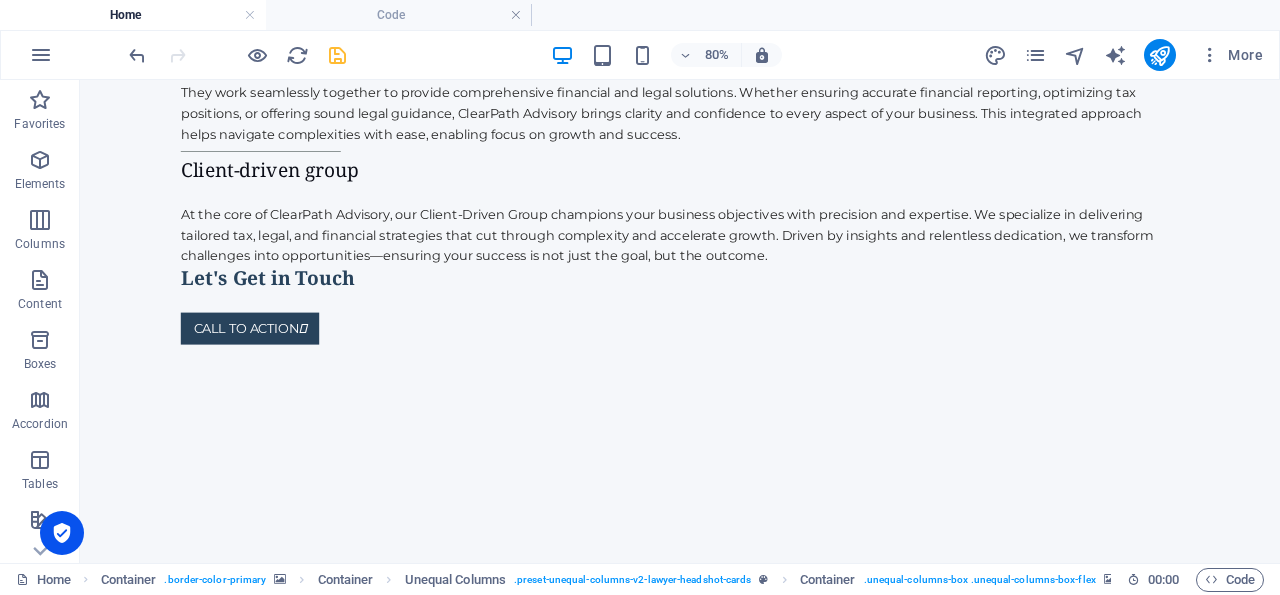 scroll, scrollTop: 3336, scrollLeft: 0, axis: vertical 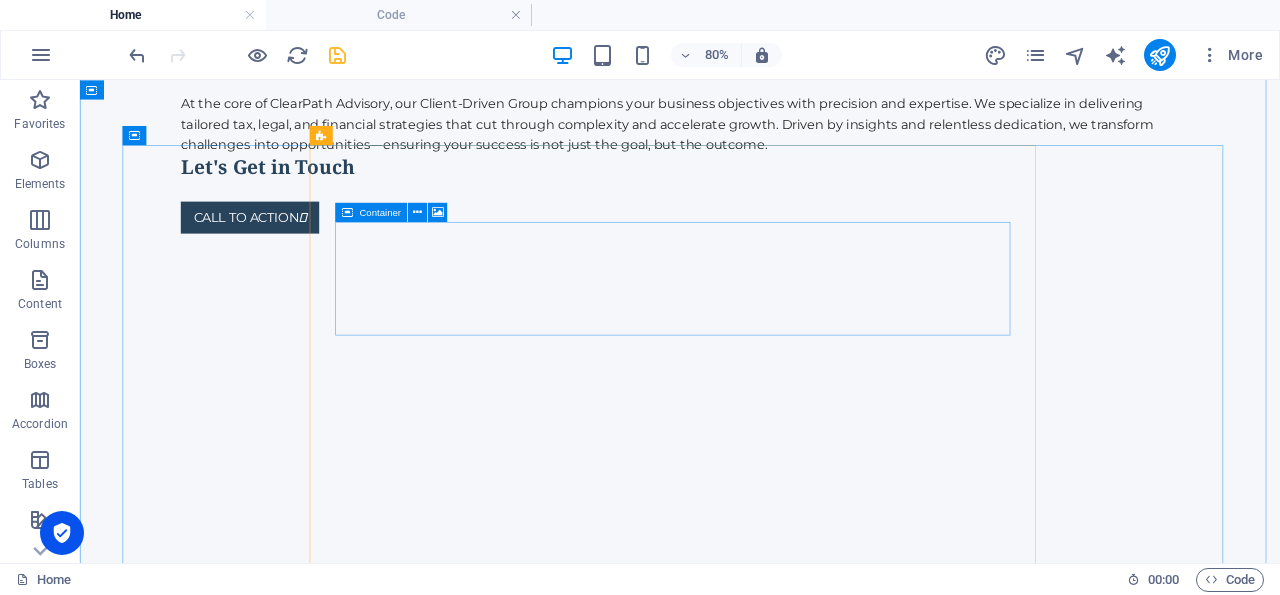 click on "Add elements" at bounding box center [771, 5786] 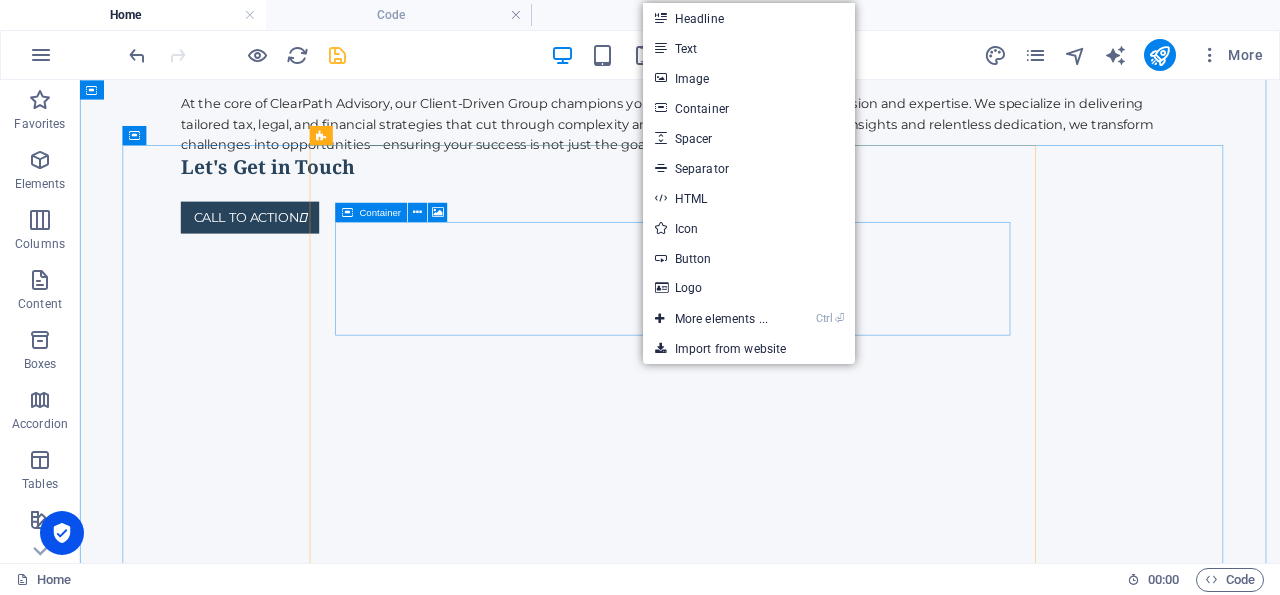 click on "Drop content here or  Add elements  Paste clipboard" at bounding box center (830, 5756) 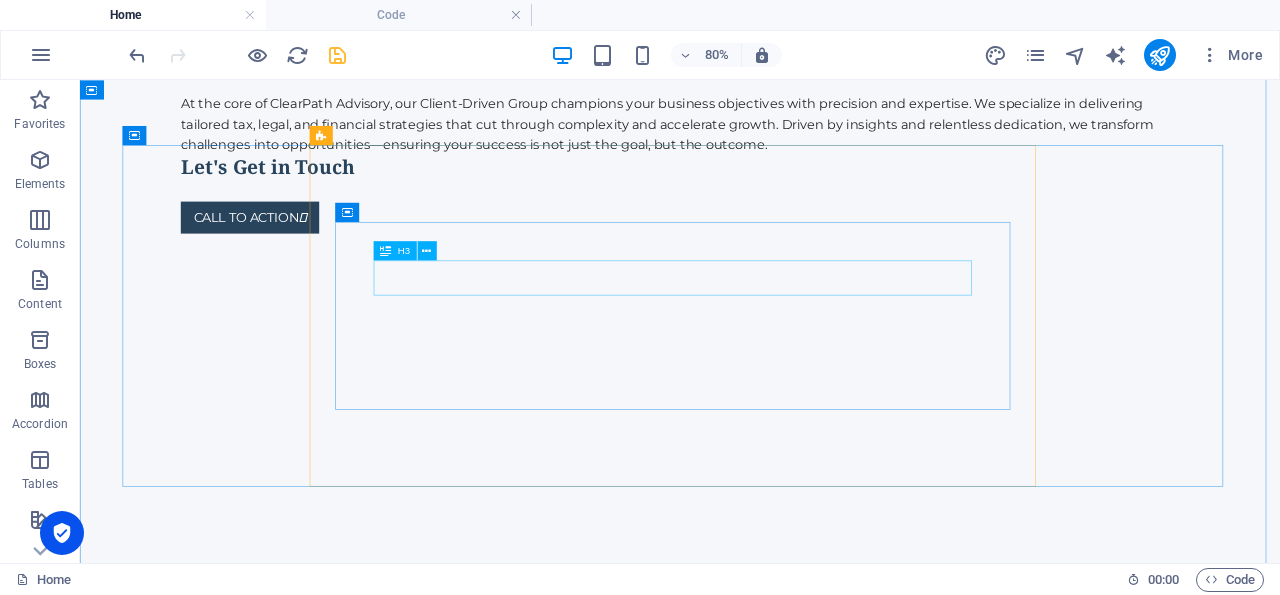 click on "[PERSON_NAME]" at bounding box center (830, 5471) 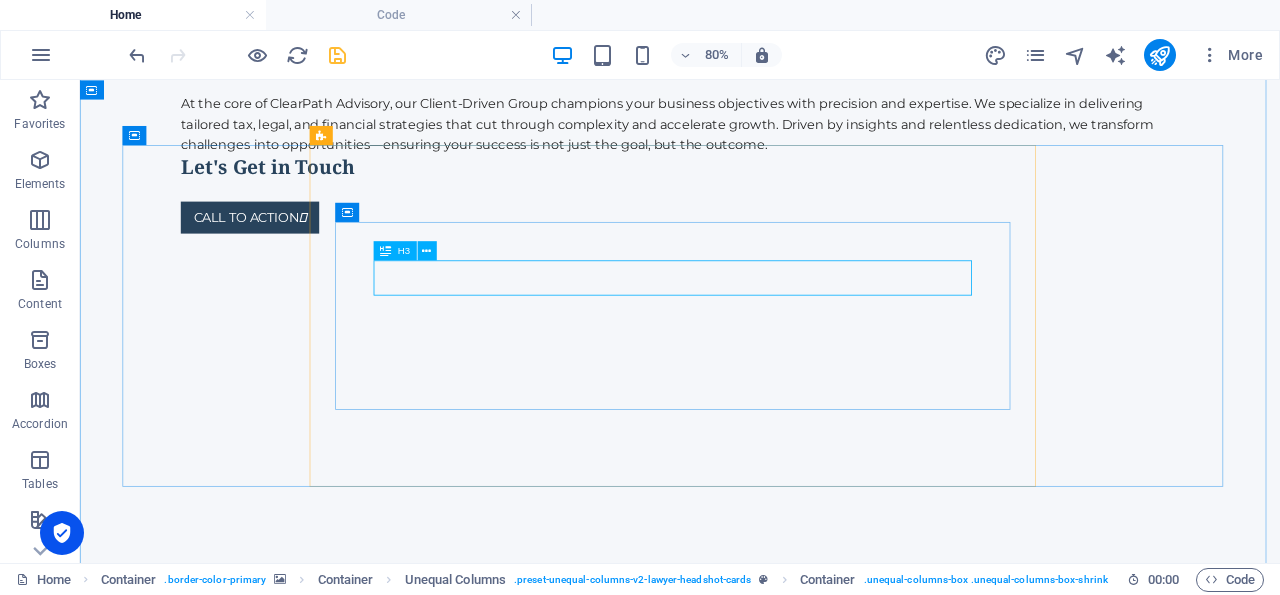 click on "[PERSON_NAME]" at bounding box center (830, 5471) 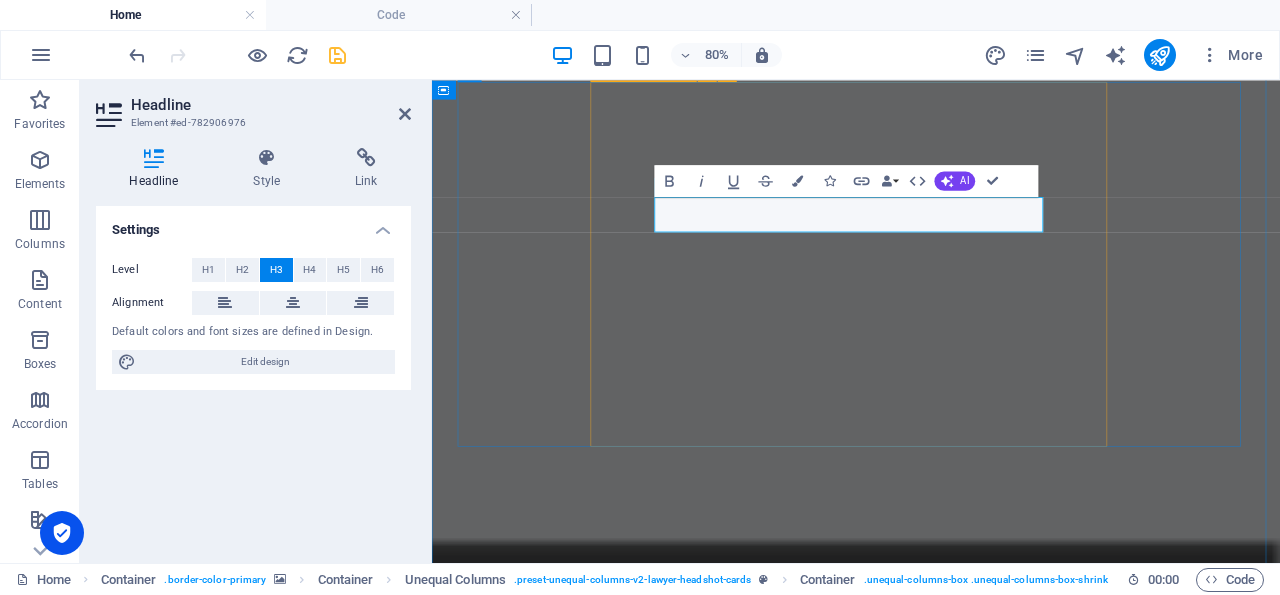type 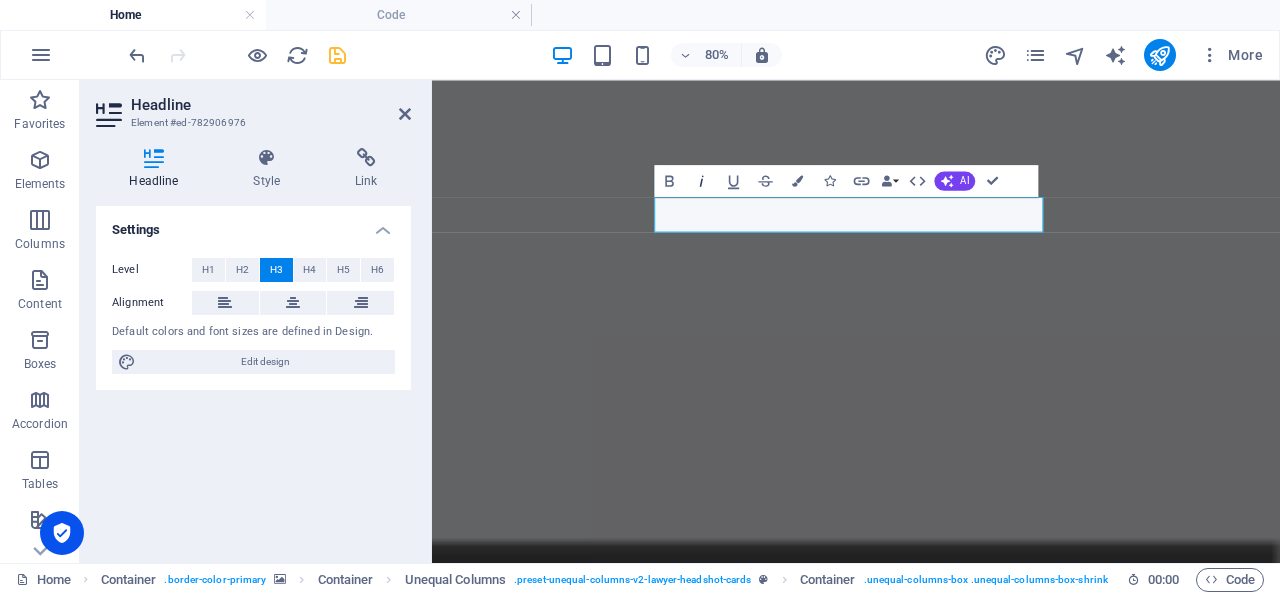click 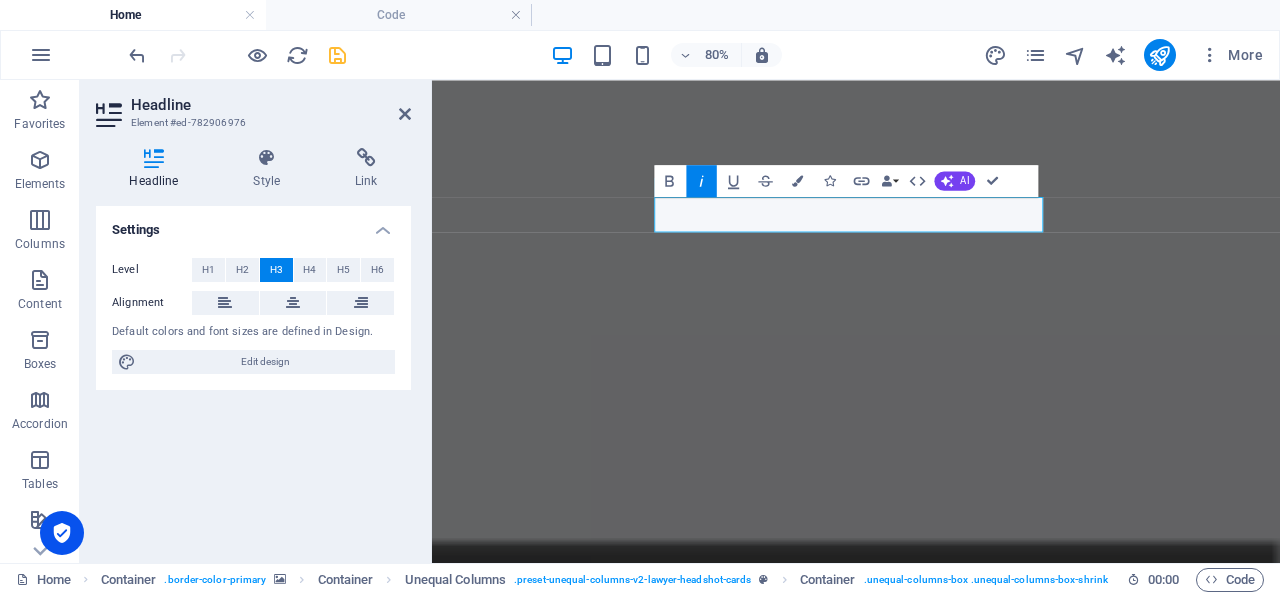 drag, startPoint x: 707, startPoint y: 186, endPoint x: 411, endPoint y: 162, distance: 296.97137 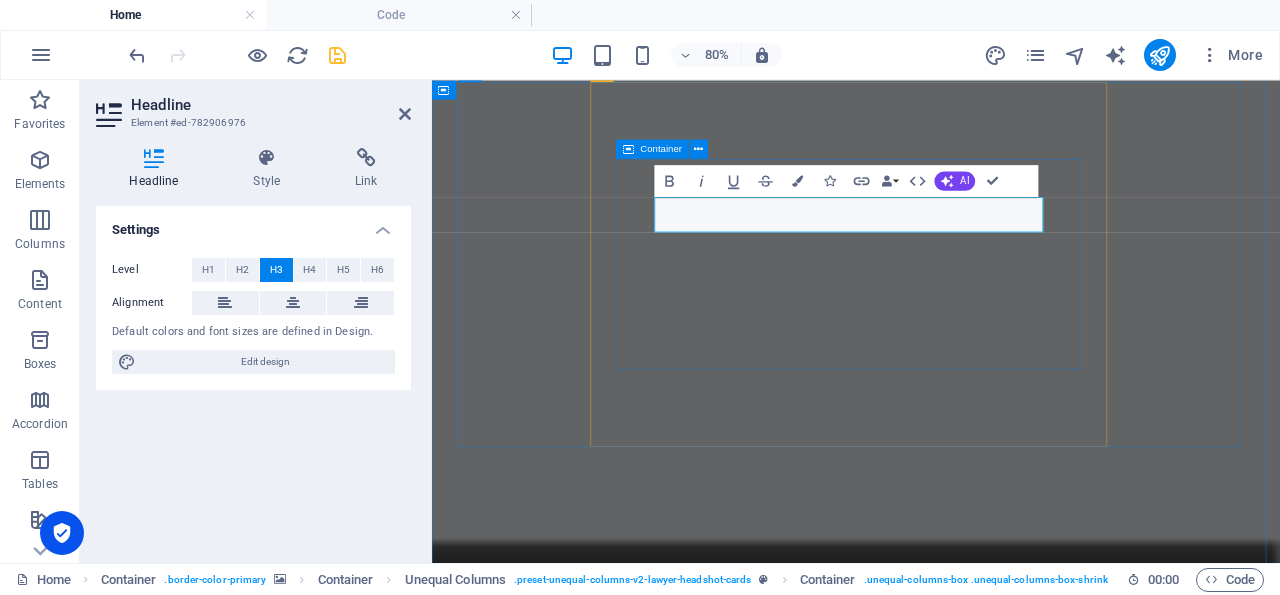 drag, startPoint x: 1016, startPoint y: 242, endPoint x: 705, endPoint y: 251, distance: 311.1302 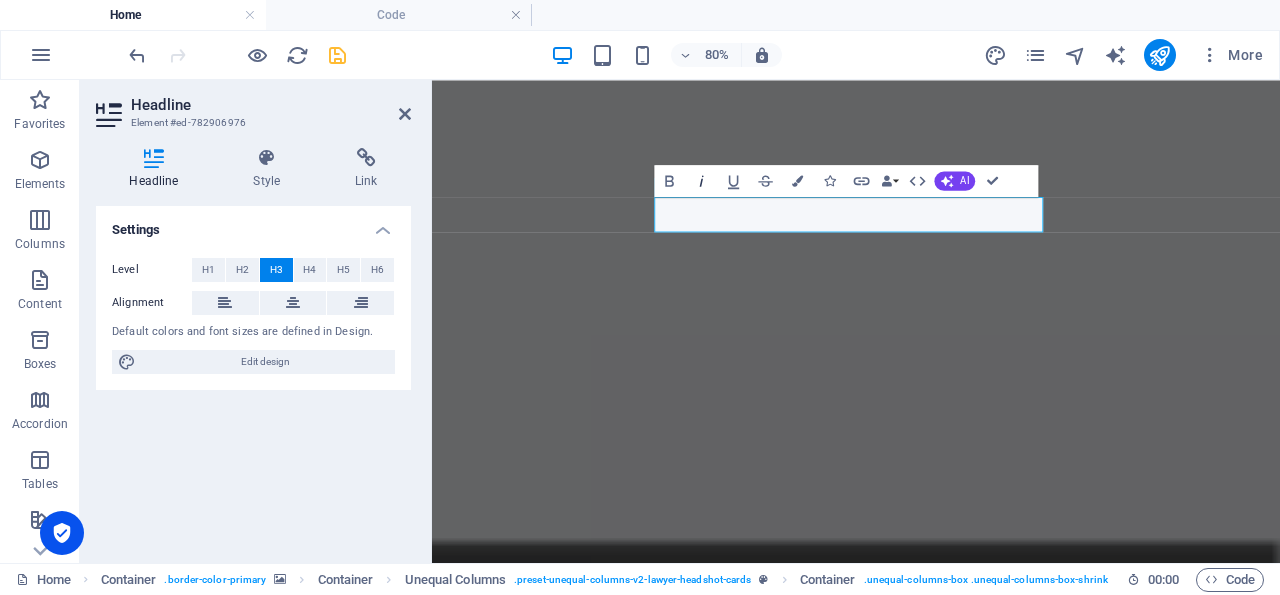 click 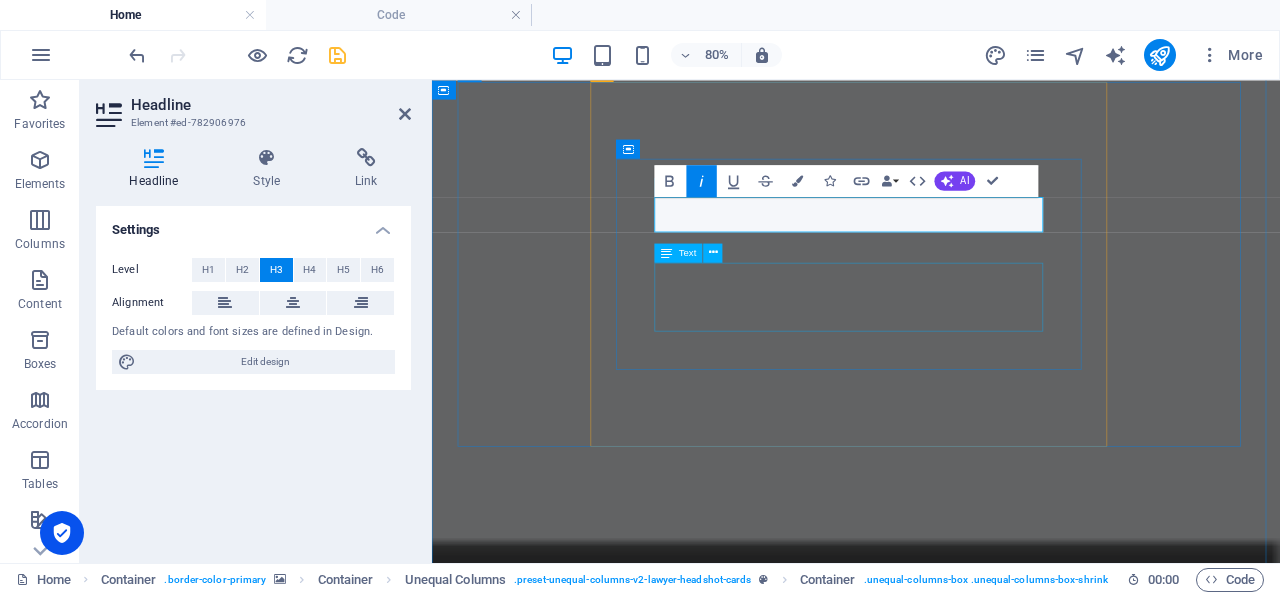 click on "“We had the best representation that pushed us constantly to grow stronger and find even better solutions in international market.”" at bounding box center [962, 4828] 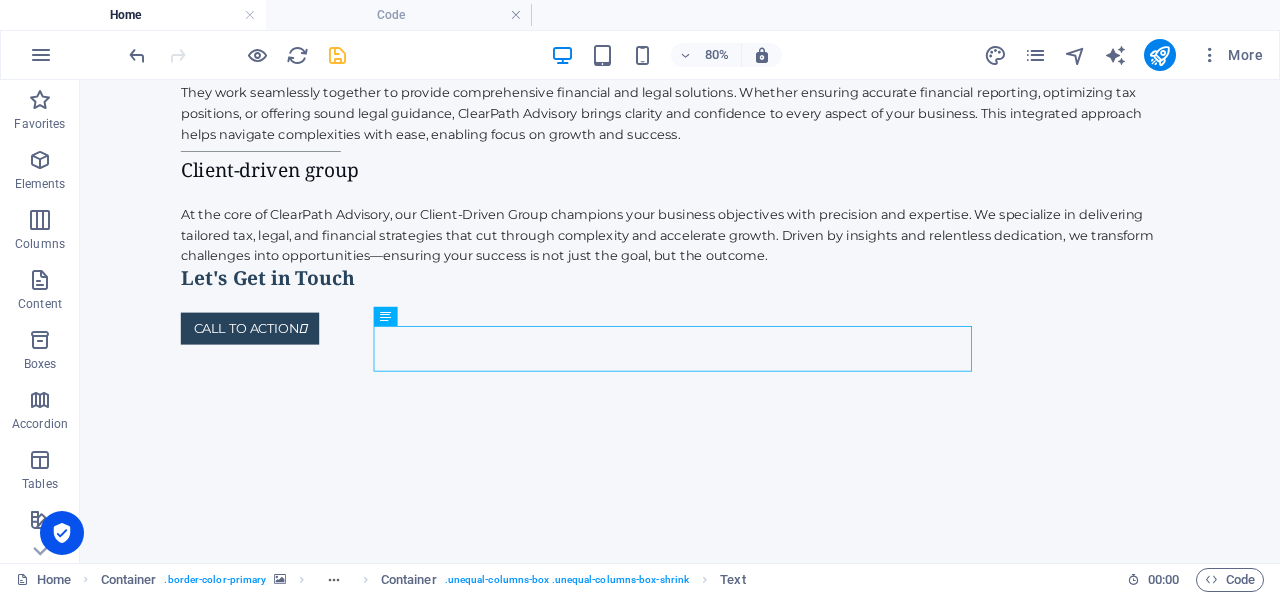 scroll, scrollTop: 3336, scrollLeft: 0, axis: vertical 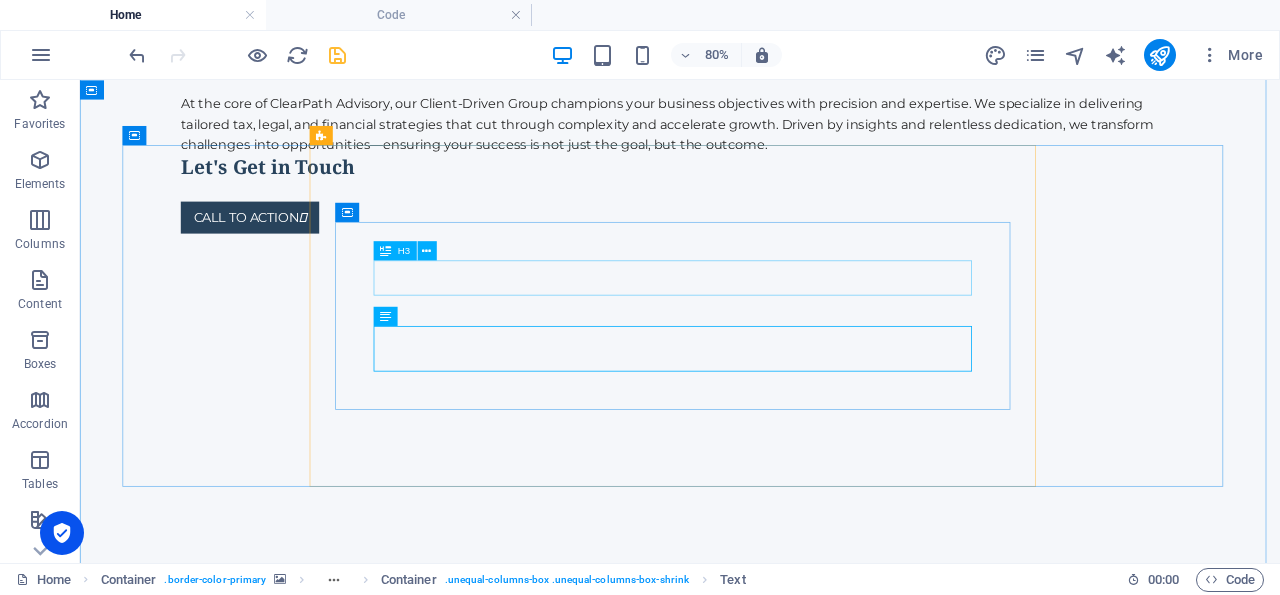 click on "FROM ASSOCIATES" at bounding box center [830, 5471] 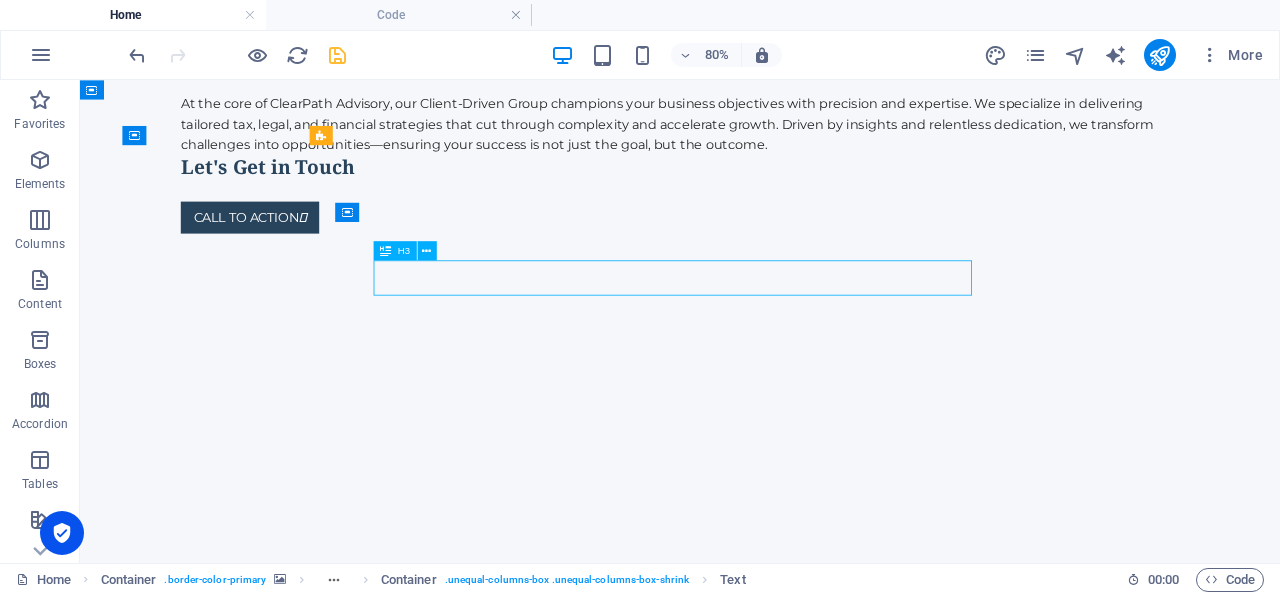 click on "FROM ASSOCIATES" at bounding box center [830, 5471] 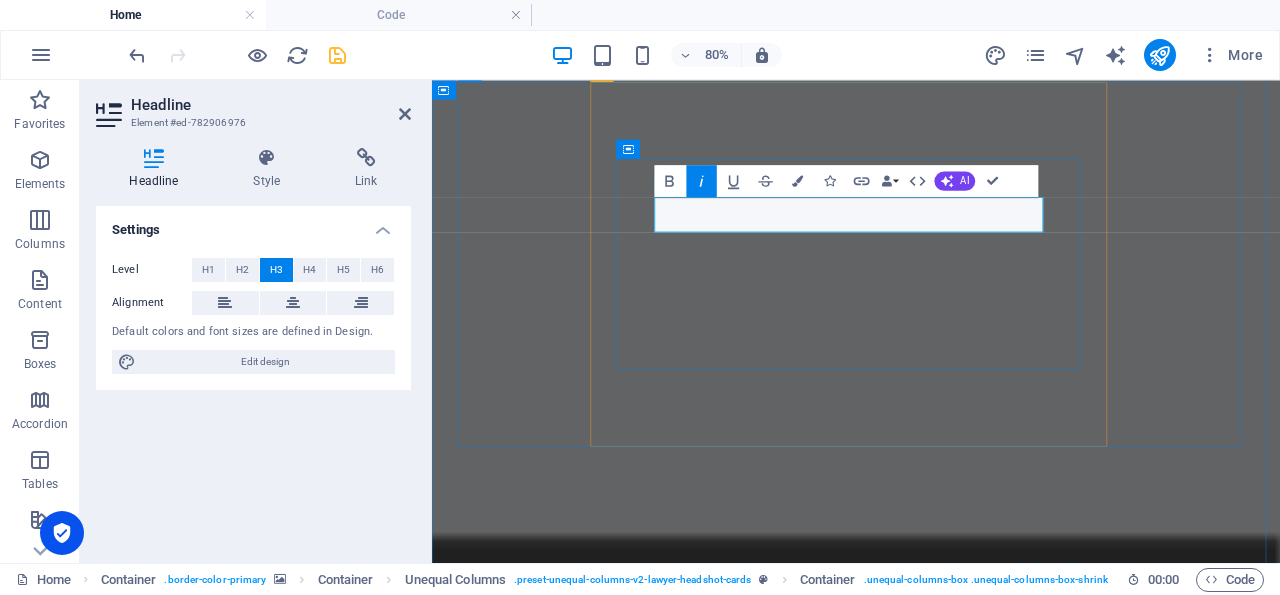 click on "FROM ASSOCIATES" at bounding box center [690, 4692] 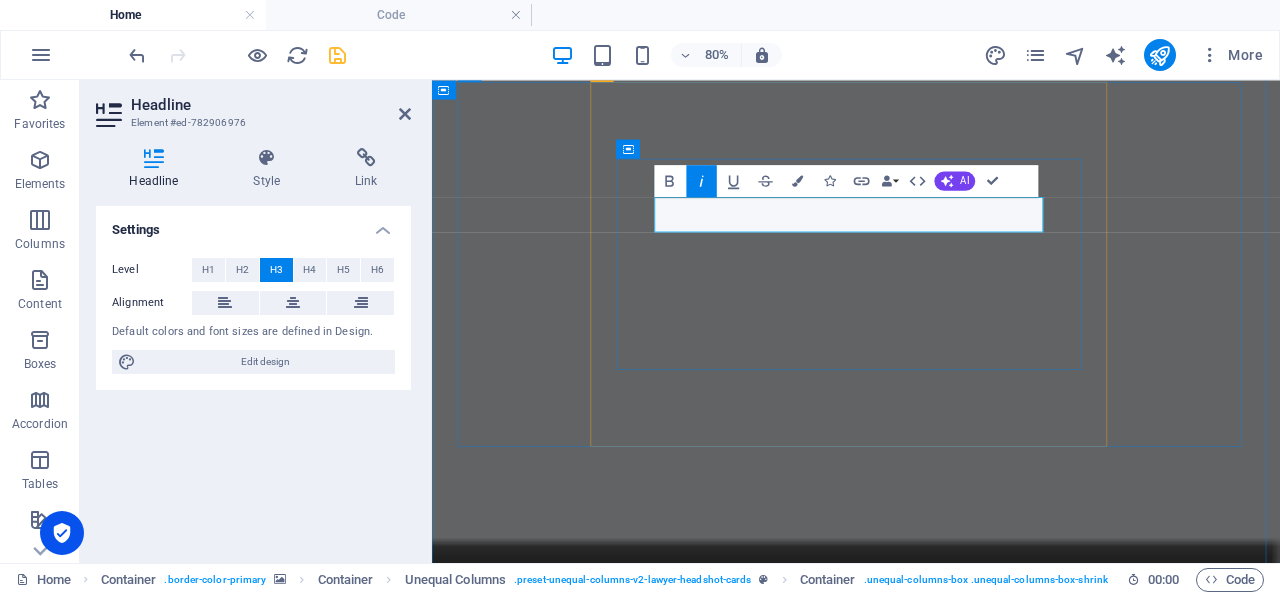 type 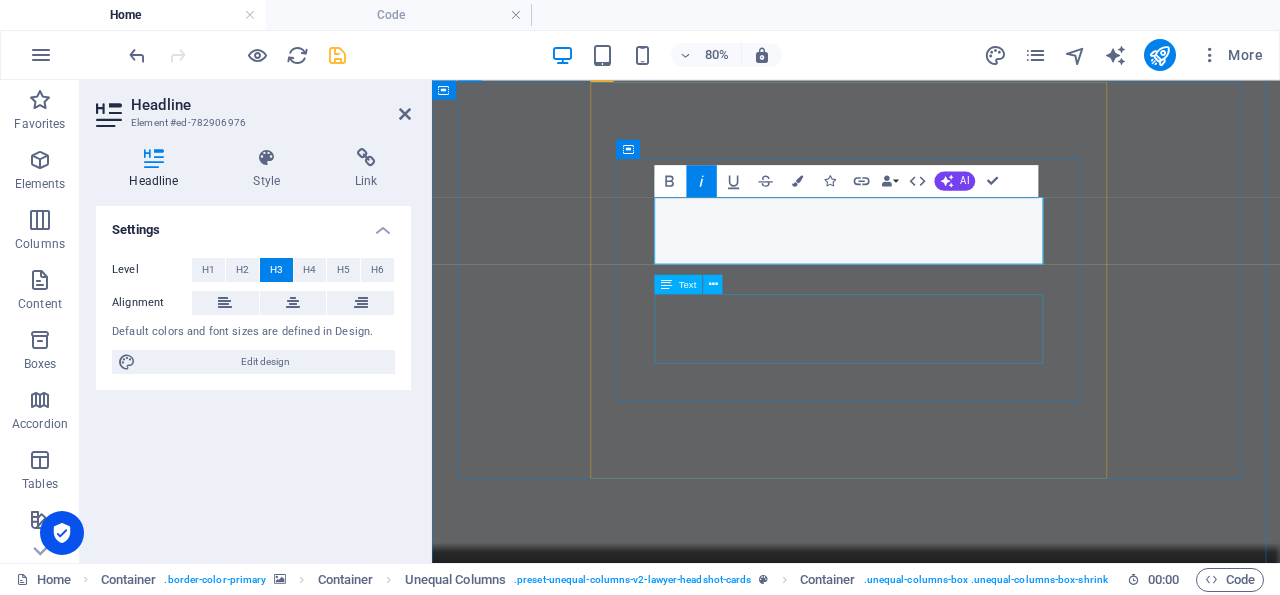 click on "“We had the best representation that pushed us constantly to grow stronger and find even better solutions in international market.”" at bounding box center [962, 4868] 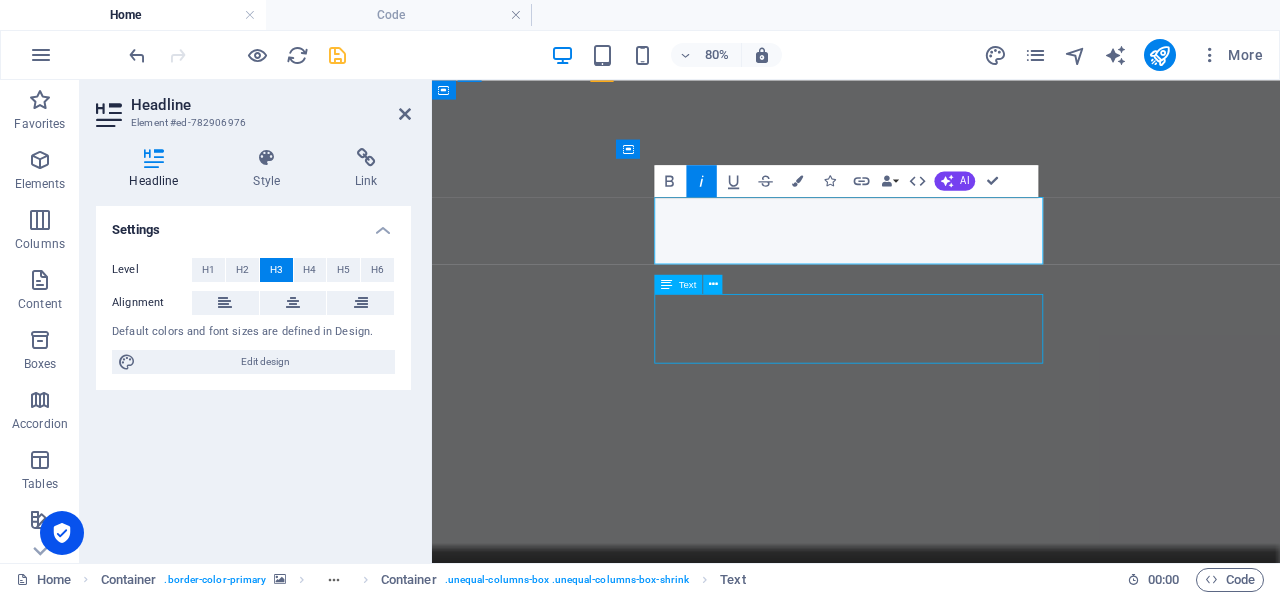 scroll, scrollTop: 3336, scrollLeft: 0, axis: vertical 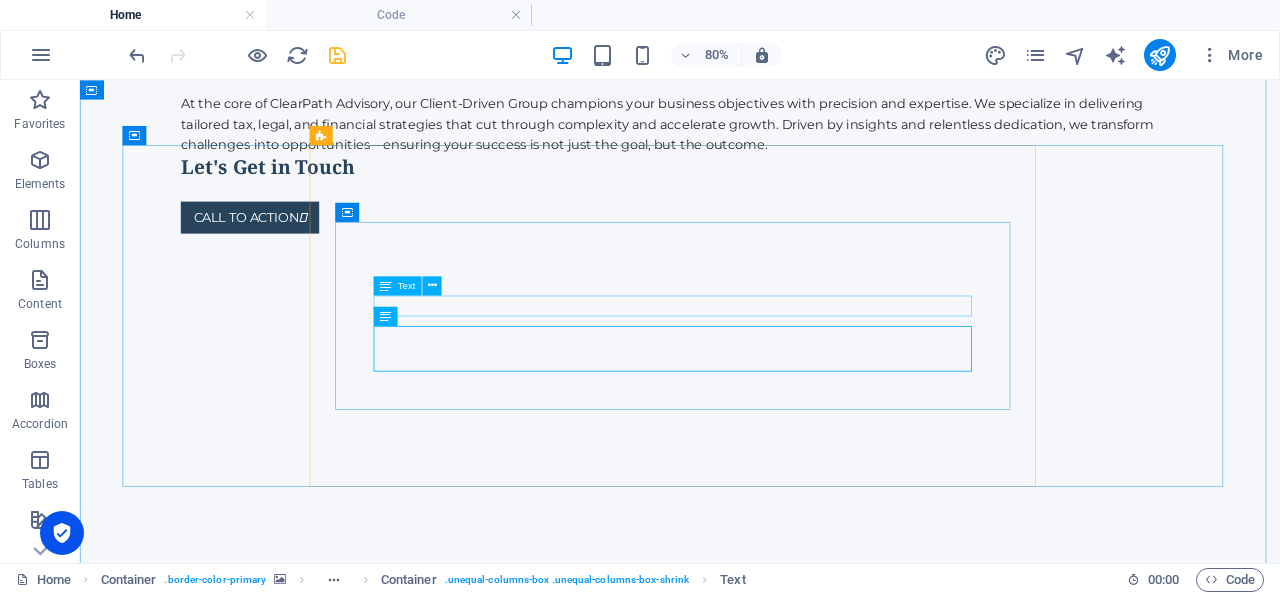 click on "CEO of XYZ Corp" at bounding box center (830, 5508) 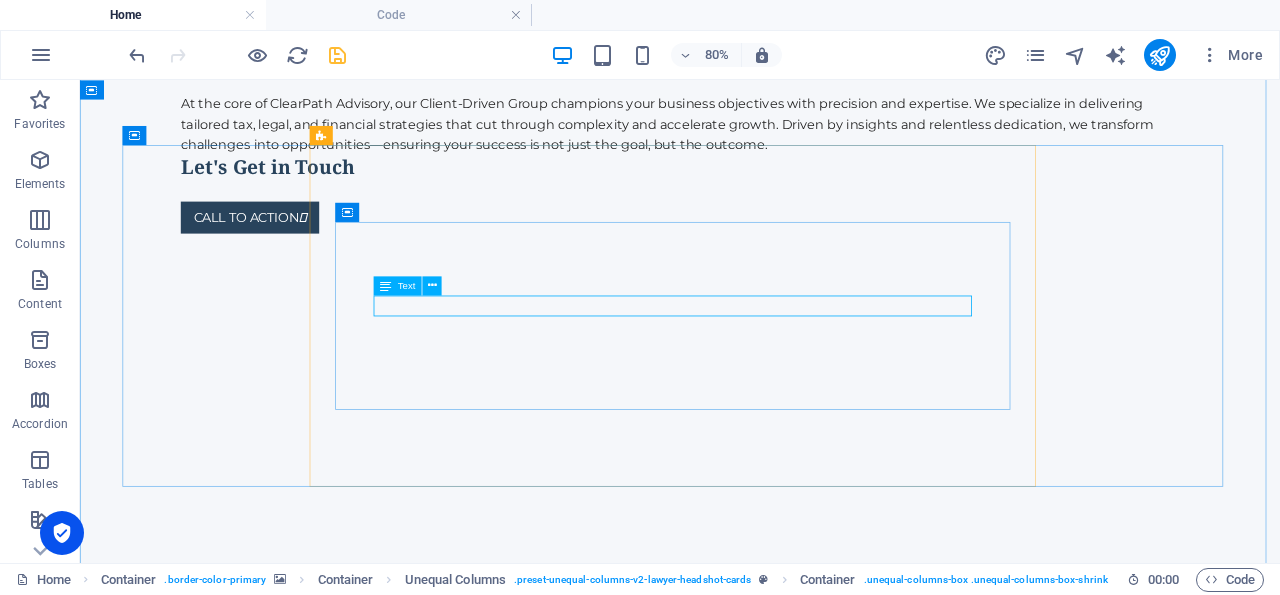 click on "CEO of XYZ Corp" at bounding box center (830, 5508) 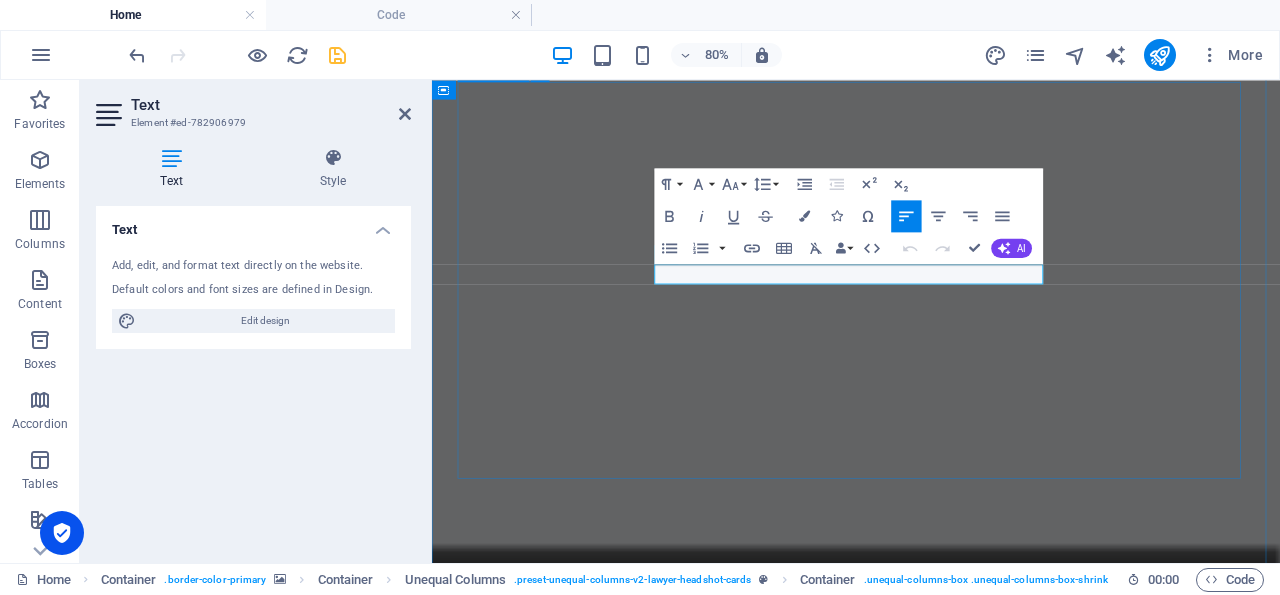 type 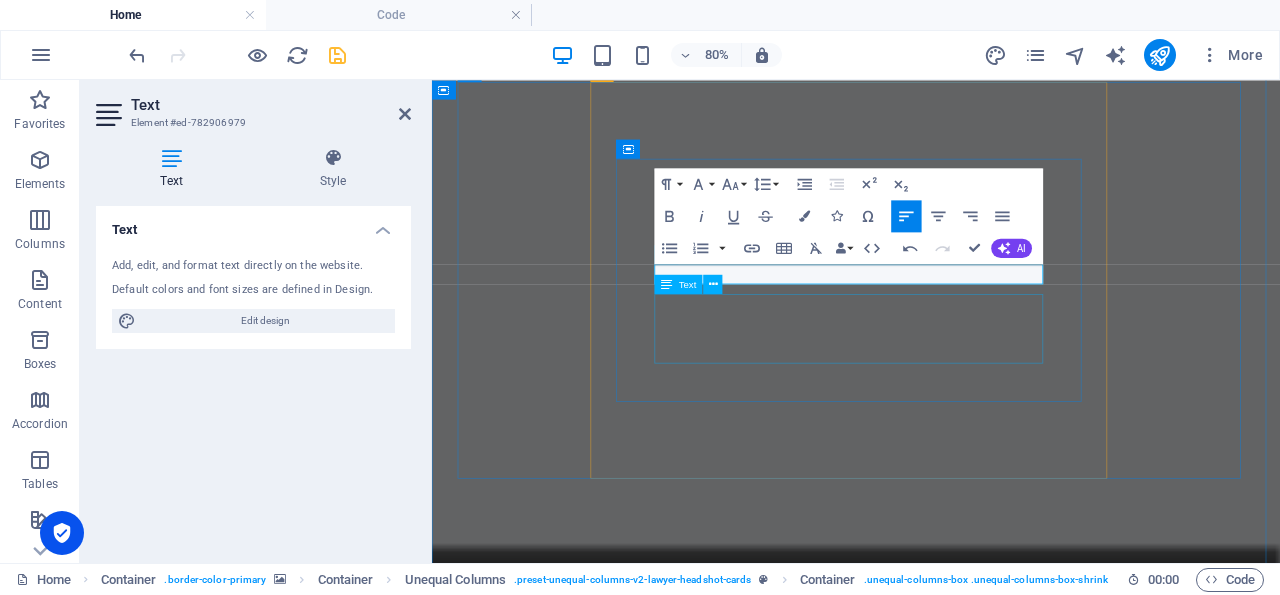 click on "“We had the best representation that pushed us constantly to grow stronger and find even better solutions in international market.”" at bounding box center (962, 4868) 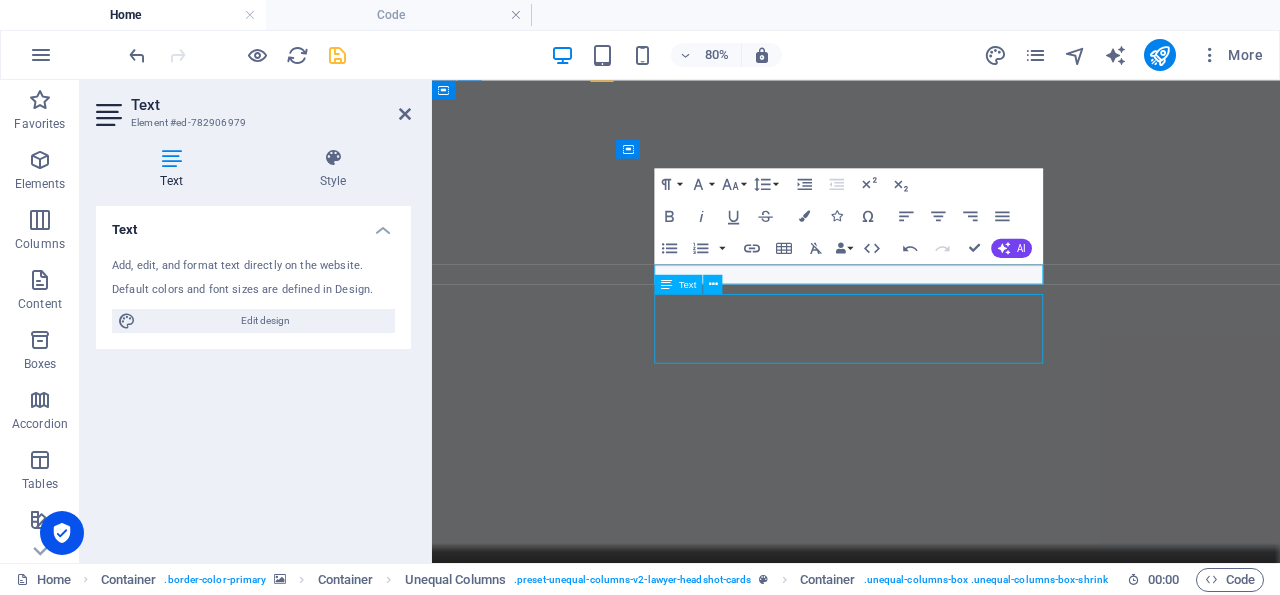 click on "“We had the best representation that pushed us constantly to grow stronger and find even better solutions in international market.”" at bounding box center [962, 4868] 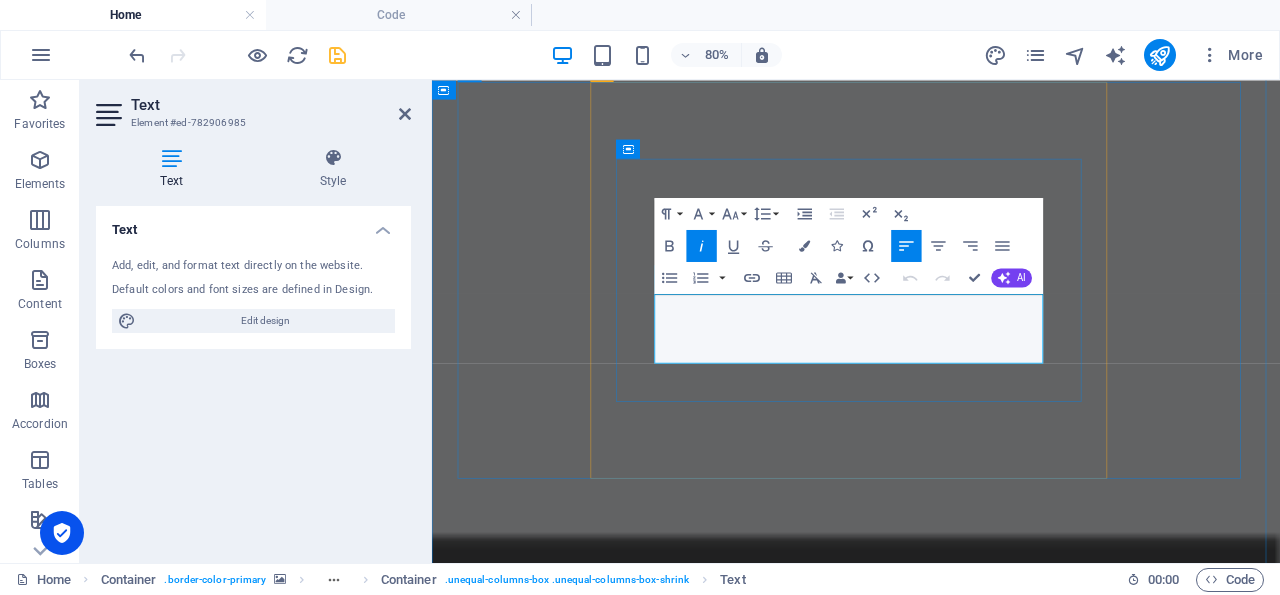 drag, startPoint x: 923, startPoint y: 419, endPoint x: 712, endPoint y: 347, distance: 222.94618 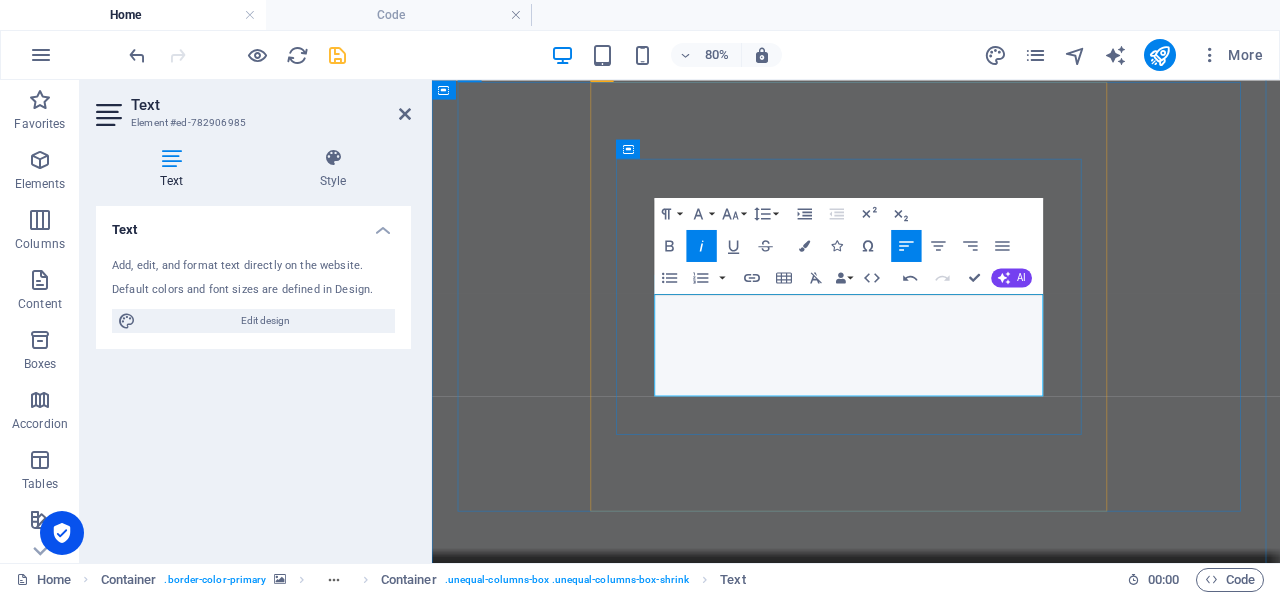 click on "t ClearPath Advisory, we walk alongside our clients—listening, understanding, and offering solutions that make life easier. Every journey is different, and we’re here to support yours with care, clarity, and commitment." at bounding box center (962, 4919) 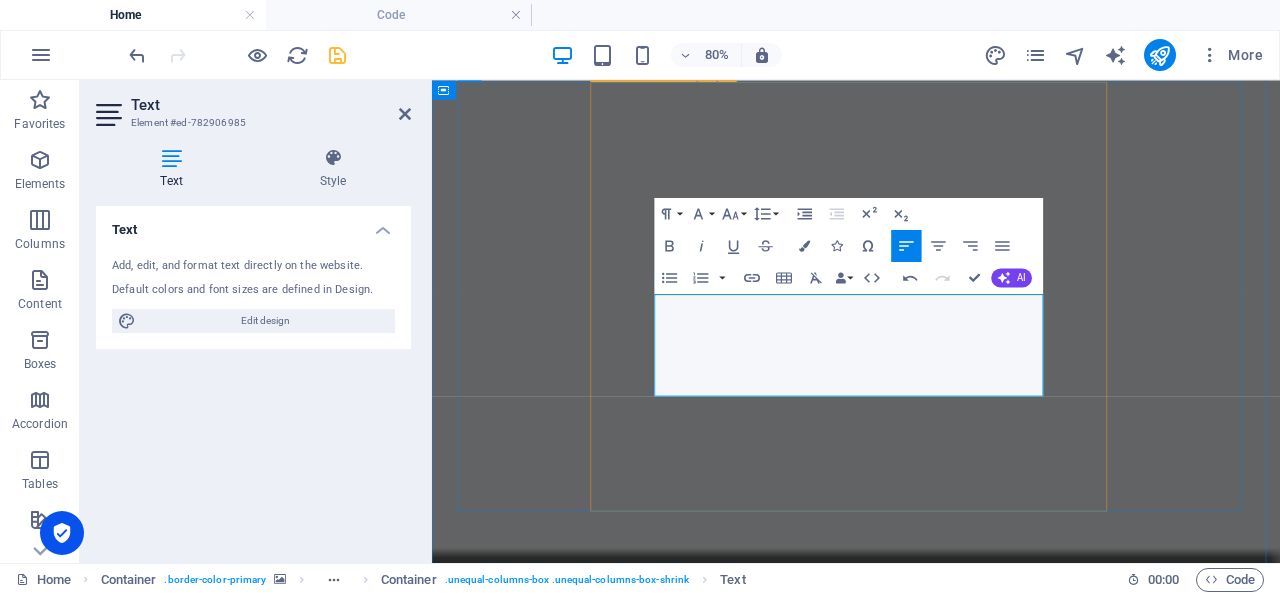 click on "CLEAR PATH ASSOCIATES TEAM From Associates   we walk alongside our clients—listening, understanding, and offering solutions that make life easier. Every journey is different, and we’re here to support yours with care, clarity, and commitment. —  With you always," at bounding box center [962, 4878] 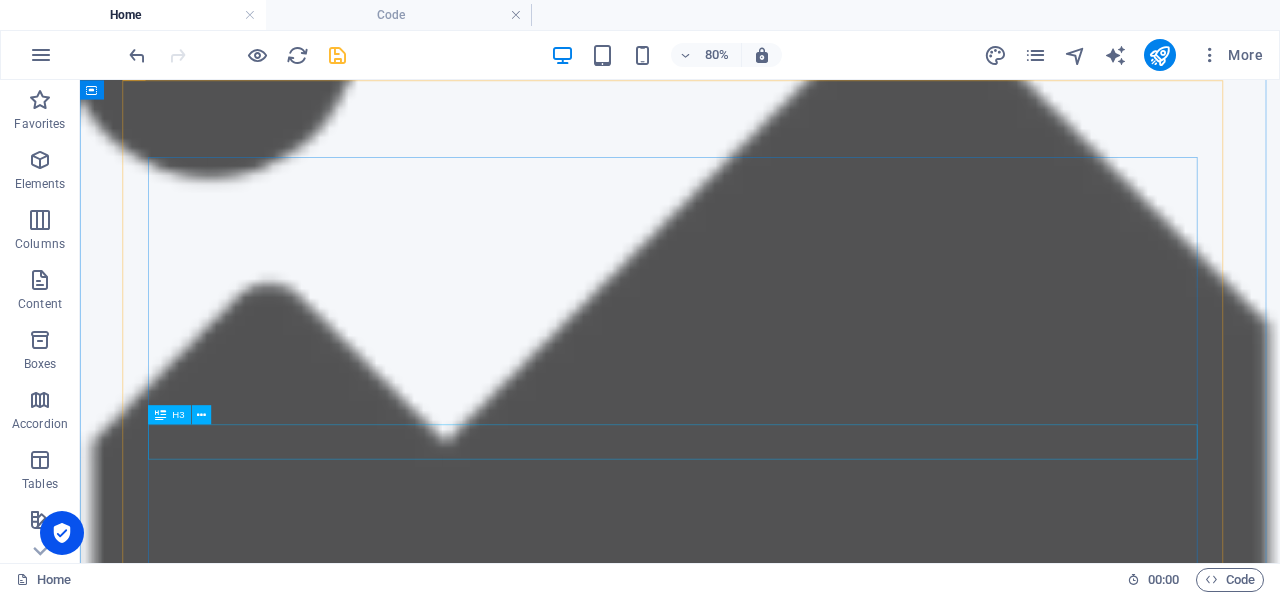scroll, scrollTop: 4890, scrollLeft: 0, axis: vertical 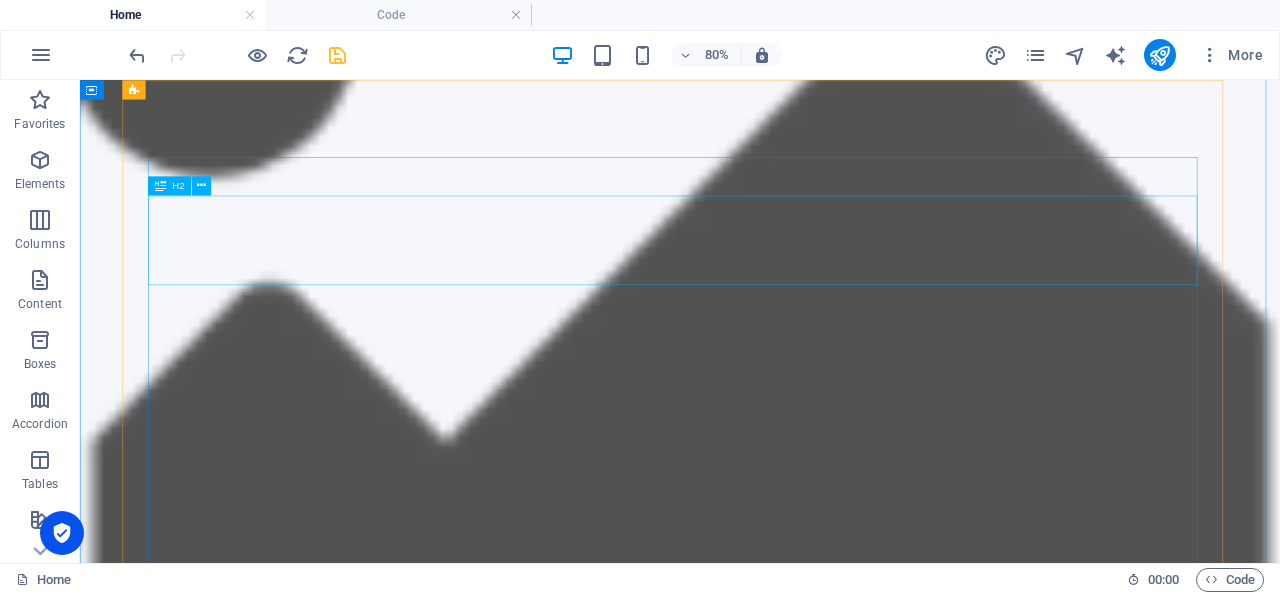 click on "We treat all our Clients with full respect as well as our opponents in court." at bounding box center (830, 5552) 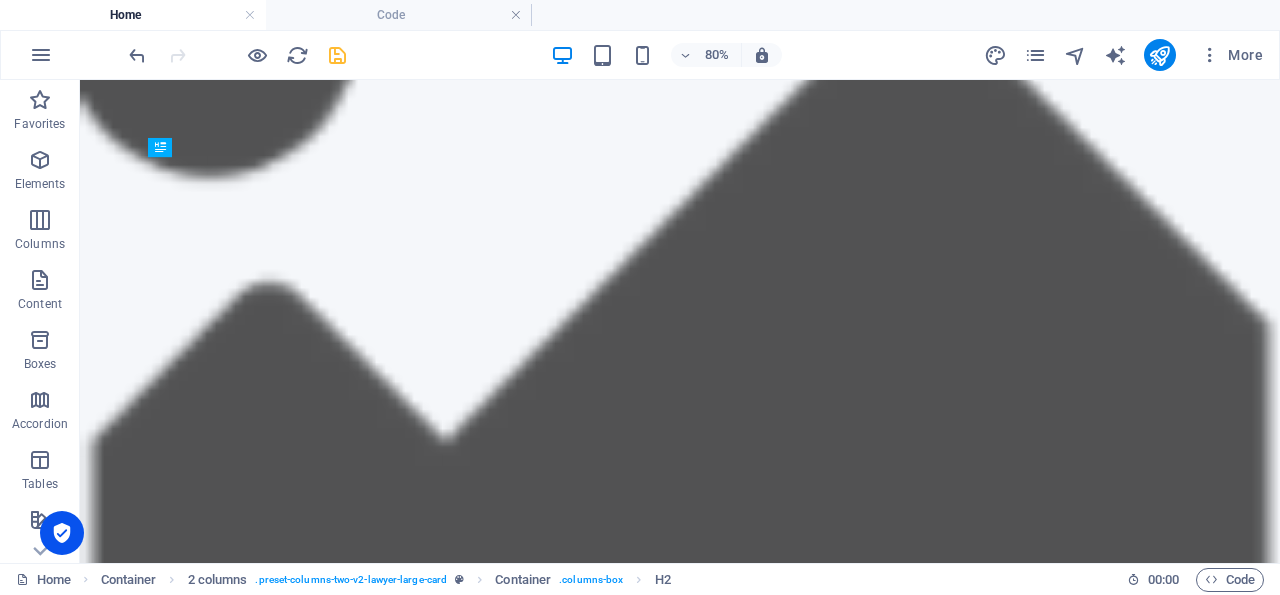drag, startPoint x: 928, startPoint y: 312, endPoint x: 346, endPoint y: 272, distance: 583.3729 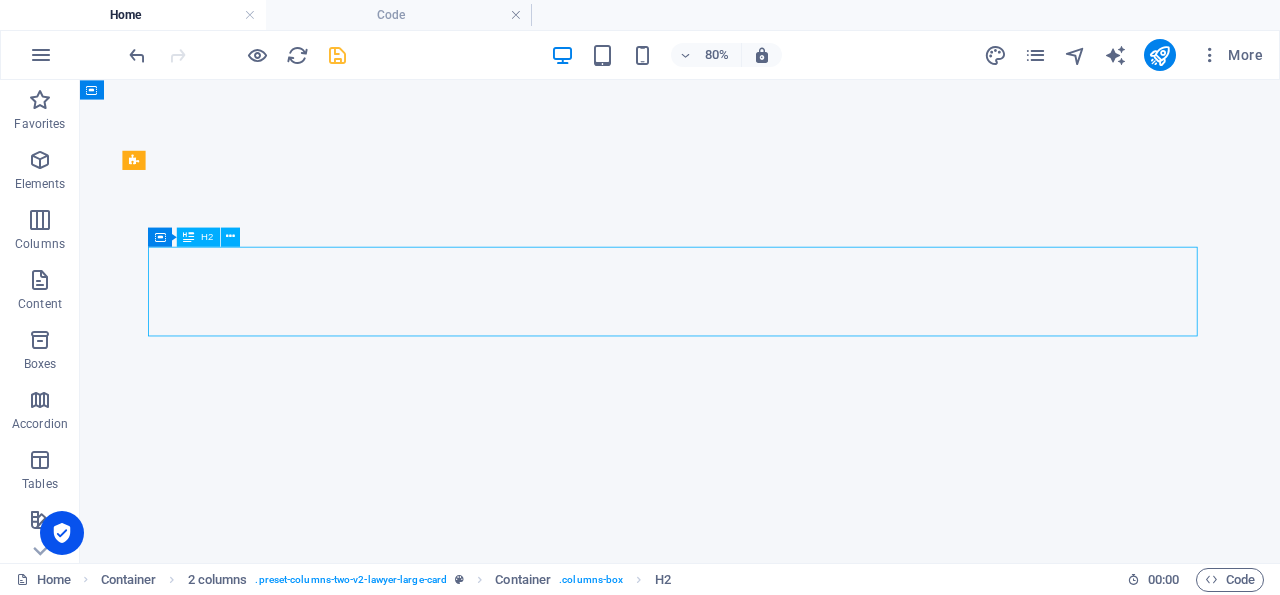 drag, startPoint x: 279, startPoint y: 368, endPoint x: 185, endPoint y: 332, distance: 100.65784 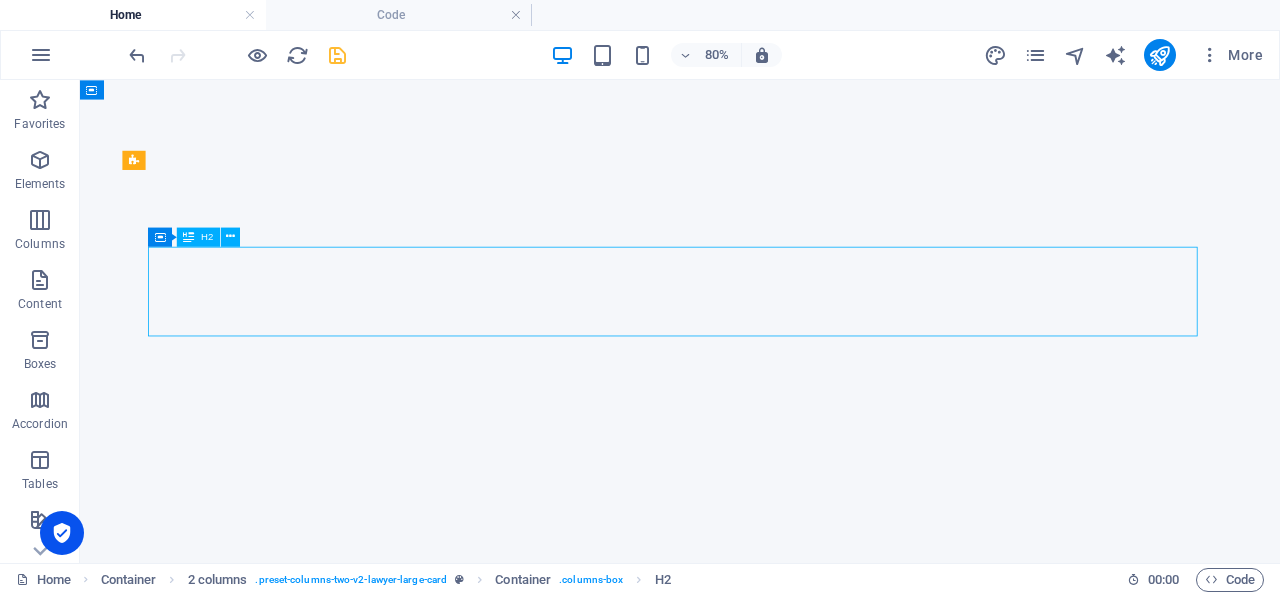 click on "We treat all our Clients with full respect as well as our opponents in court." at bounding box center [830, 5616] 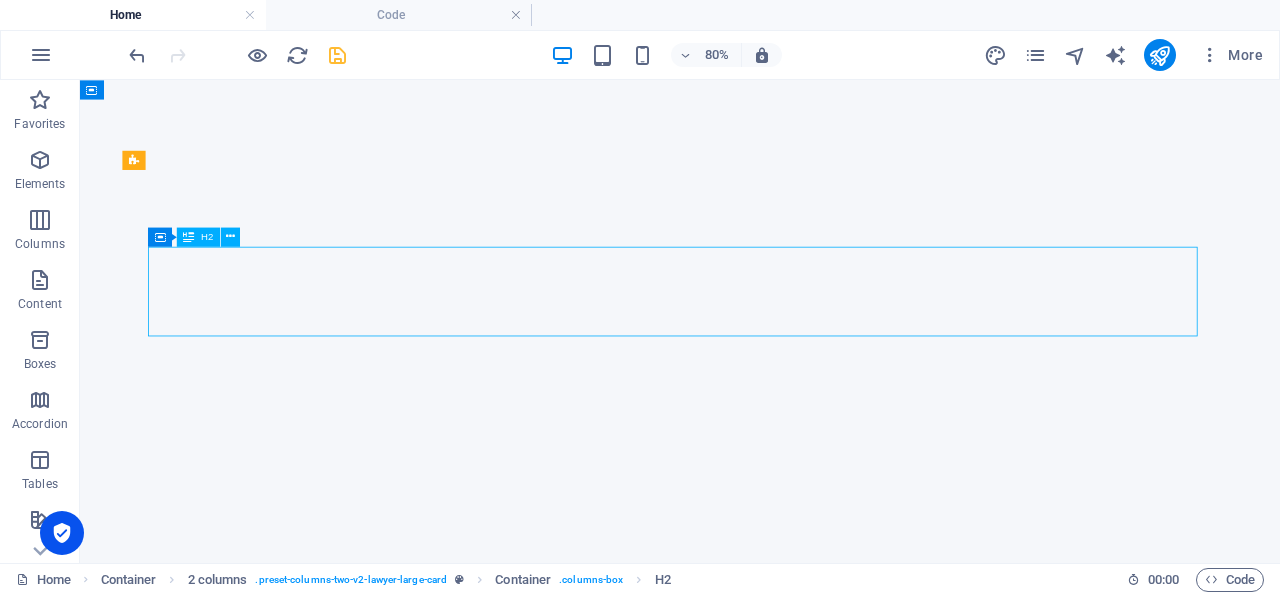 drag, startPoint x: 396, startPoint y: 376, endPoint x: 240, endPoint y: 347, distance: 158.67262 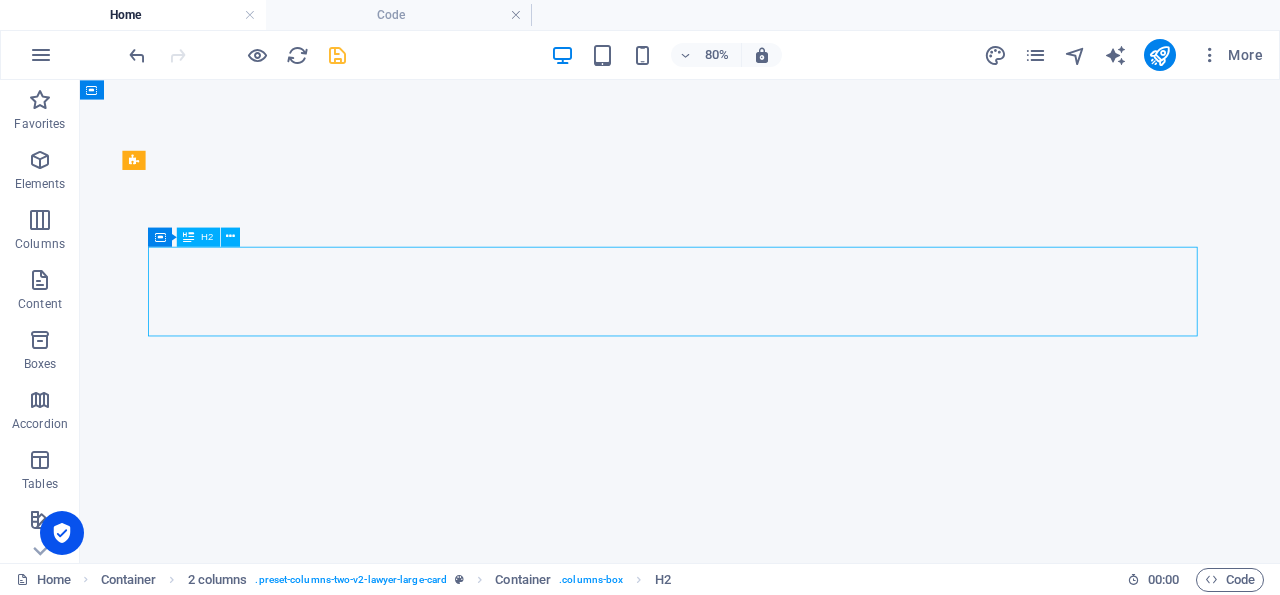 click on "We treat all our Clients with full respect as well as our opponents in court." at bounding box center (830, 5616) 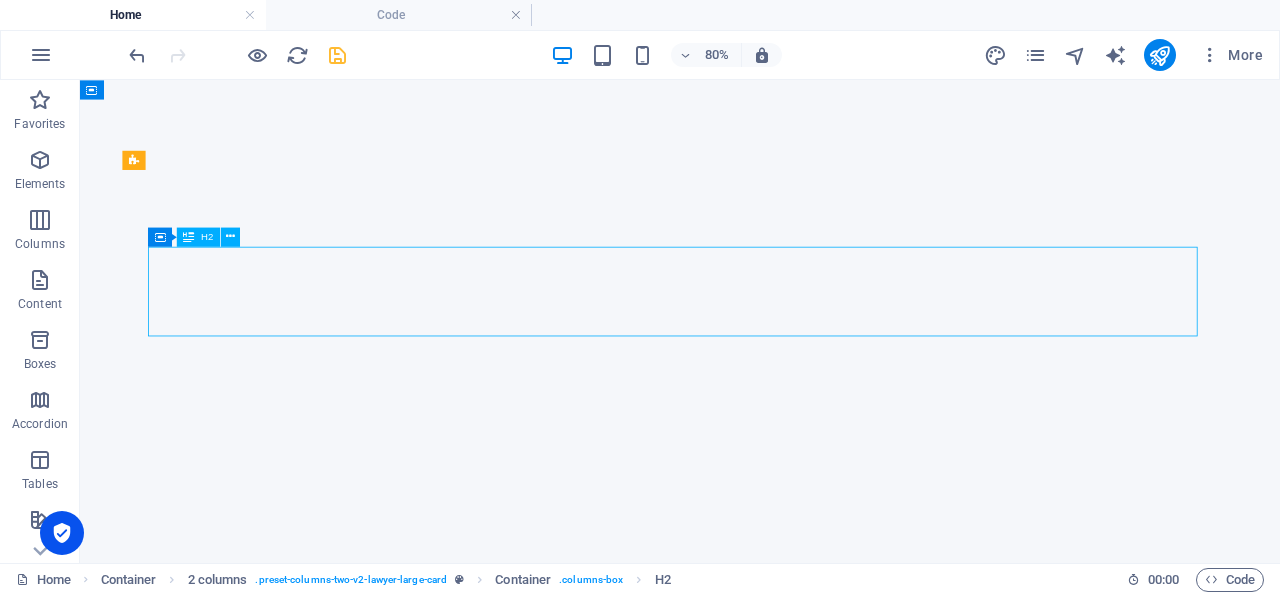 drag, startPoint x: 287, startPoint y: 370, endPoint x: 192, endPoint y: 348, distance: 97.5141 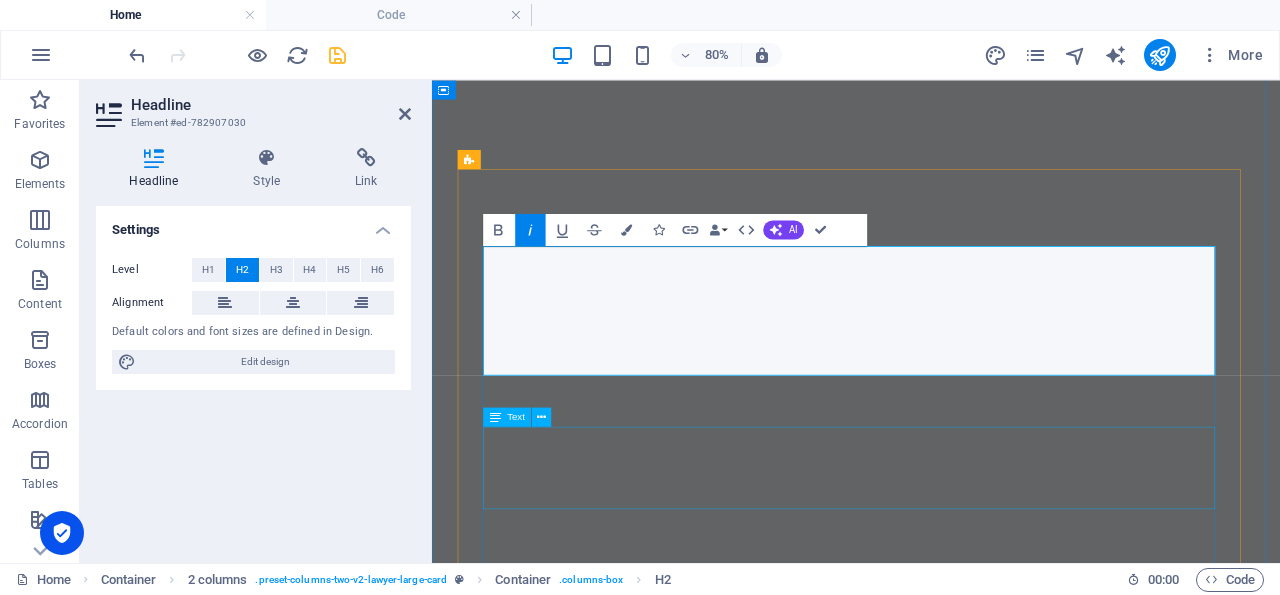 click on "Quia sed quod fuga tempora. Officiis voluptas asperiores numquam. Velit occaecati et et blanditiis ab placeat qui. Caecati et et blanditiis ab placeat qui. Clandit iis ab placeat qui.Quia sed quod fuga tempora. Officiis voluptas asperiores numquam. Velit occaecati et et blanditiis ab placeat qui. Caecati et et blanditiis ab placeat qui. Clandit iis ab." at bounding box center (962, 5160) 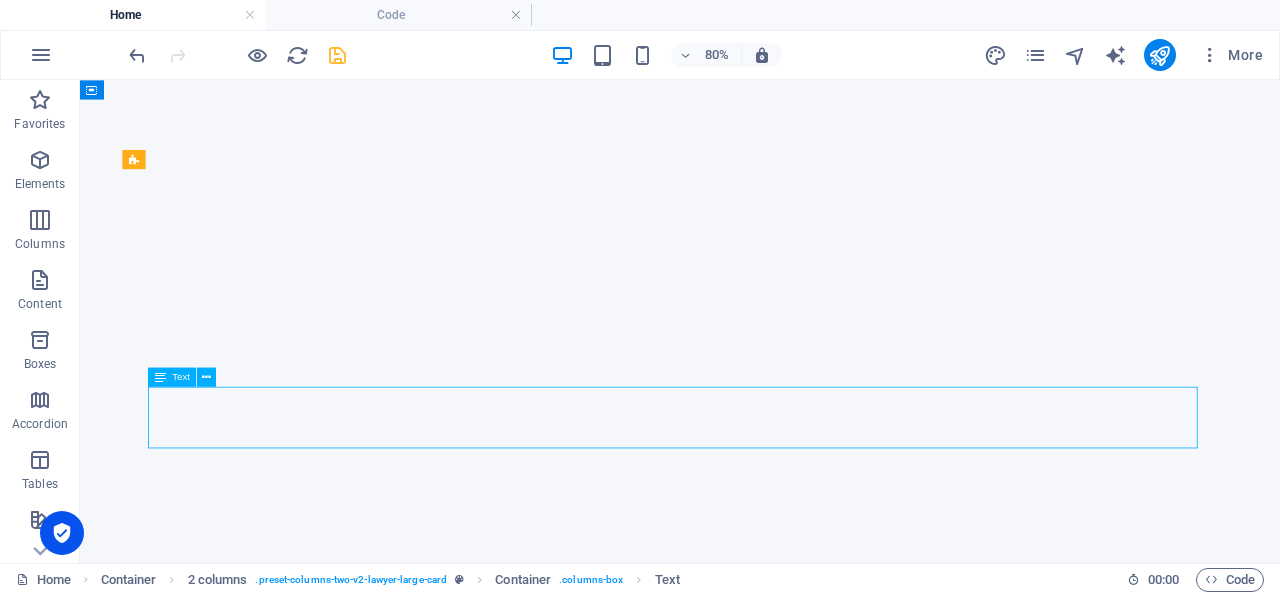 scroll, scrollTop: 4778, scrollLeft: 0, axis: vertical 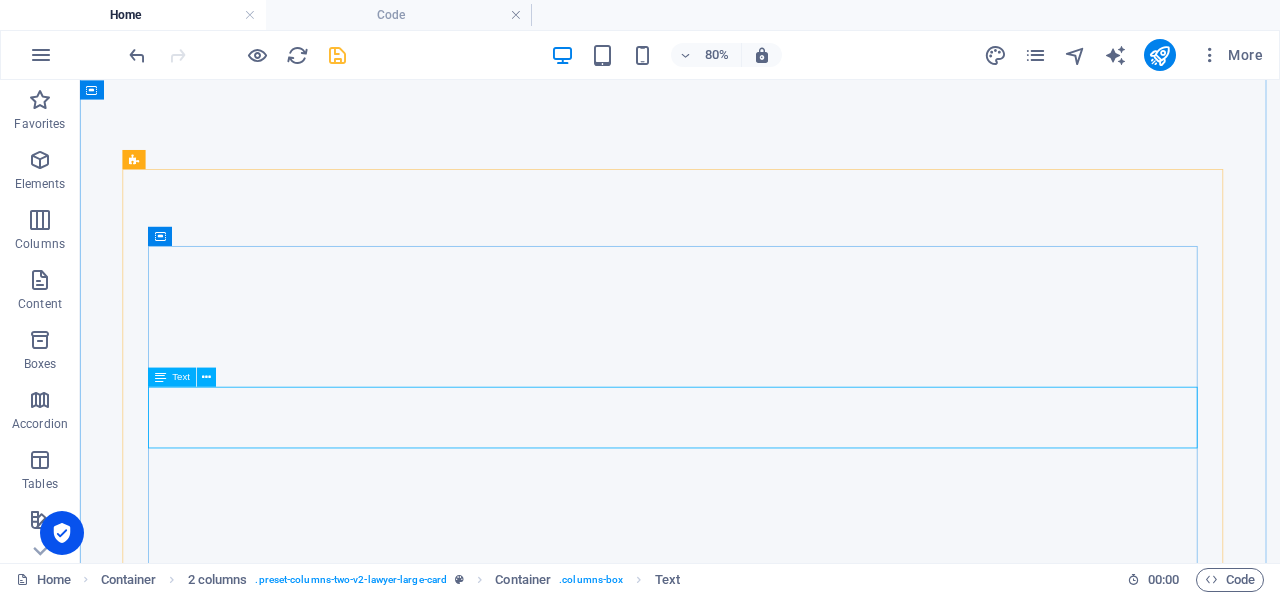 click on "Quia sed quod fuga tempora. Officiis voluptas asperiores numquam. Velit occaecati et et blanditiis ab placeat qui. Caecati et et blanditiis ab placeat qui. Clandit iis ab placeat qui.Quia sed quod fuga tempora. Officiis voluptas asperiores numquam. Velit occaecati et et blanditiis ab placeat qui. Caecati et et blanditiis ab placeat qui. Clandit iis ab." at bounding box center [830, 5780] 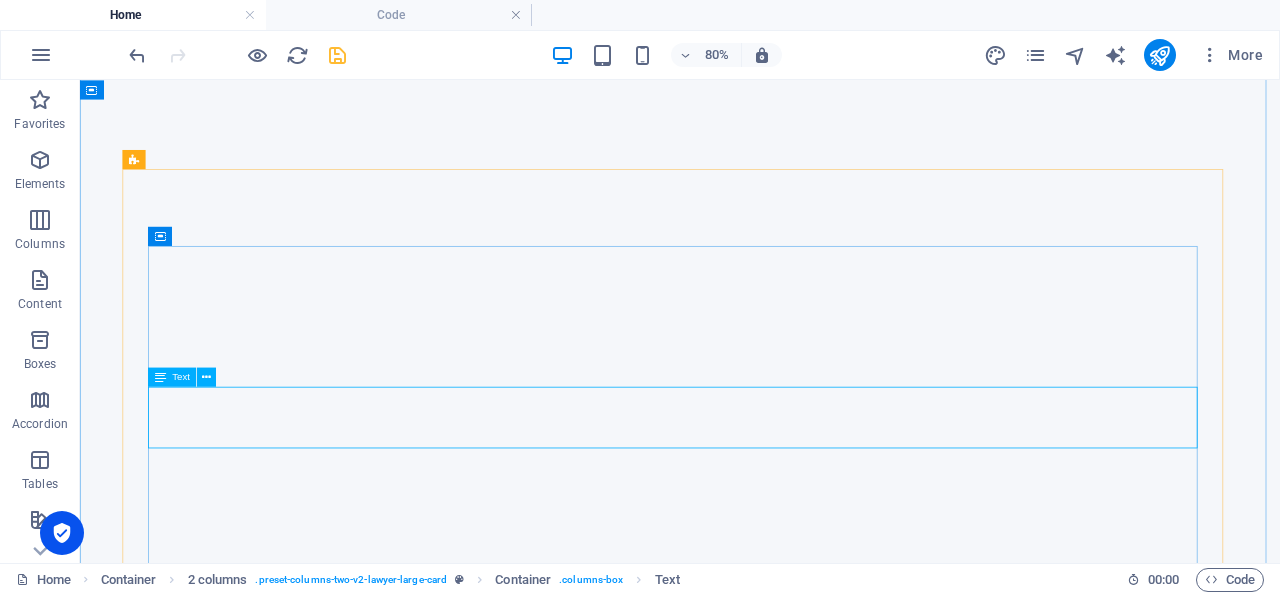 click on "Quia sed quod fuga tempora. Officiis voluptas asperiores numquam. Velit occaecati et et blanditiis ab placeat qui. Caecati et et blanditiis ab placeat qui. Clandit iis ab placeat qui.Quia sed quod fuga tempora. Officiis voluptas asperiores numquam. Velit occaecati et et blanditiis ab placeat qui. Caecati et et blanditiis ab placeat qui. Clandit iis ab." at bounding box center (830, 5780) 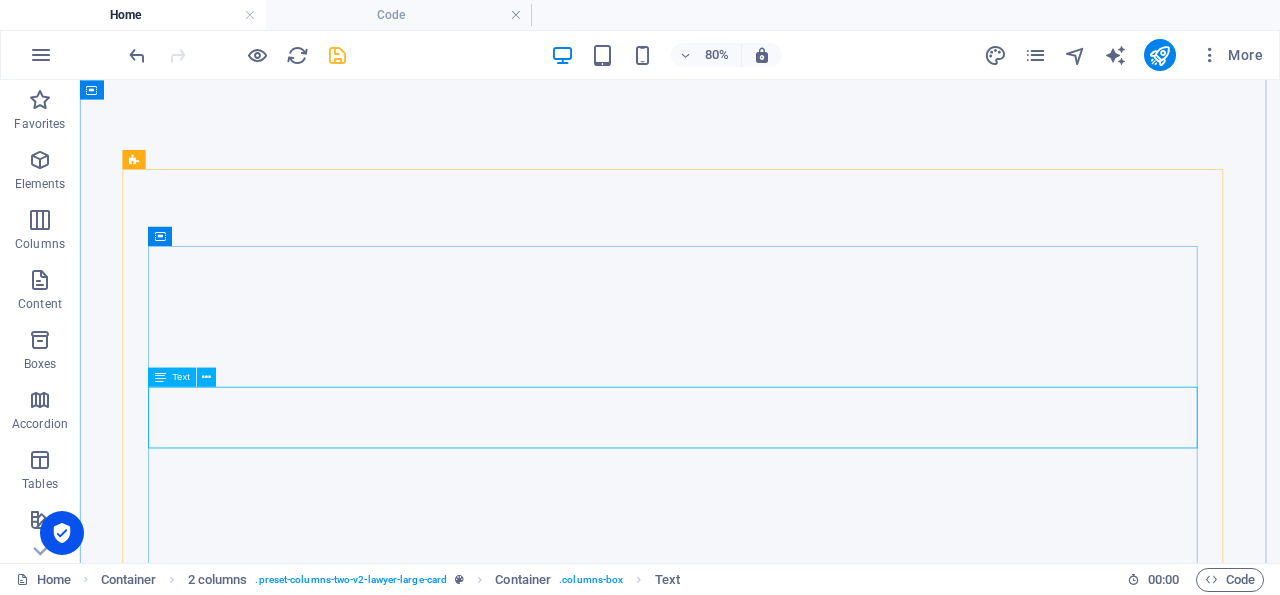 scroll, scrollTop: 4654, scrollLeft: 0, axis: vertical 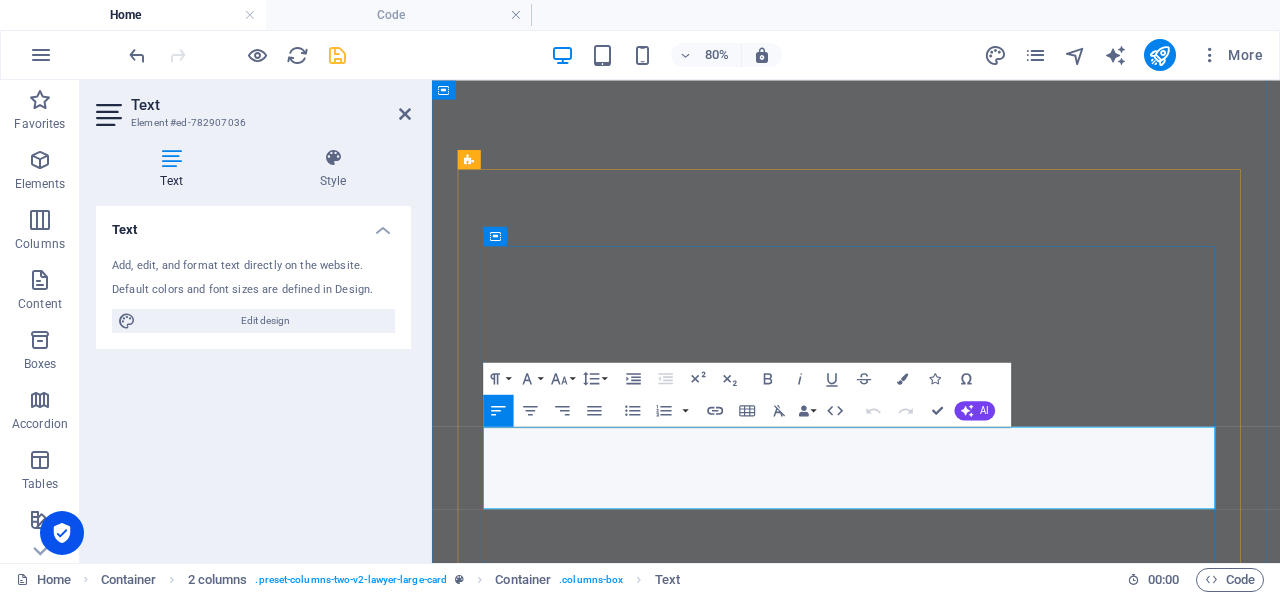 drag, startPoint x: 612, startPoint y: 592, endPoint x: 495, endPoint y: 528, distance: 133.36041 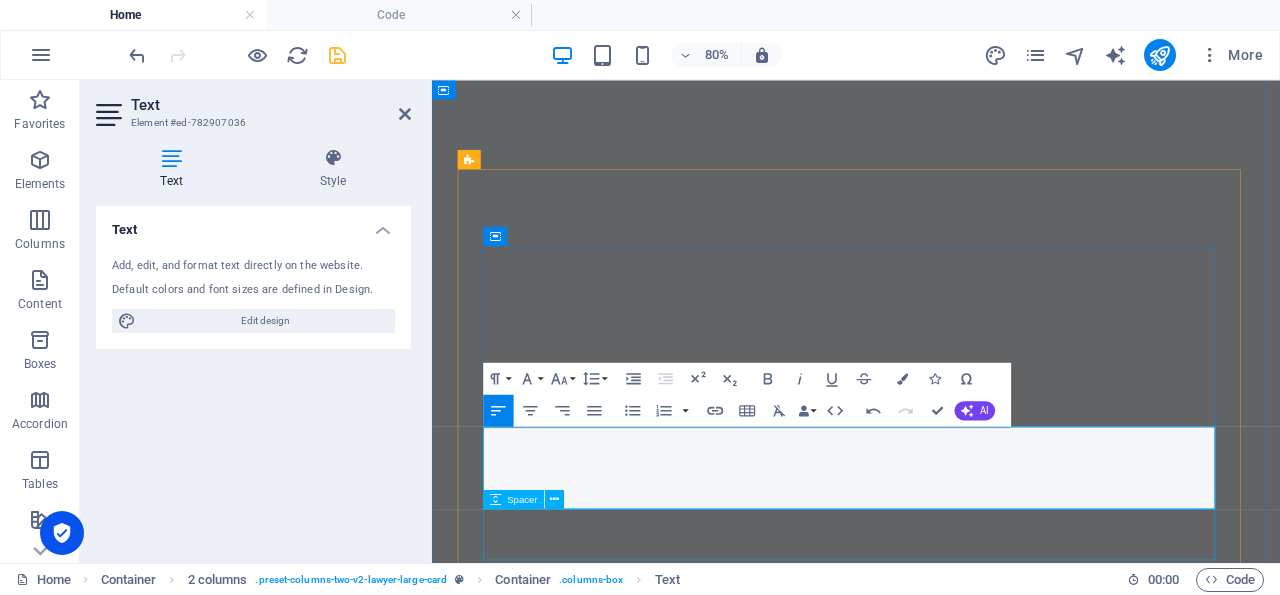 click at bounding box center (962, 5218) 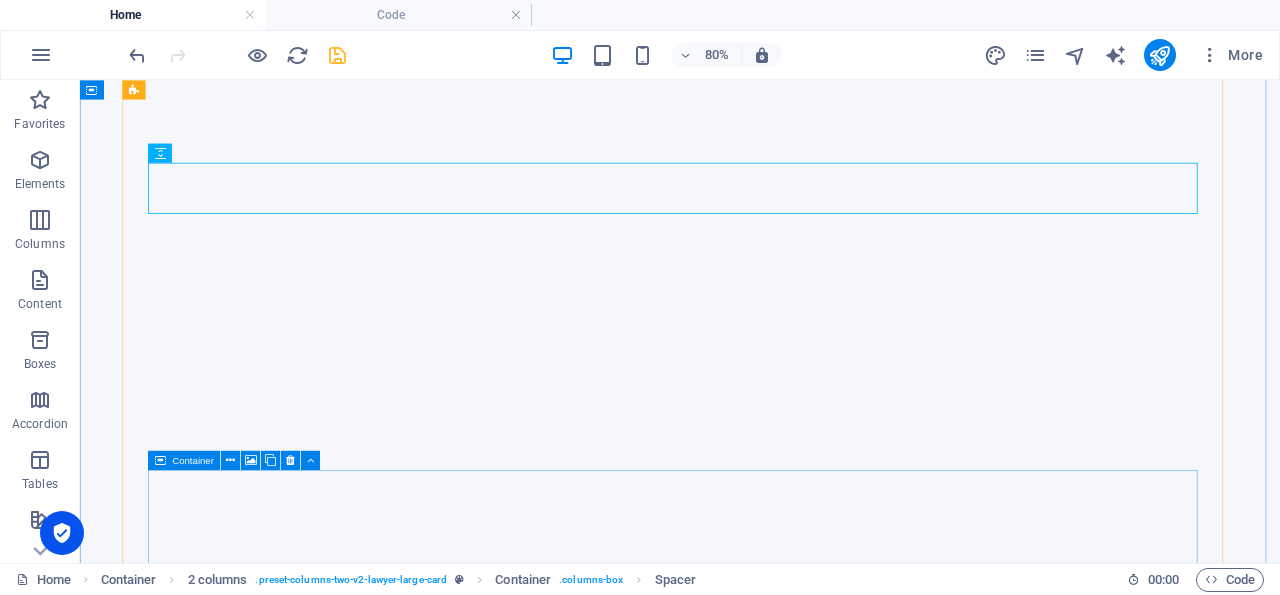 scroll, scrollTop: 5139, scrollLeft: 0, axis: vertical 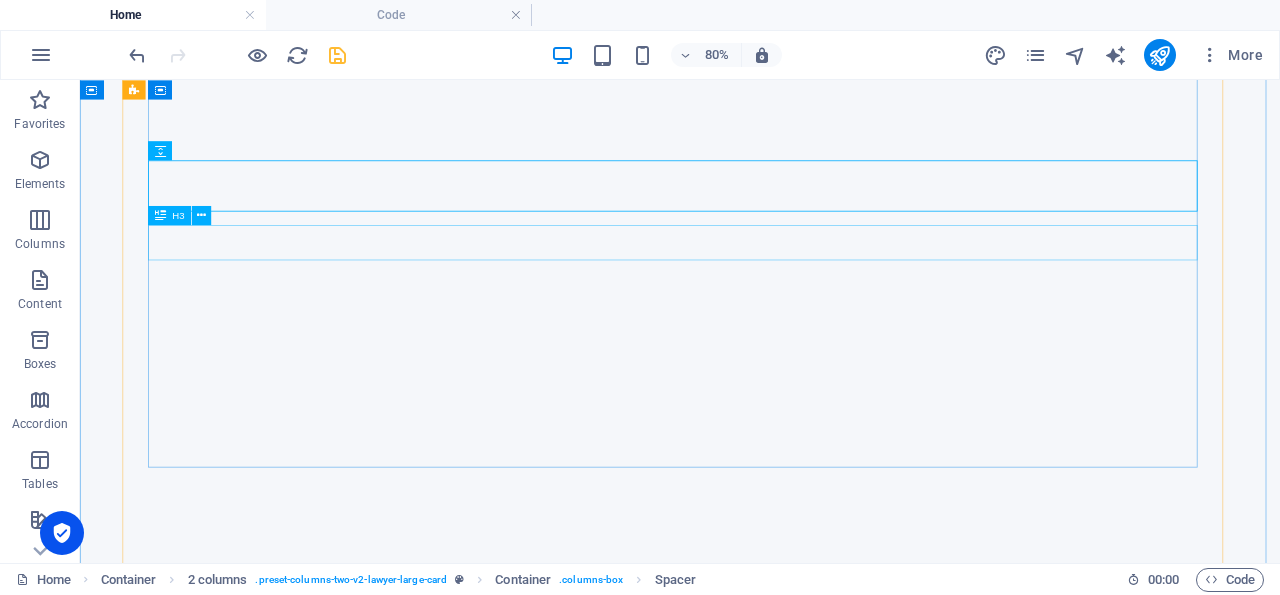 click on "Client-driven group" at bounding box center (830, 5559) 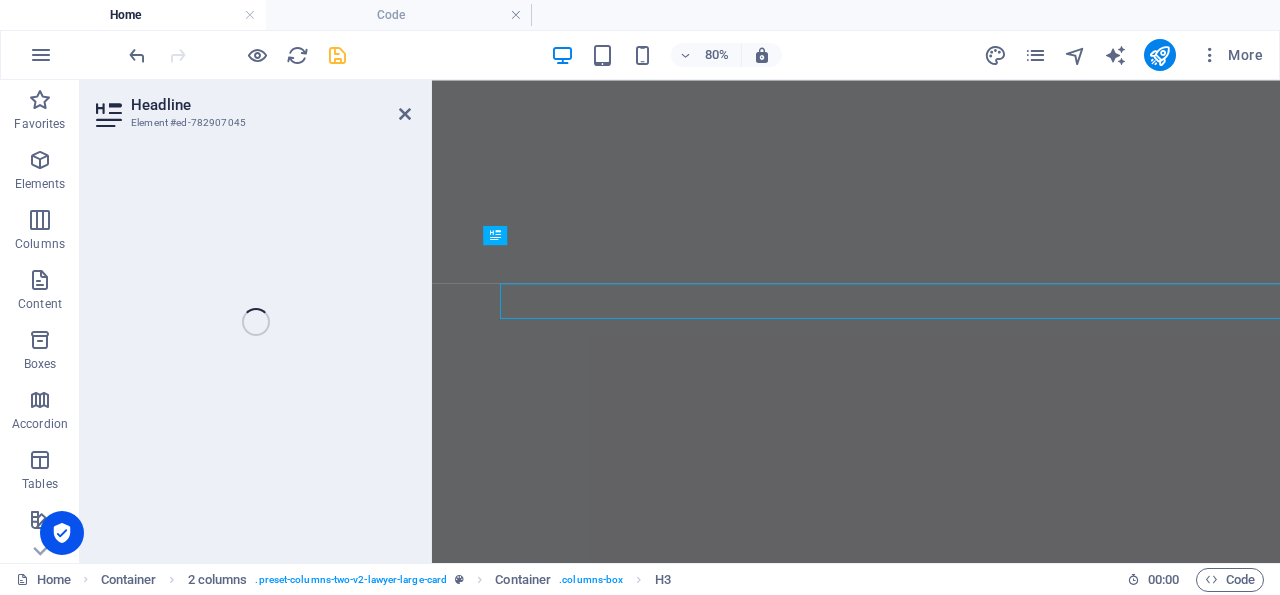 scroll, scrollTop: 5065, scrollLeft: 0, axis: vertical 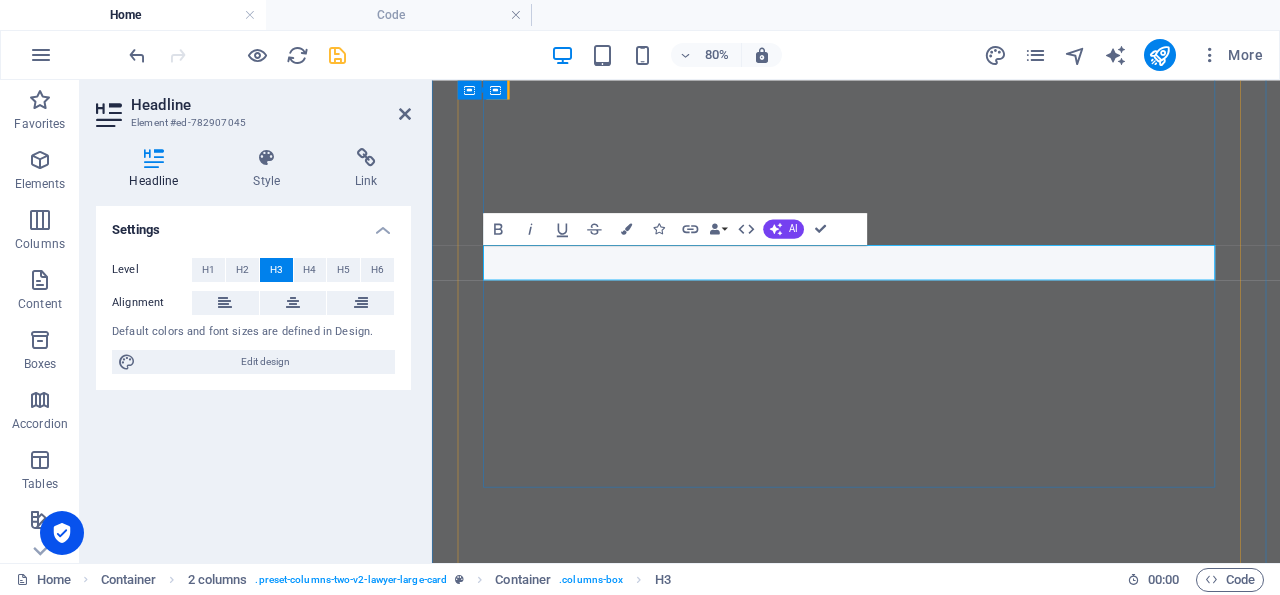 click on "Client-Focused Team" at bounding box center [962, 4876] 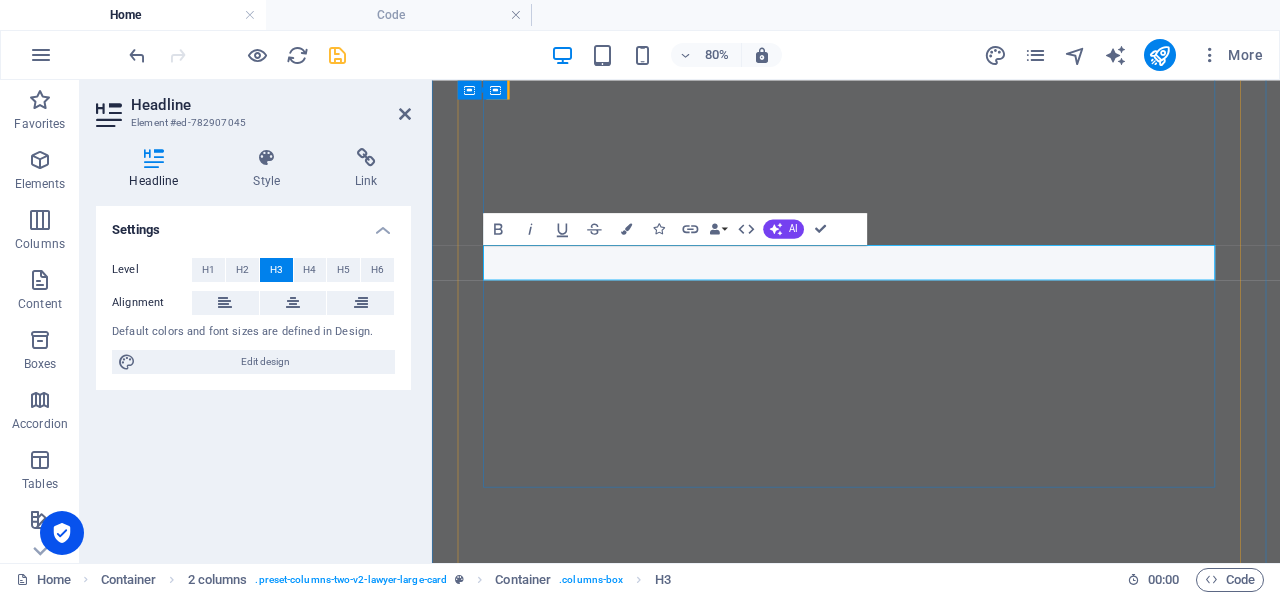 type 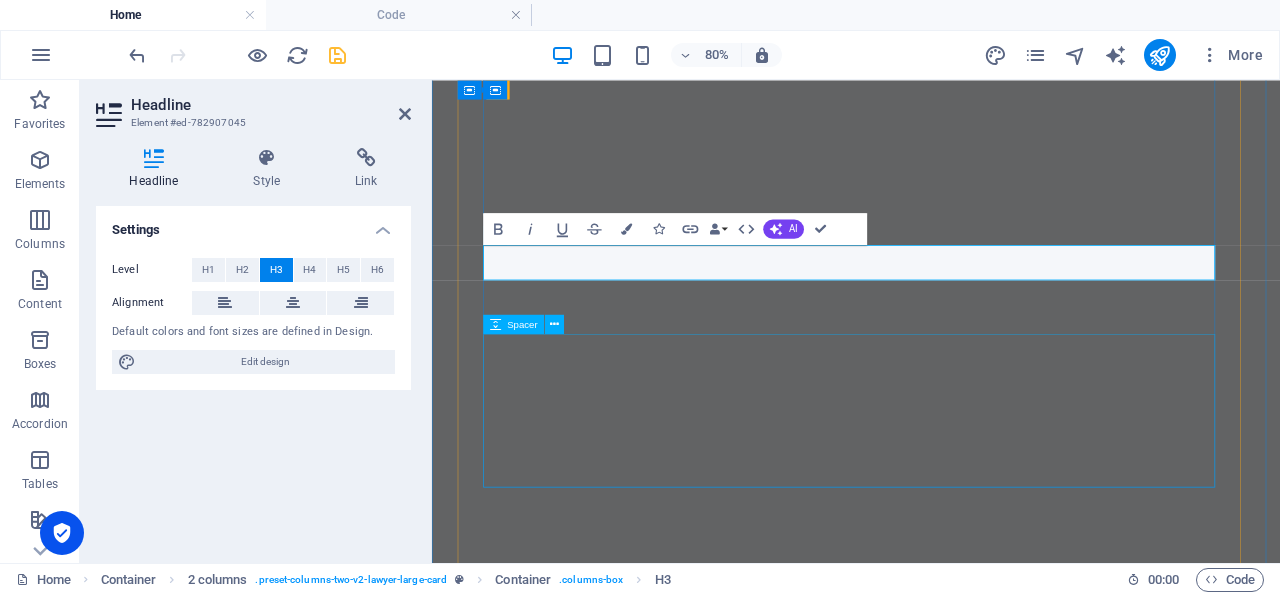 click at bounding box center (962, 5063) 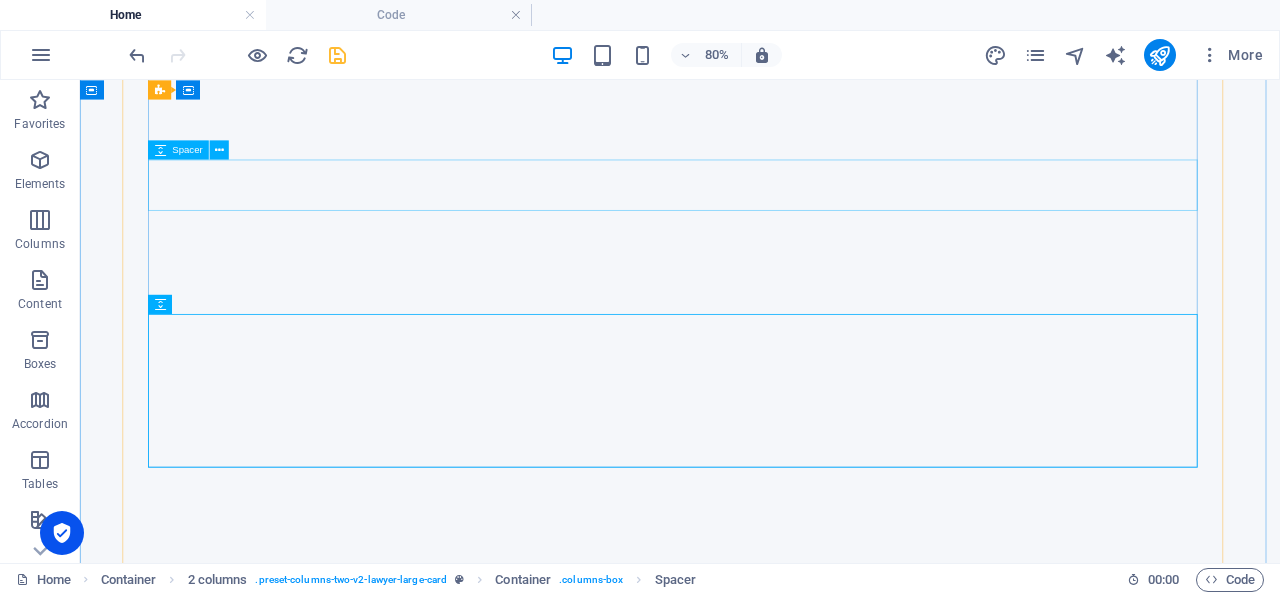 scroll, scrollTop: 5139, scrollLeft: 0, axis: vertical 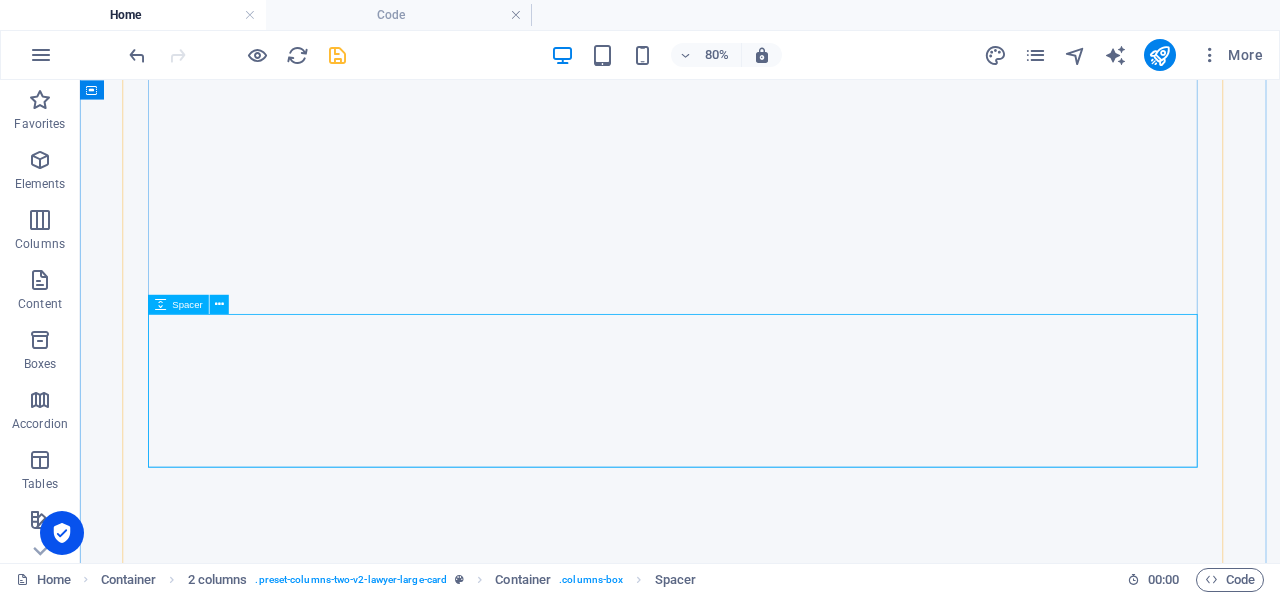 click at bounding box center (830, 5746) 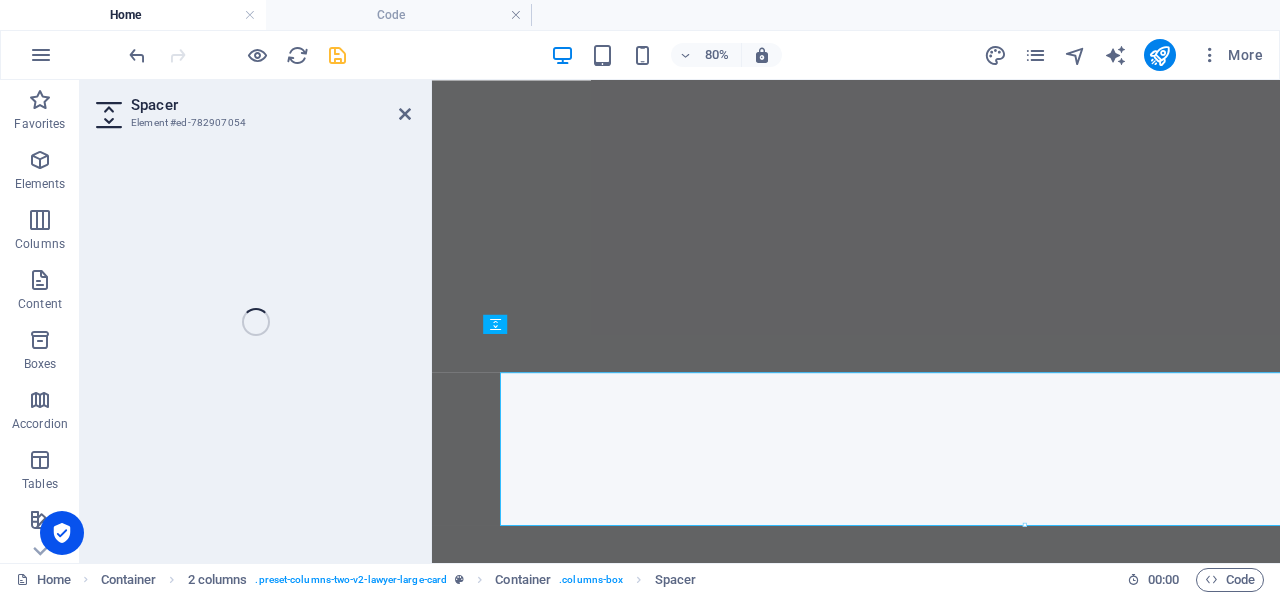 scroll, scrollTop: 5065, scrollLeft: 0, axis: vertical 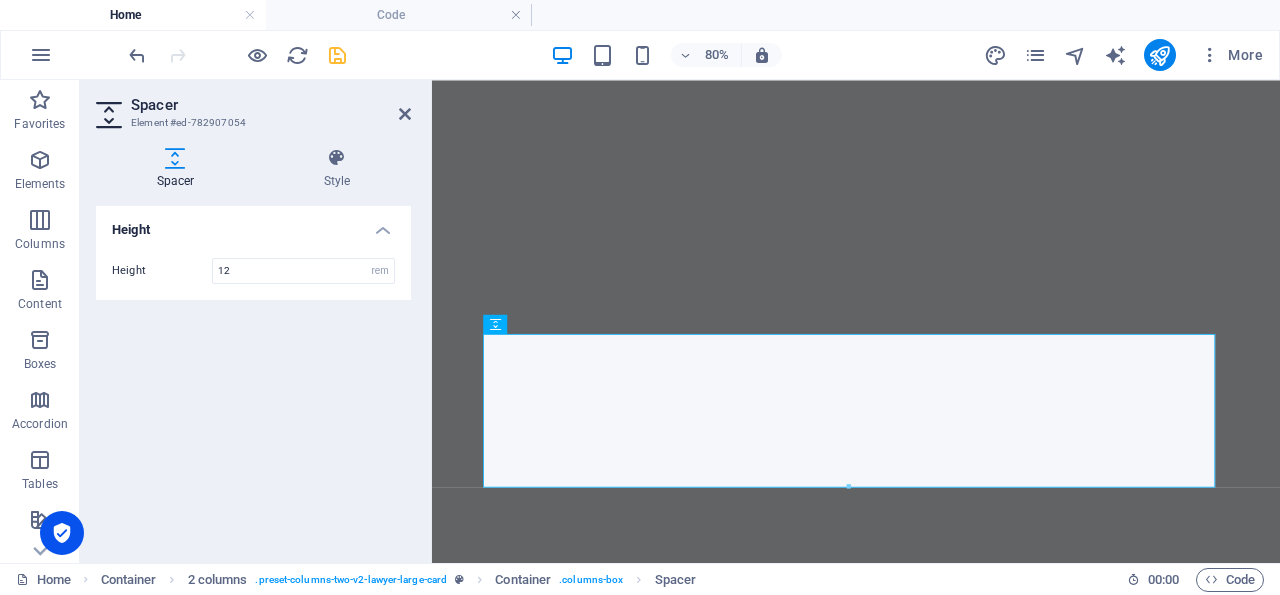 click on "Height Height 12 px rem vh vw" at bounding box center [253, 376] 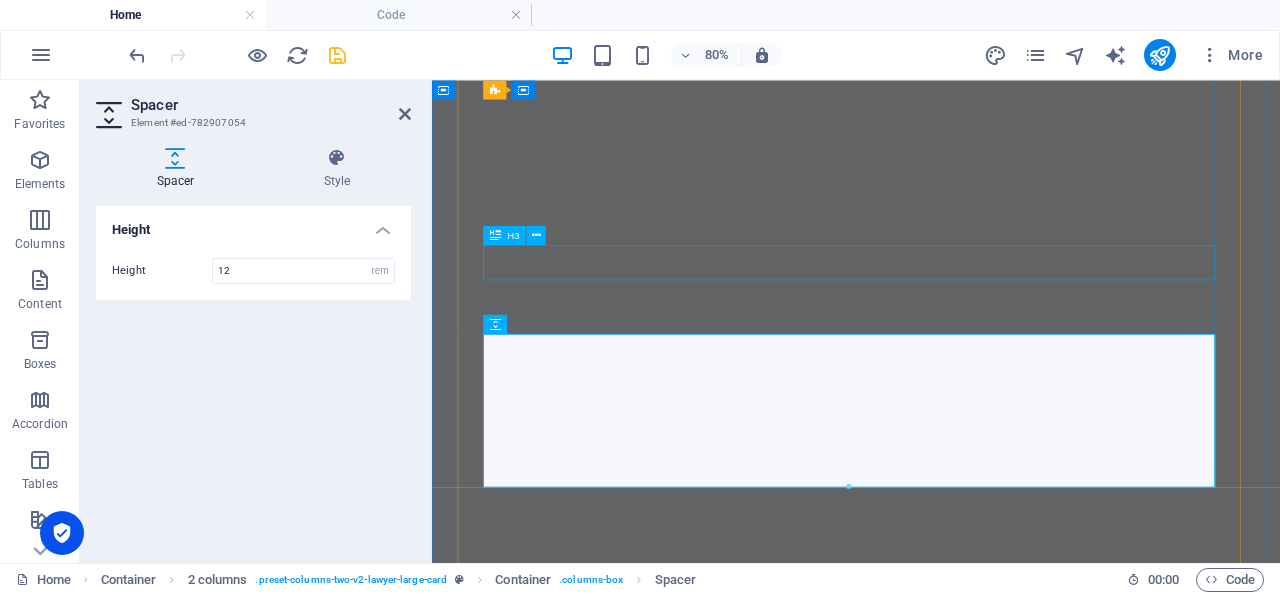 click on "Client: Focused Team" at bounding box center [962, 4876] 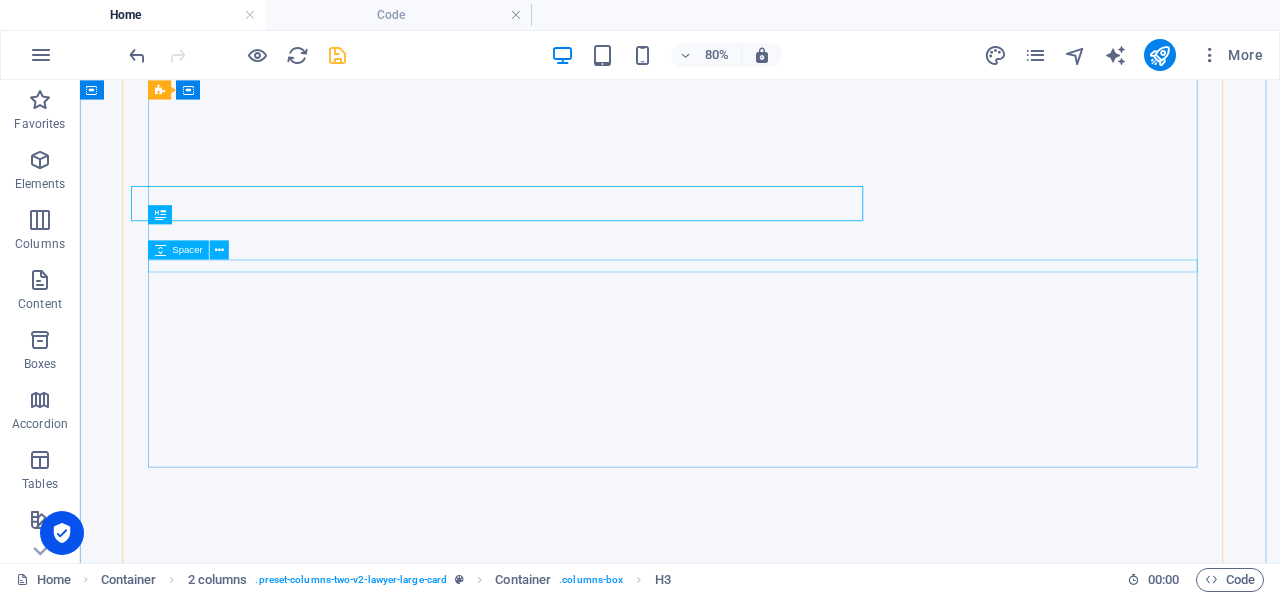 scroll, scrollTop: 5139, scrollLeft: 0, axis: vertical 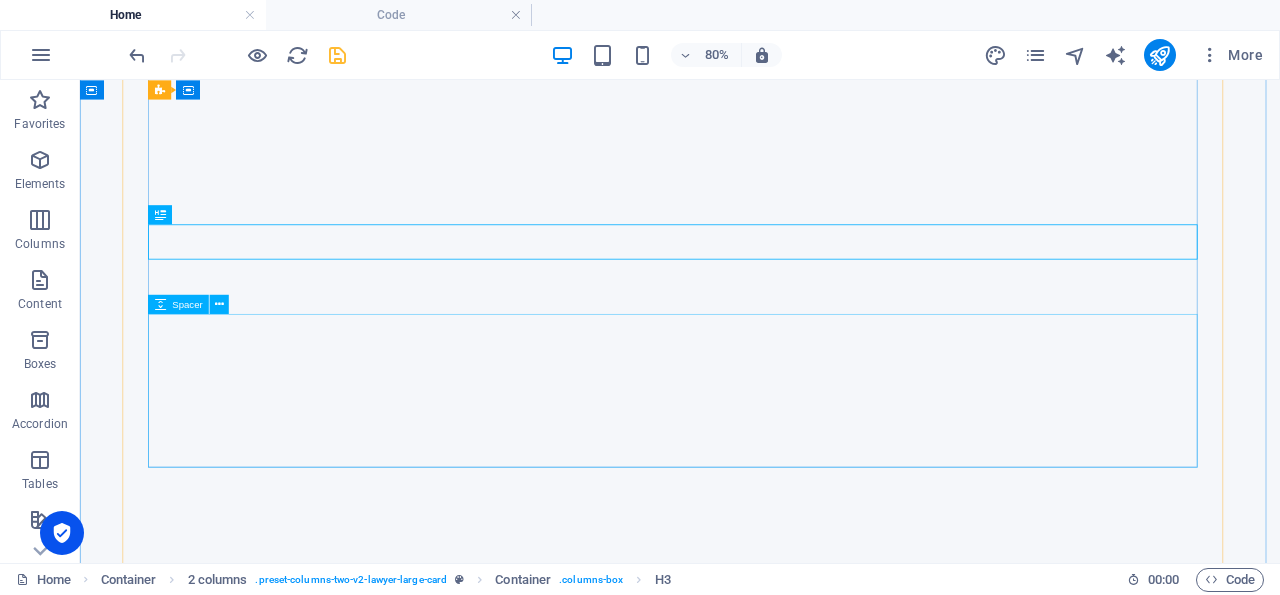 click at bounding box center [830, 5746] 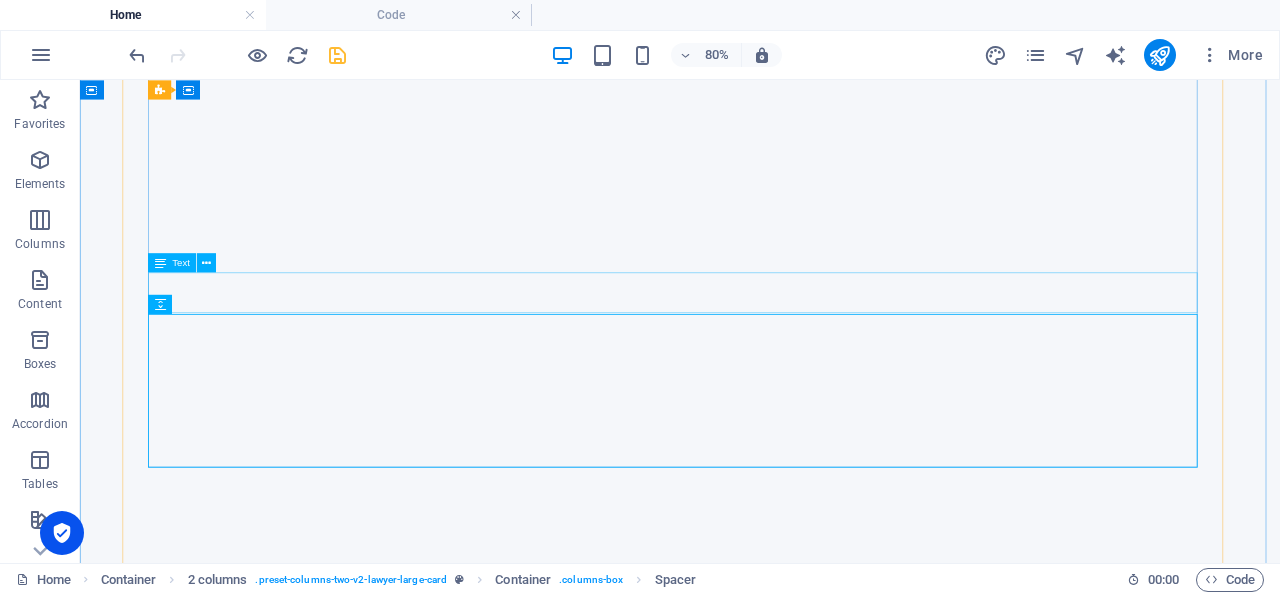 click on "Quia sed quod fuga tempora. Officiis voluptas asperiores numquam. Velit occaecati et et blanditiis ab placeat qui. Caecati et et blanditiis ab placeat qui. Clandit iis ab placeat qui." at bounding box center [830, 5624] 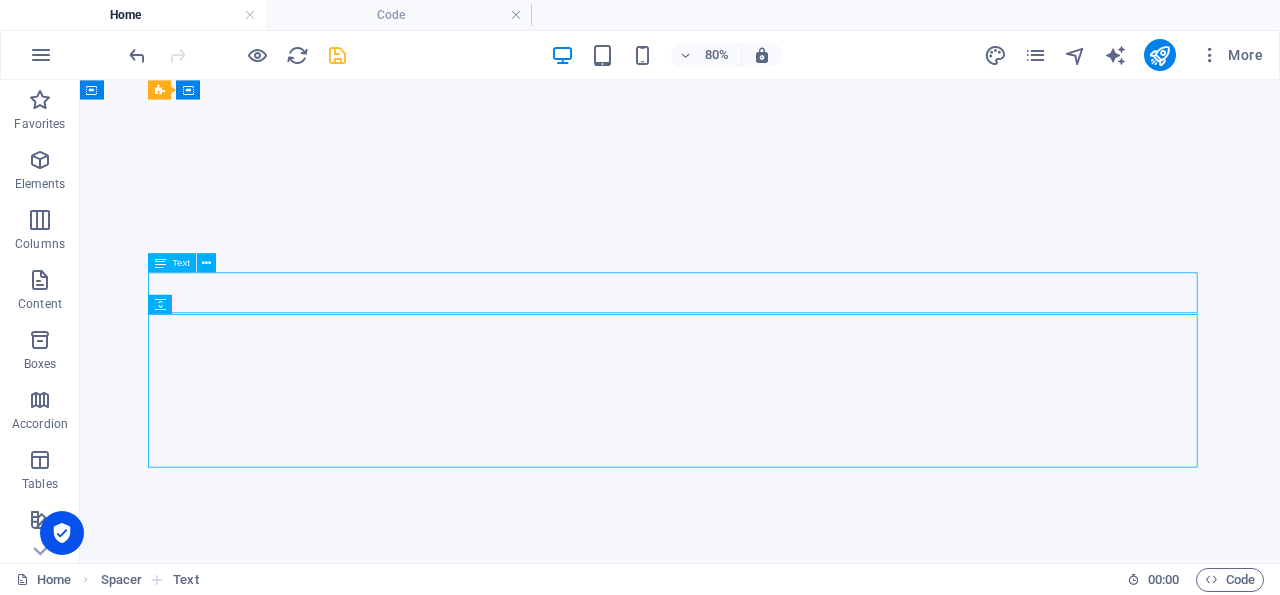 click on "Quia sed quod fuga tempora. Officiis voluptas asperiores numquam. Velit occaecati et et blanditiis ab placeat qui. Caecati et et blanditiis ab placeat qui. Clandit iis ab placeat qui." at bounding box center [830, 5624] 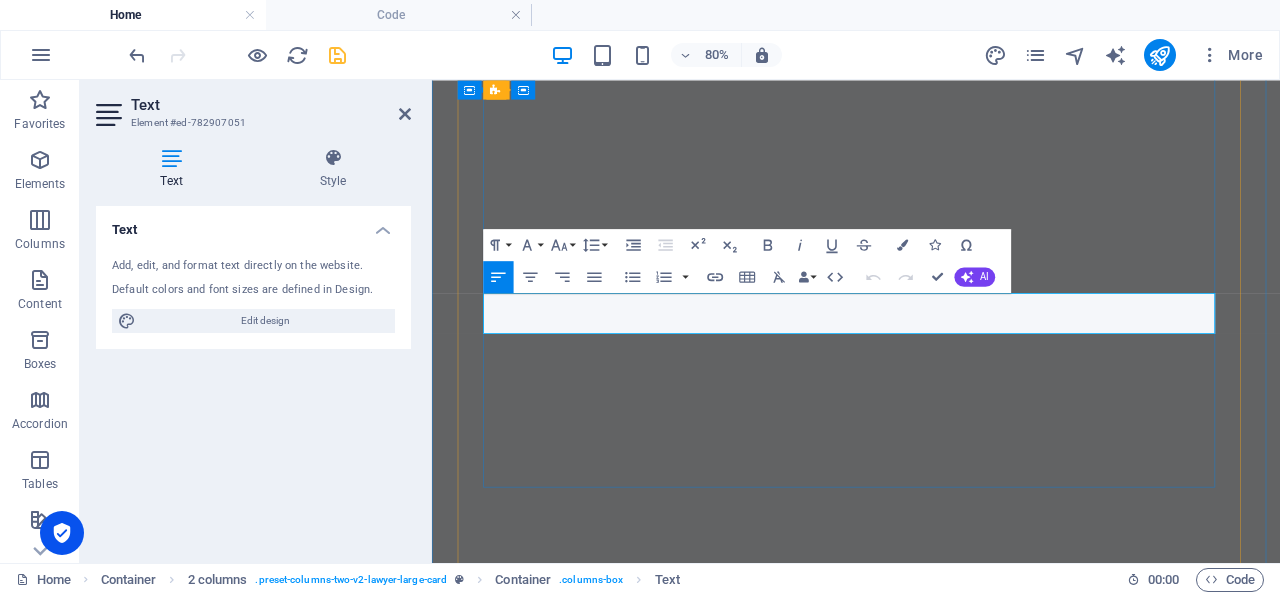 drag, startPoint x: 1026, startPoint y: 387, endPoint x: 502, endPoint y: 362, distance: 524.596 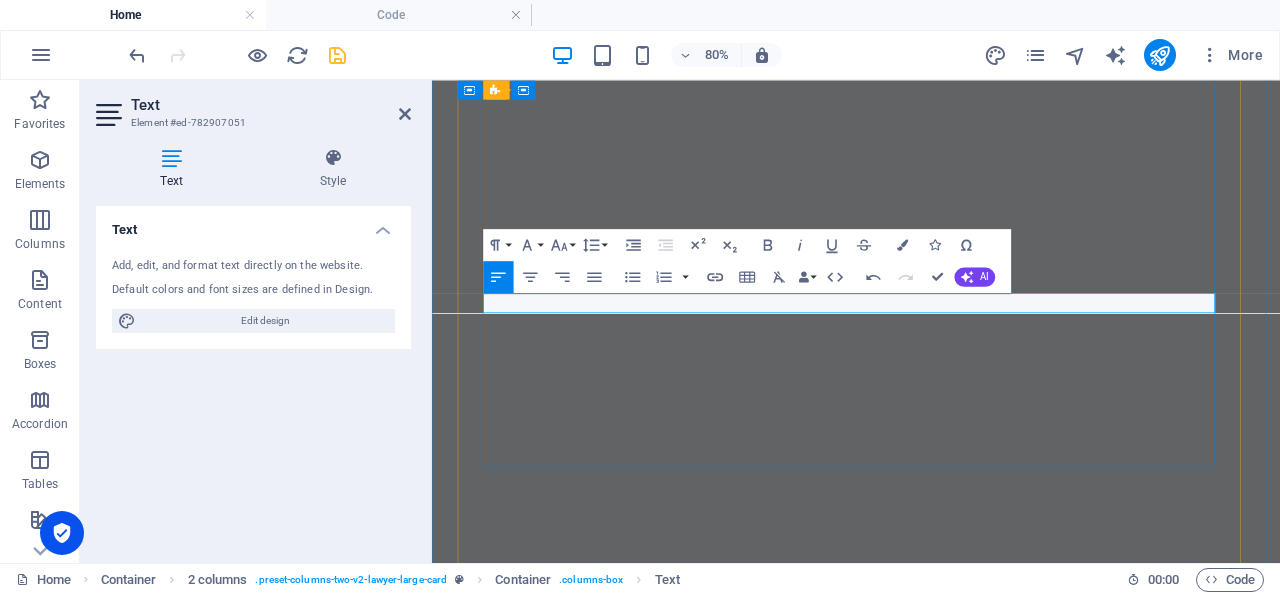 click at bounding box center (962, 4929) 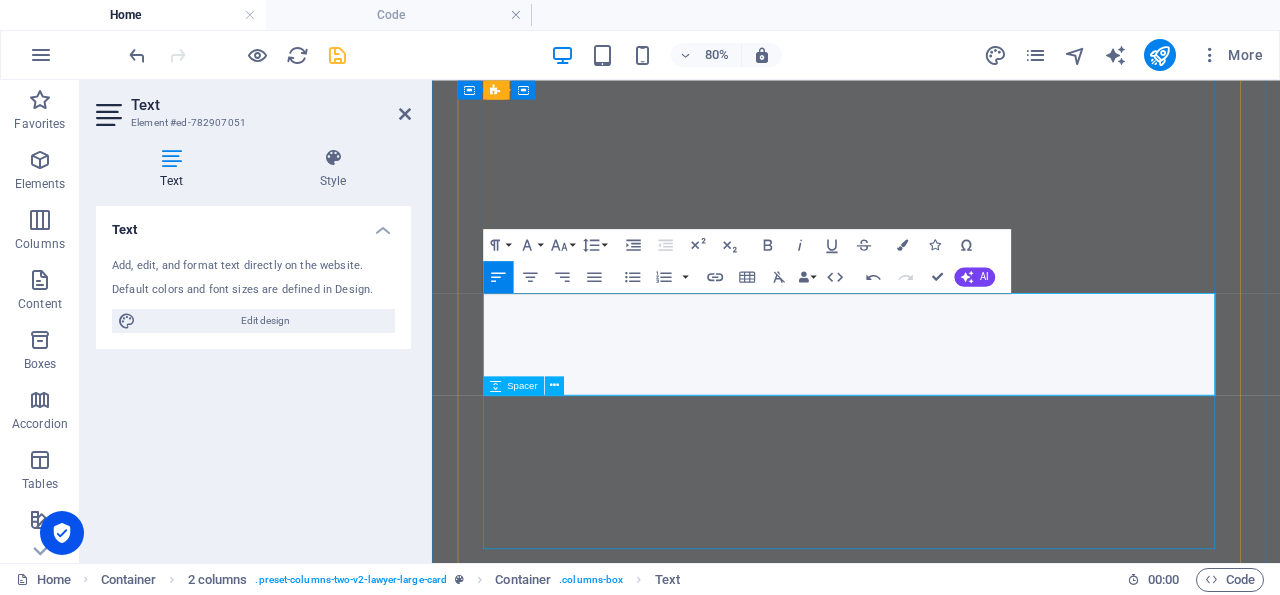 click at bounding box center (962, 5140) 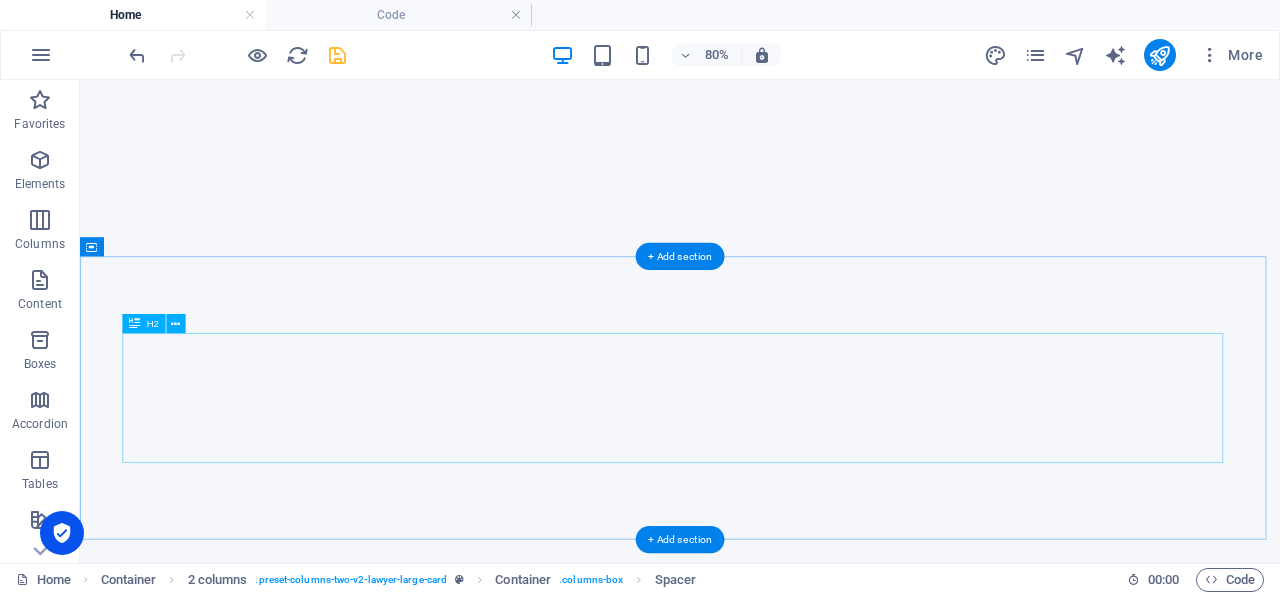 scroll, scrollTop: 5873, scrollLeft: 0, axis: vertical 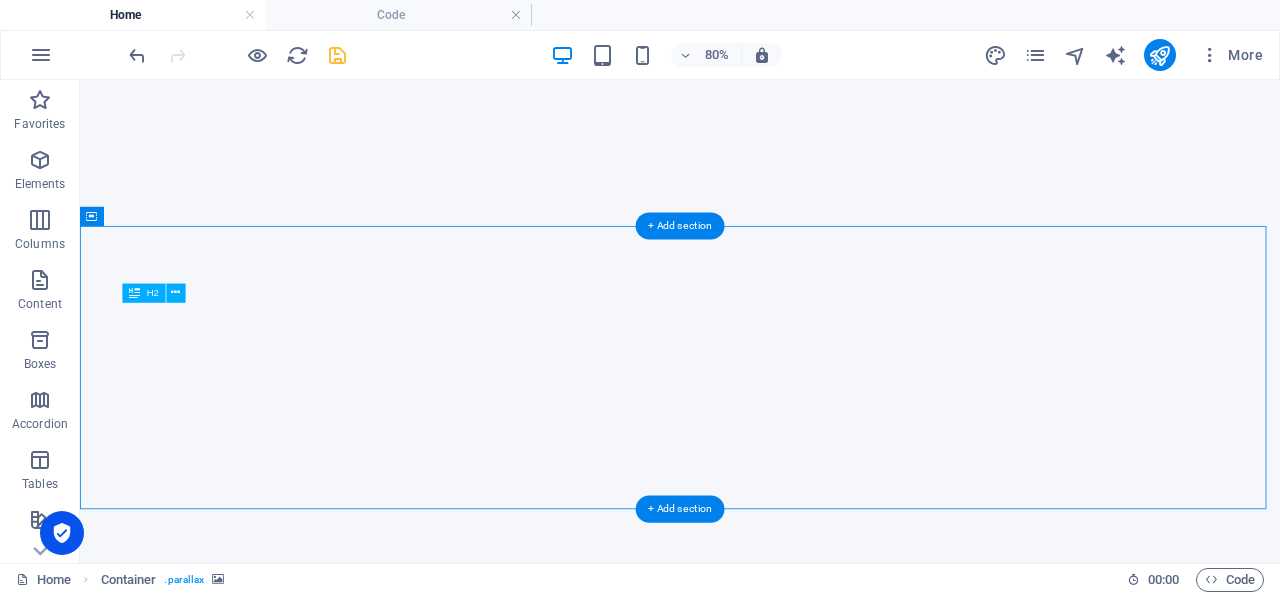drag, startPoint x: 533, startPoint y: 484, endPoint x: 462, endPoint y: 484, distance: 71 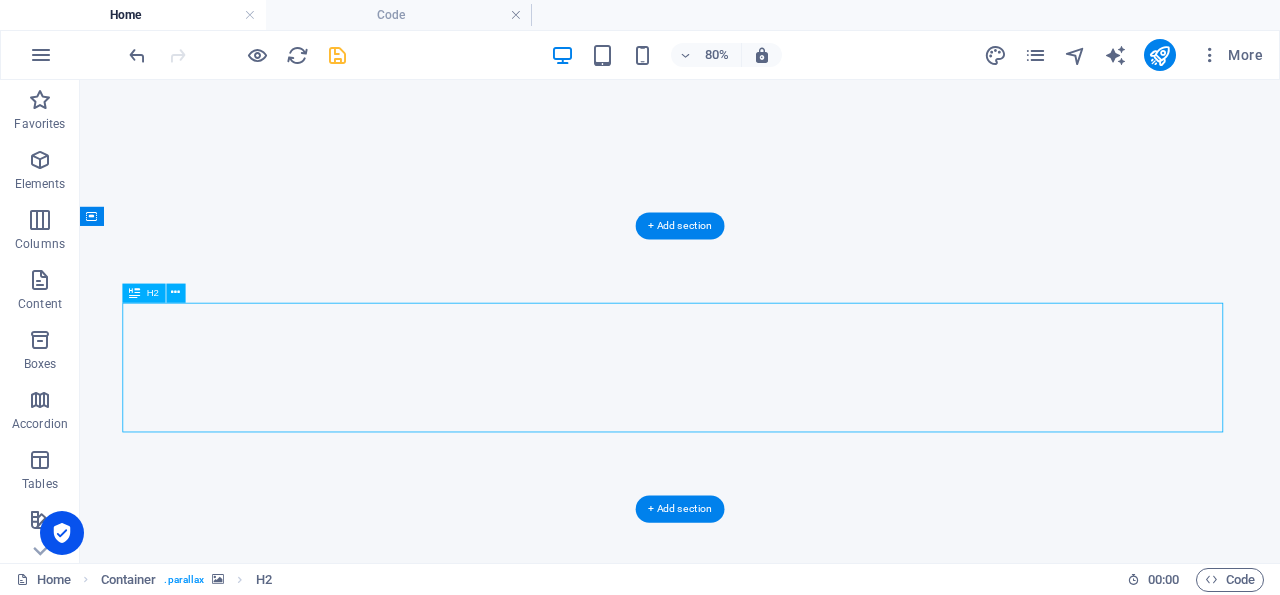 click on "“Our lawyers have years of  experience in serious and difficult cases  that are often being  successfully resolved .”" at bounding box center [830, 6332] 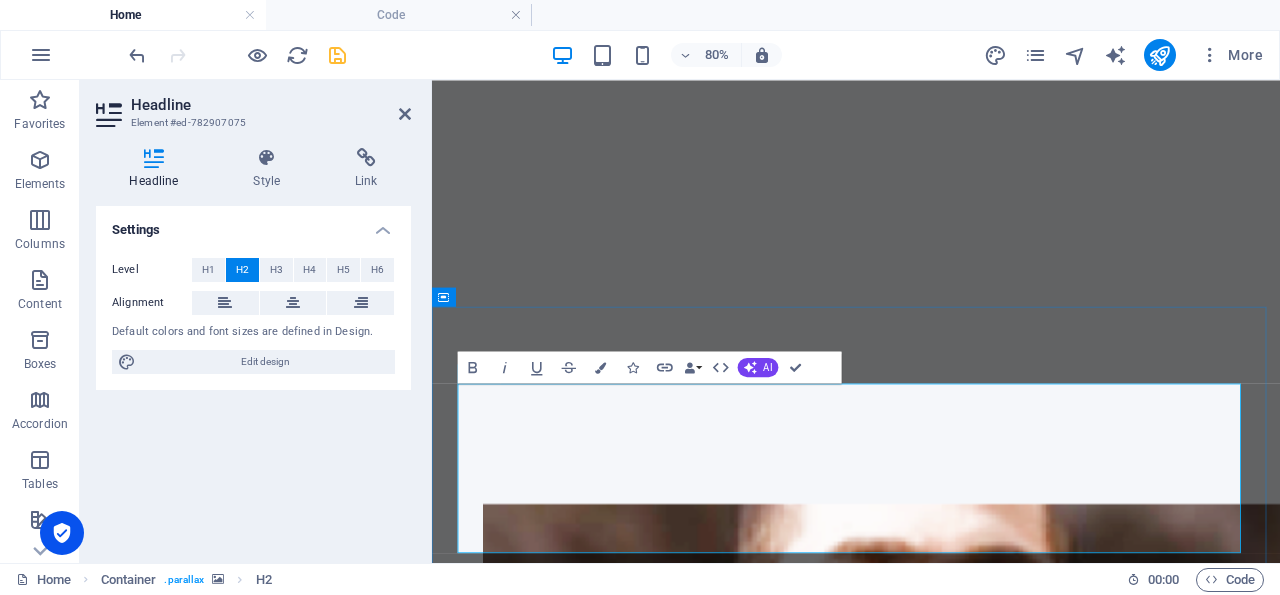 drag, startPoint x: 881, startPoint y: 631, endPoint x: 493, endPoint y: 491, distance: 412.48514 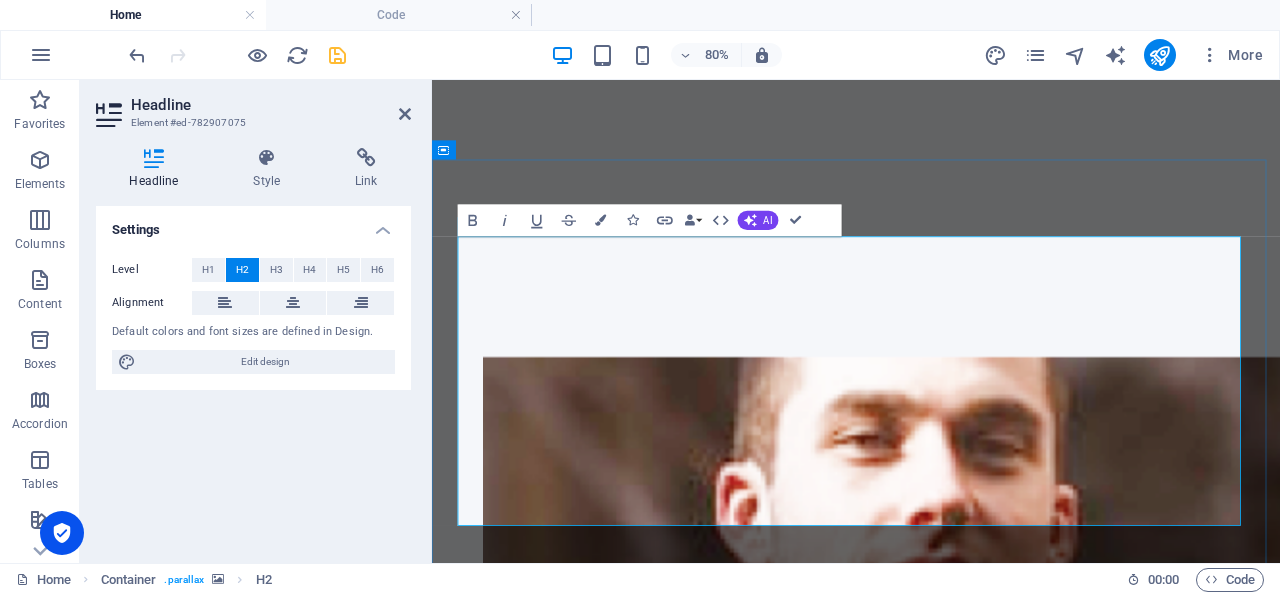 scroll, scrollTop: 5932, scrollLeft: 0, axis: vertical 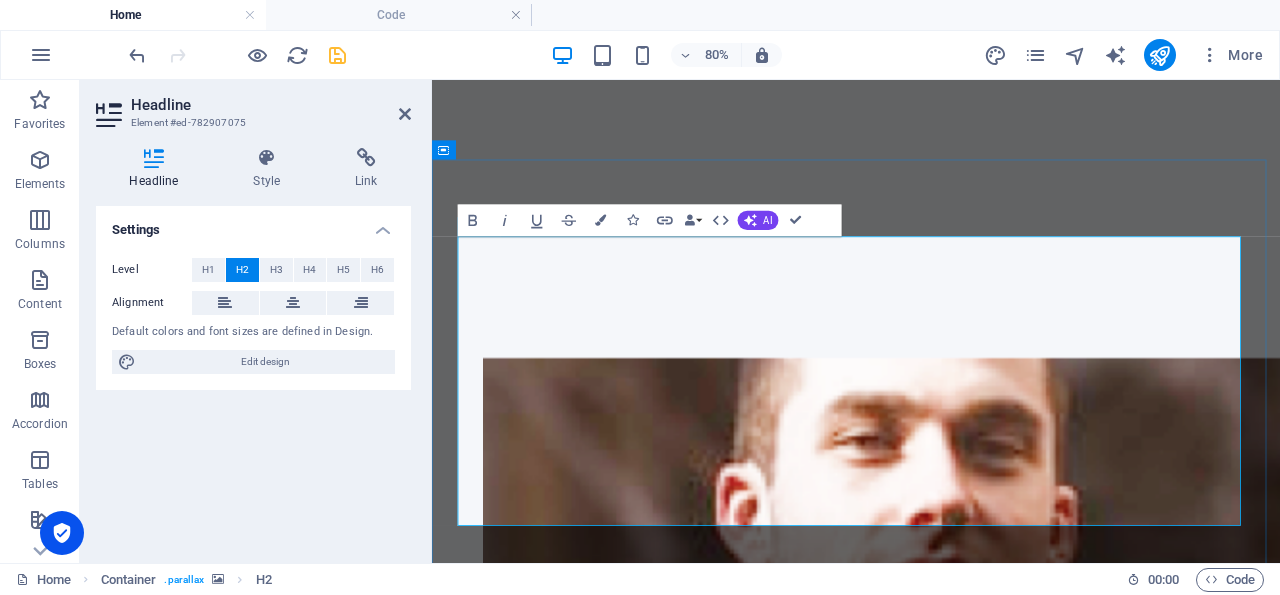 click on "“Our team of experts brings extensive knowledge and proven expertise in handling complex and challenging tax, legal, mediation, and business matters, ensuring effective and reliable solutions." at bounding box center [797, 5717] 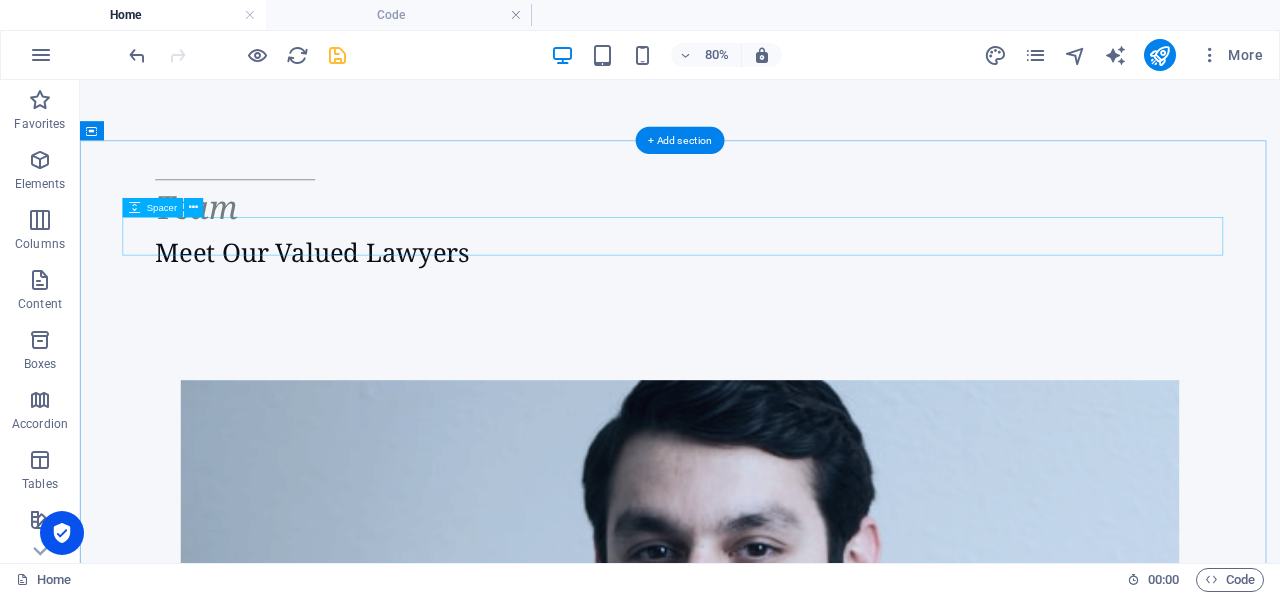 scroll, scrollTop: 12537, scrollLeft: 0, axis: vertical 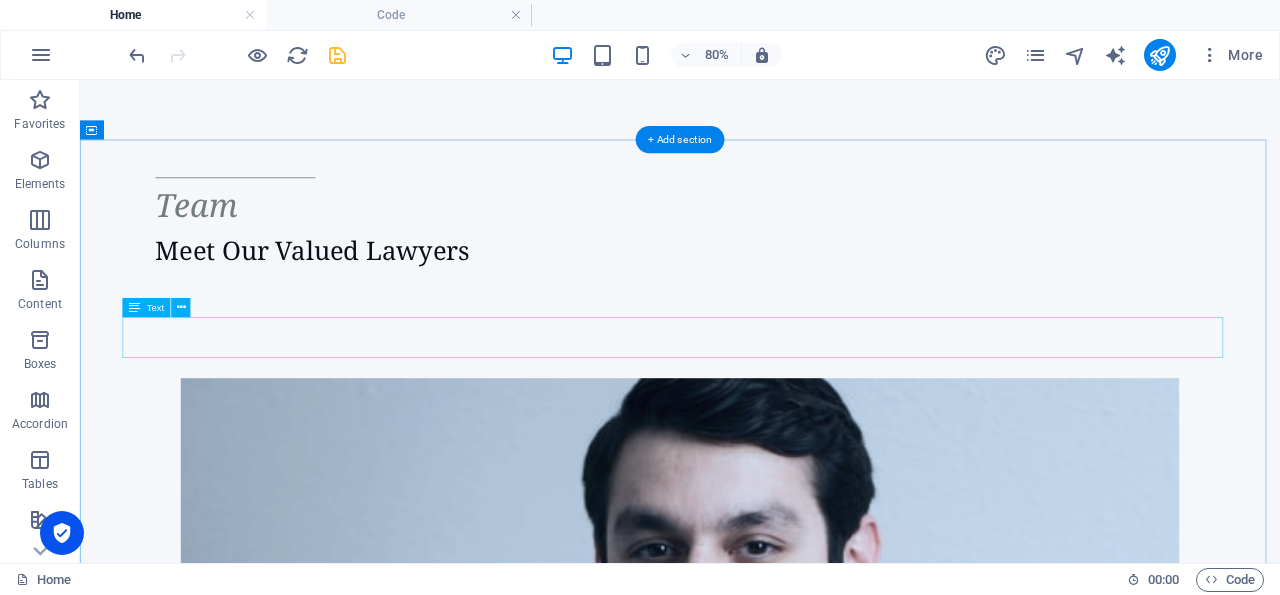 click on "Nulla porttitor accumsan tincidunt.  Pellentesque in ipsum id orci porta dapibus. Curabitur arcu erat, accumsan id imperdiet et." at bounding box center [830, 6349] 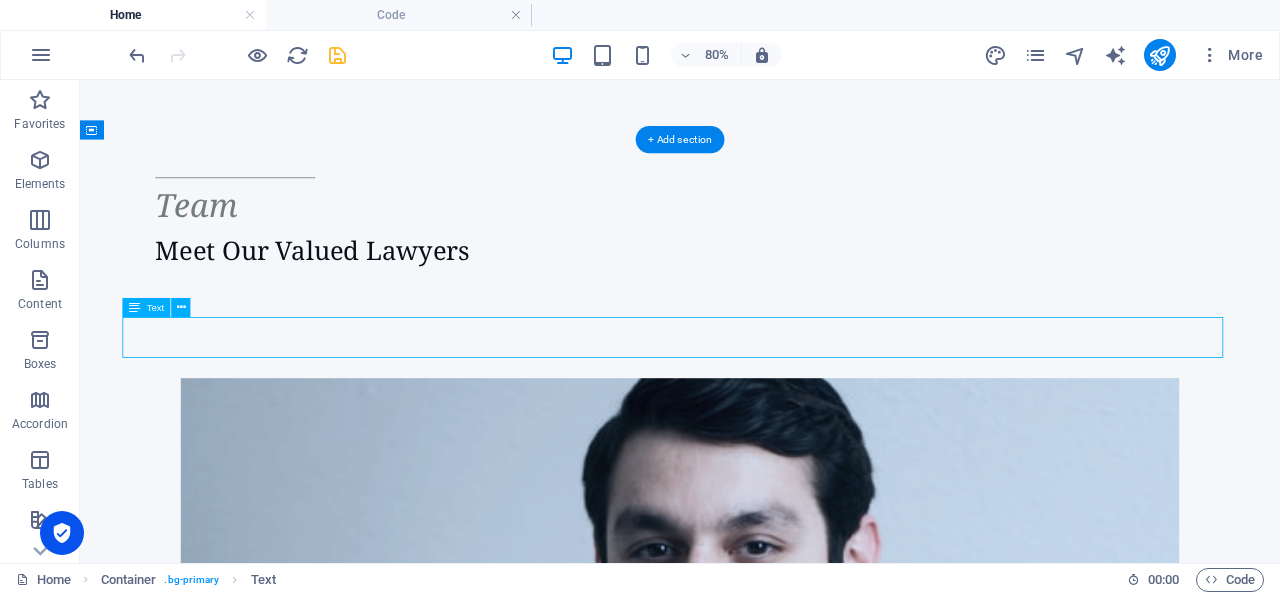click on "Nulla porttitor accumsan tincidunt.  Pellentesque in ipsum id orci porta dapibus. Curabitur arcu erat, accumsan id imperdiet et." at bounding box center (830, 6349) 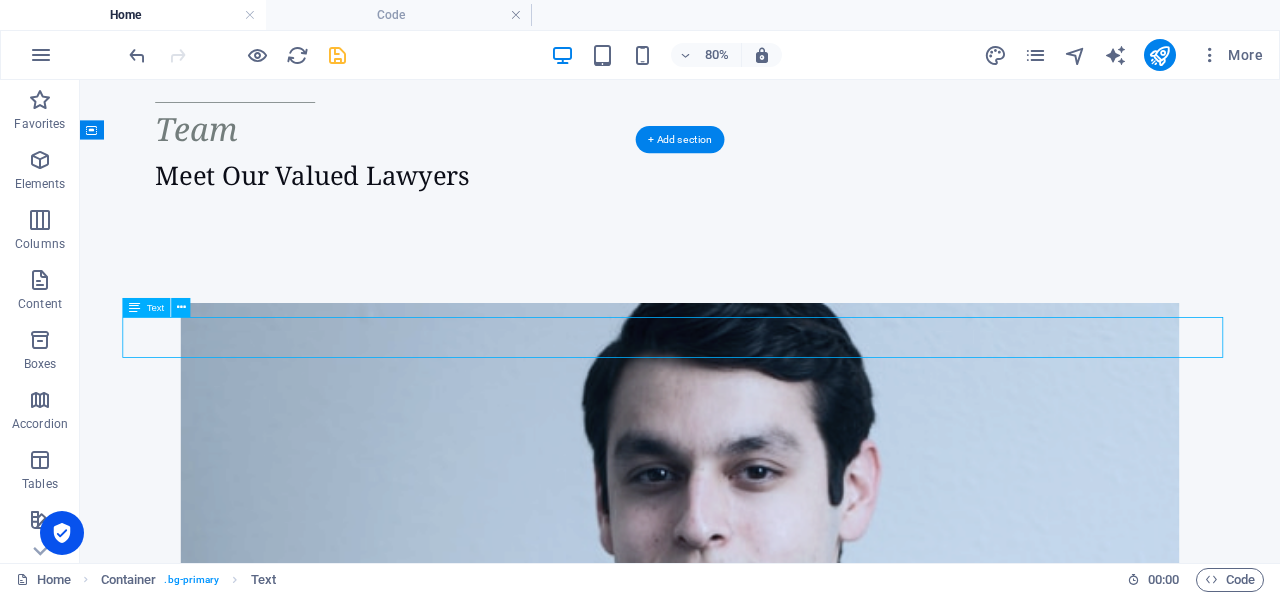 scroll, scrollTop: 11021, scrollLeft: 0, axis: vertical 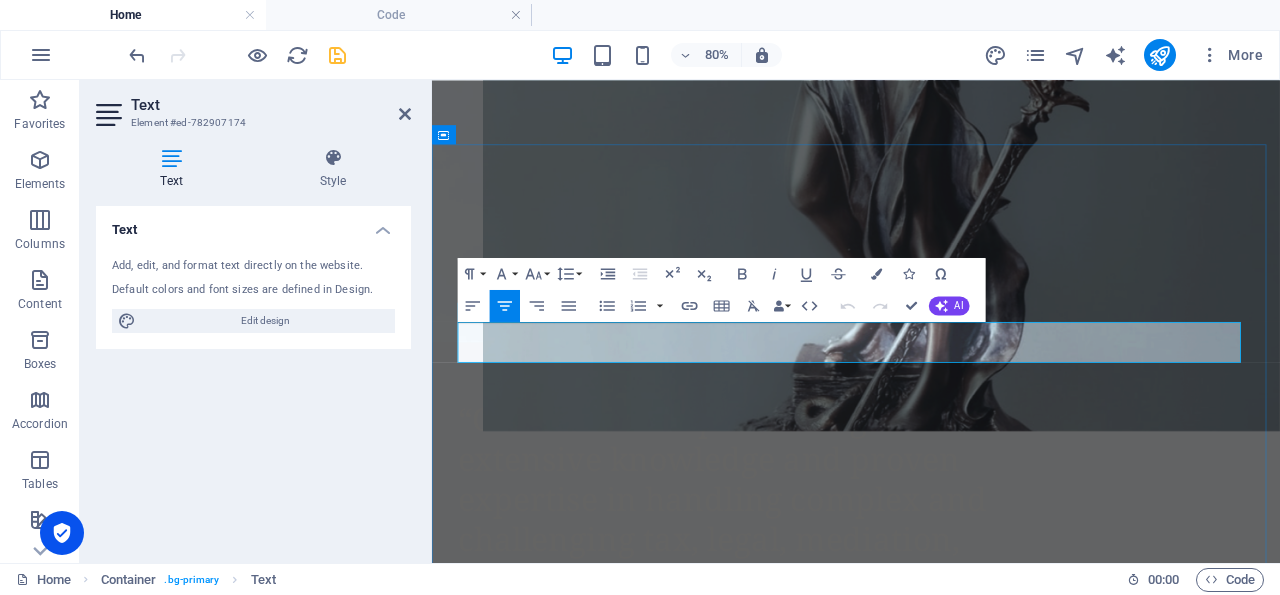 drag, startPoint x: 808, startPoint y: 398, endPoint x: 1355, endPoint y: 417, distance: 547.3299 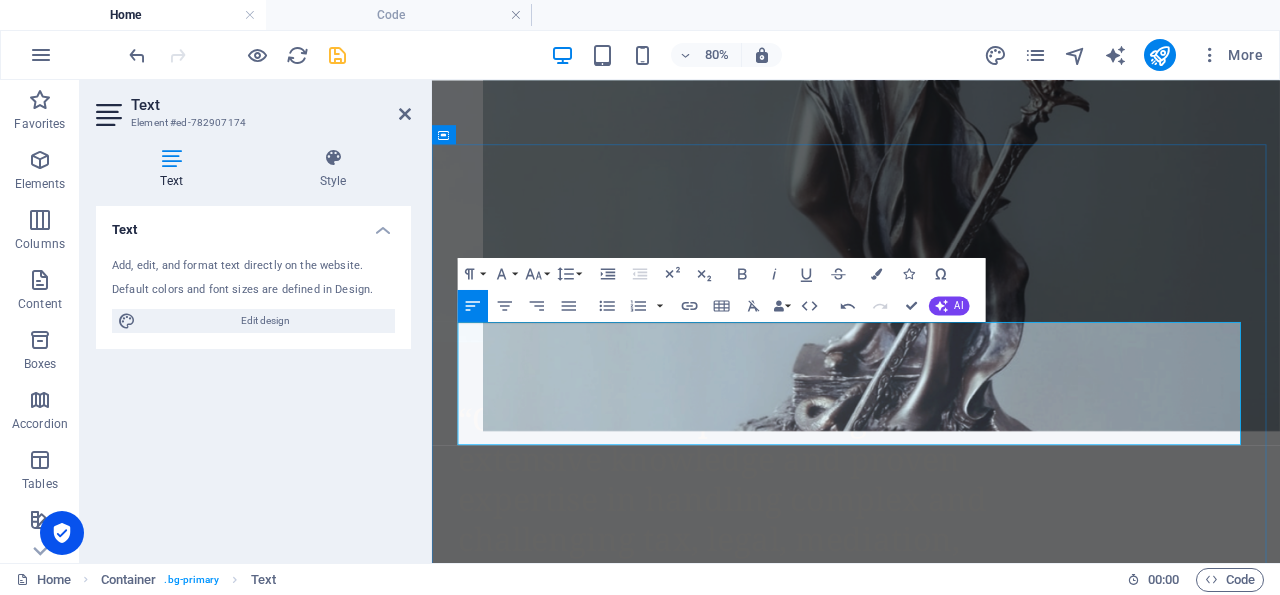 click on "Phone:  [PHONE_NUMBER] Email:   [EMAIL_ADDRESS][DOMAIN_NAME] Website:   [DOMAIN_NAME]" at bounding box center (962, 5781) 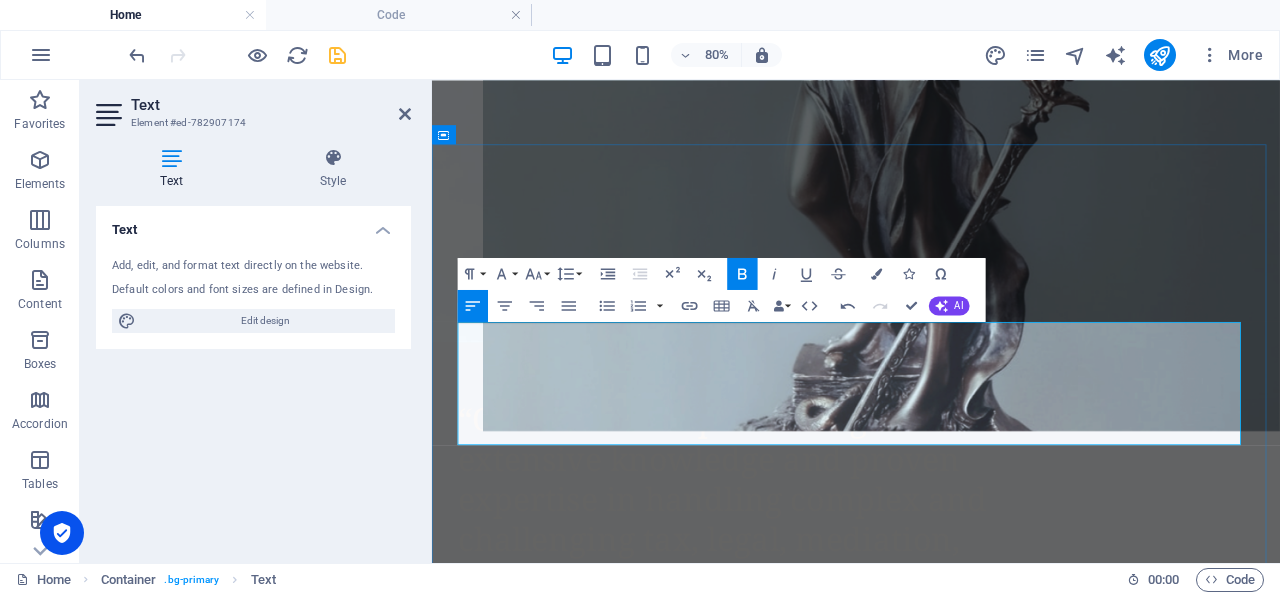 click on "Phone:  [PHONE_NUMBER] Email:   [EMAIL_ADDRESS][DOMAIN_NAME] Website:   [DOMAIN_NAME]" at bounding box center (962, 5781) 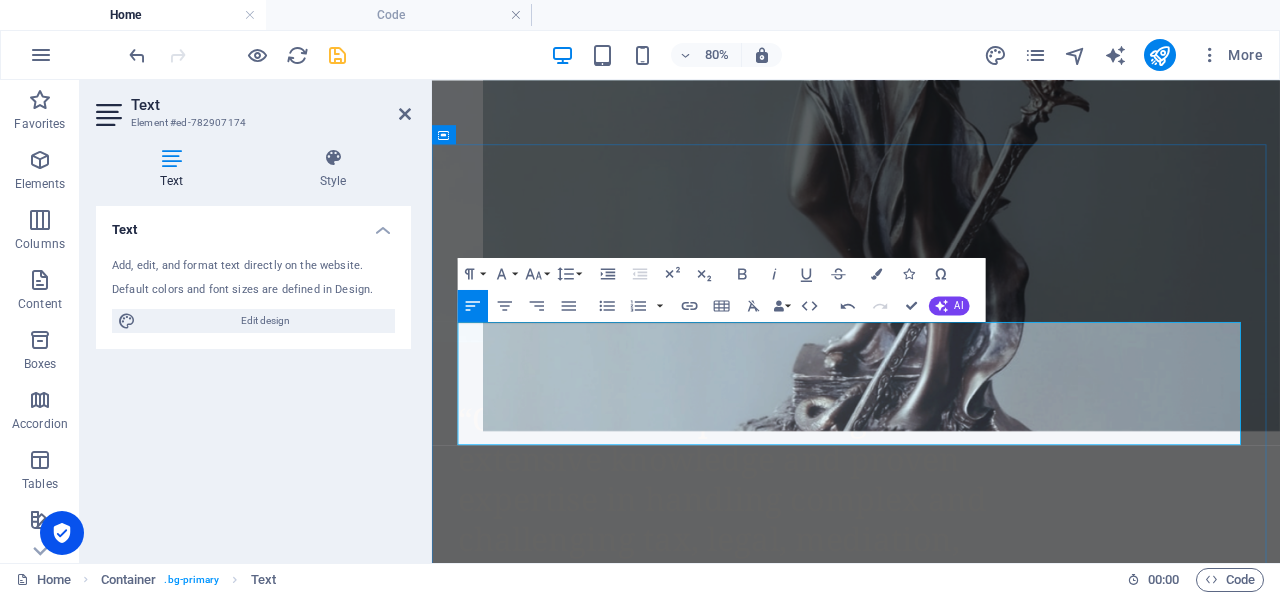 click on "Phone:  [PHONE_NUMBER] Email:   [EMAIL_ADDRESS][DOMAIN_NAME] Website:   [DOMAIN_NAME]" at bounding box center [962, 5781] 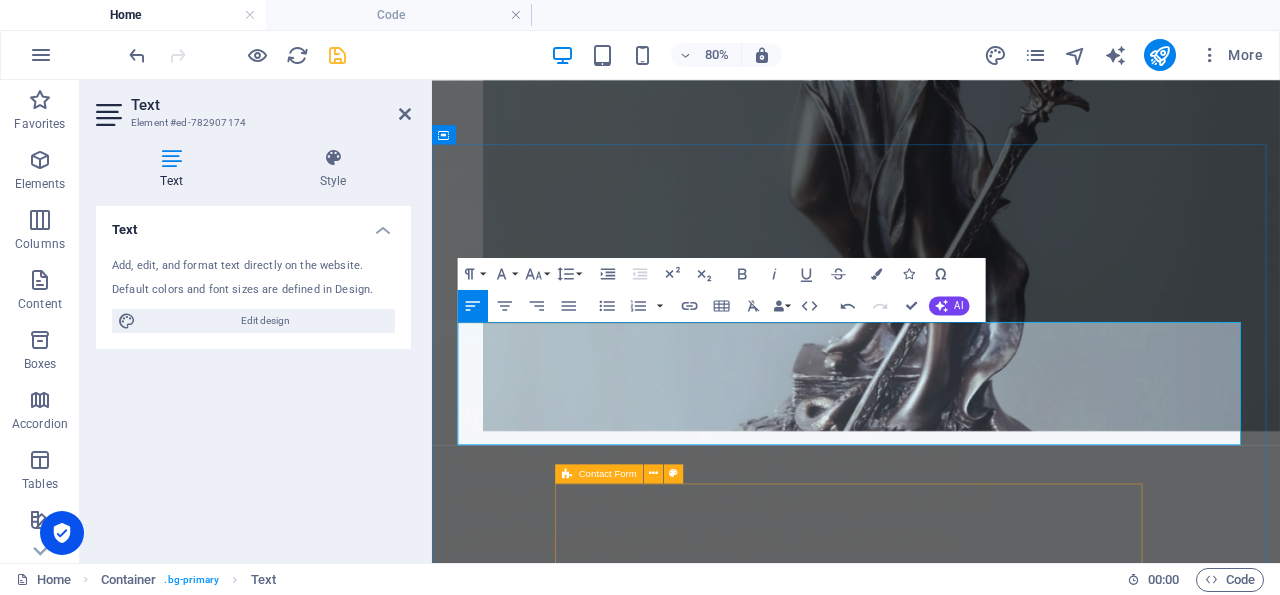 click on "I have read and understand the privacy policy. Unreadable? Regenerate TELL US YOUR CASE" at bounding box center (837, 6287) 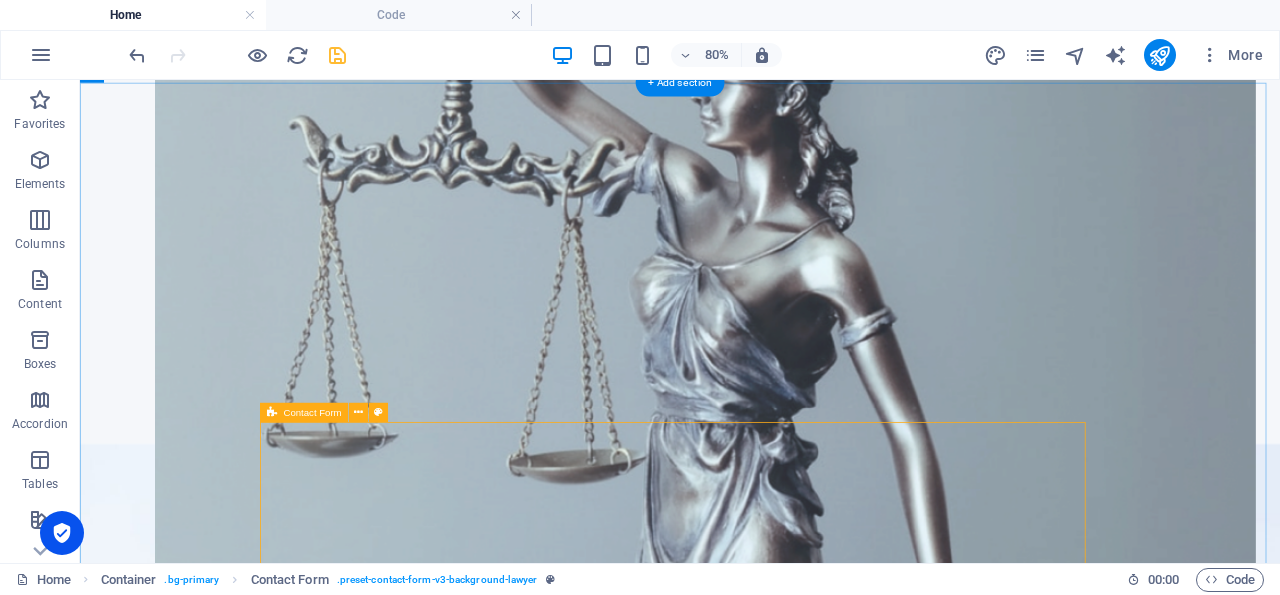 scroll, scrollTop: 12607, scrollLeft: 0, axis: vertical 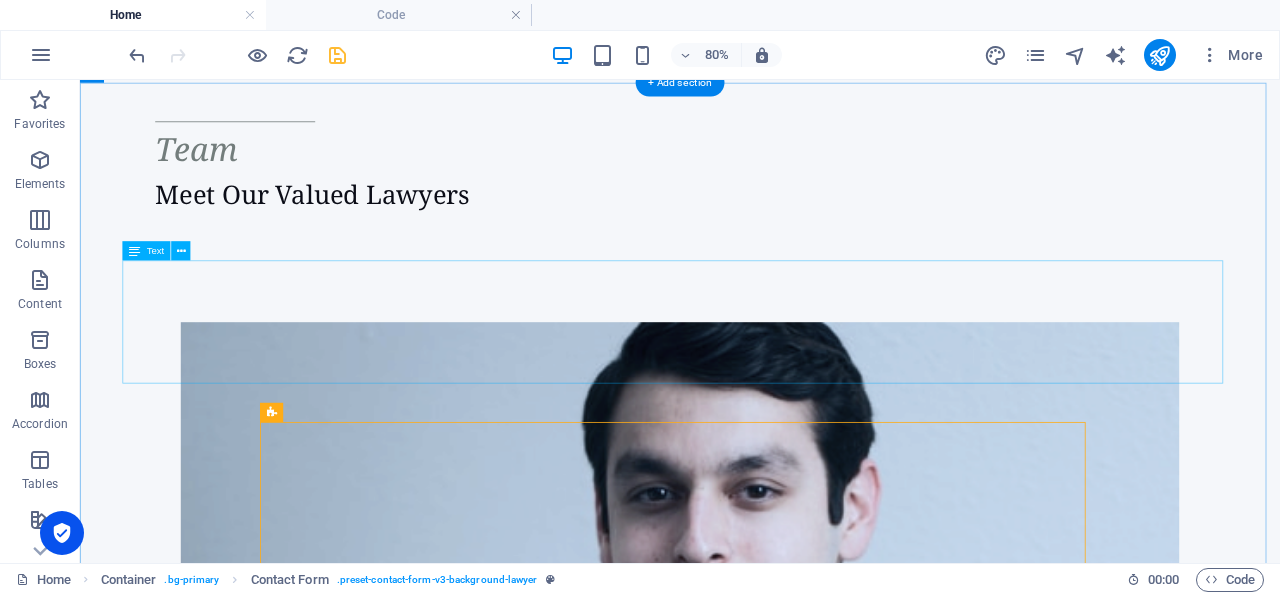 click on "We’re here to help you navigate your tax, legal, mediation, and business challenges with clarity and confidence. Reach out to our expert team for personalized support tailored to your unique needs. Phone:  [PHONE_NUMBER] Email:   [EMAIL_ADDRESS][DOMAIN_NAME] Website:   [DOMAIN_NAME] Let’s start the conversation—your path to clarity begins here." at bounding box center [830, 6331] 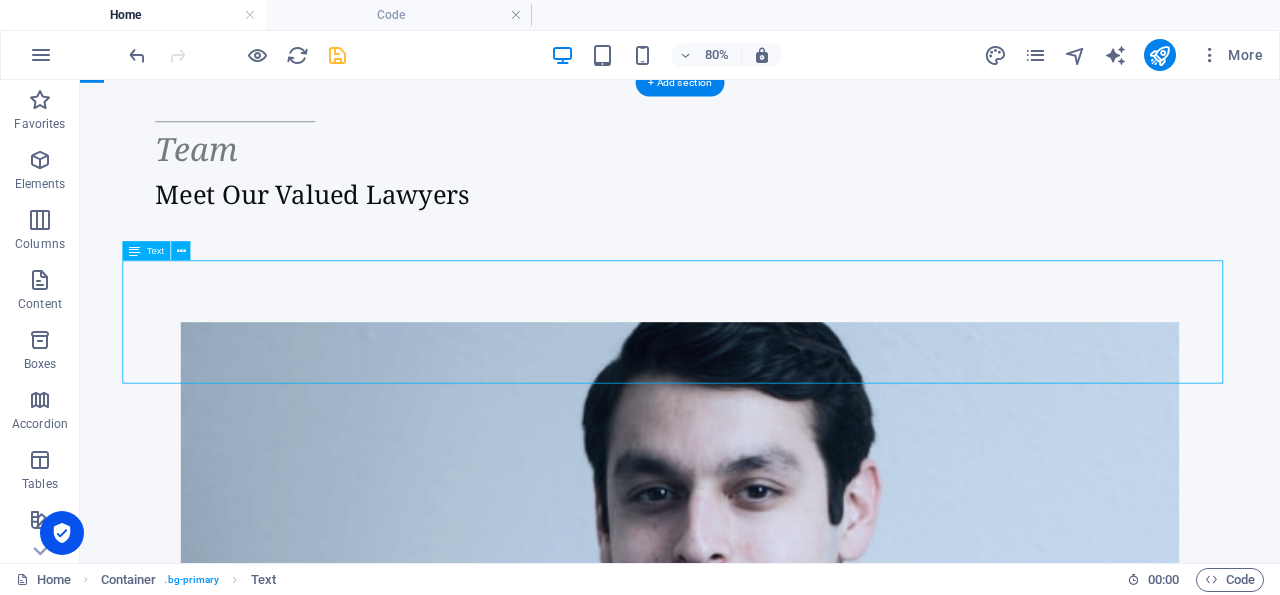click on "We’re here to help you navigate your tax, legal, mediation, and business challenges with clarity and confidence. Reach out to our expert team for personalized support tailored to your unique needs. Phone:  [PHONE_NUMBER] Email:   [EMAIL_ADDRESS][DOMAIN_NAME] Website:   [DOMAIN_NAME] Let’s start the conversation—your path to clarity begins here." at bounding box center [830, 6331] 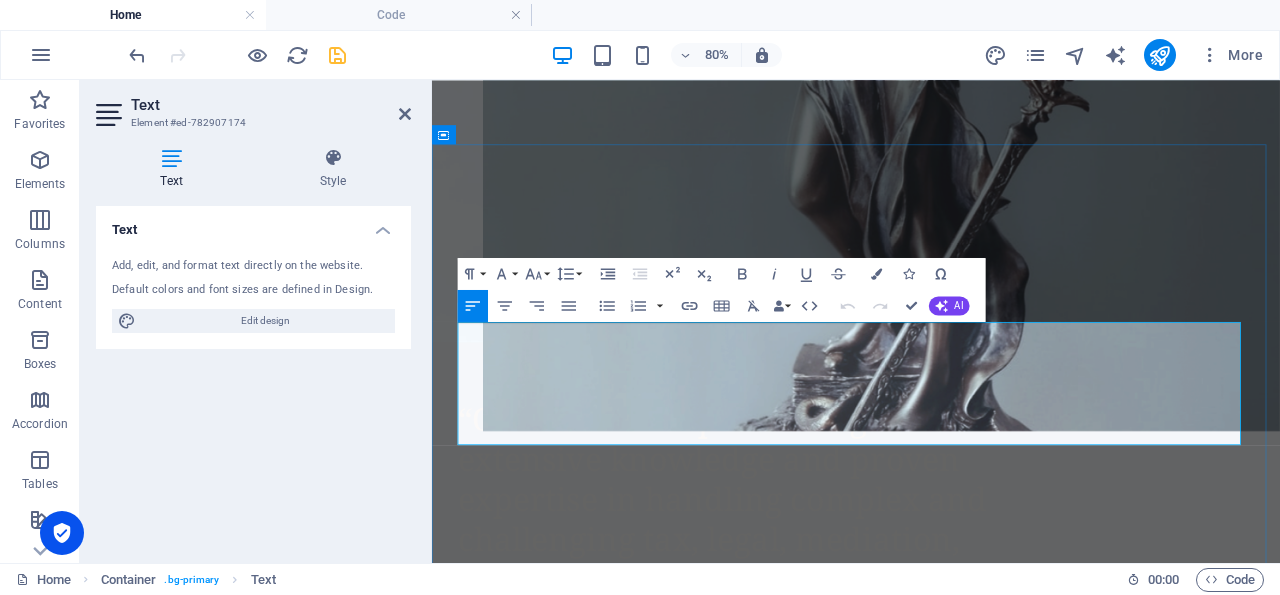 click on "Phone:  [PHONE_NUMBER] Email:   [EMAIL_ADDRESS][DOMAIN_NAME] Website:   [DOMAIN_NAME]" at bounding box center (962, 5781) 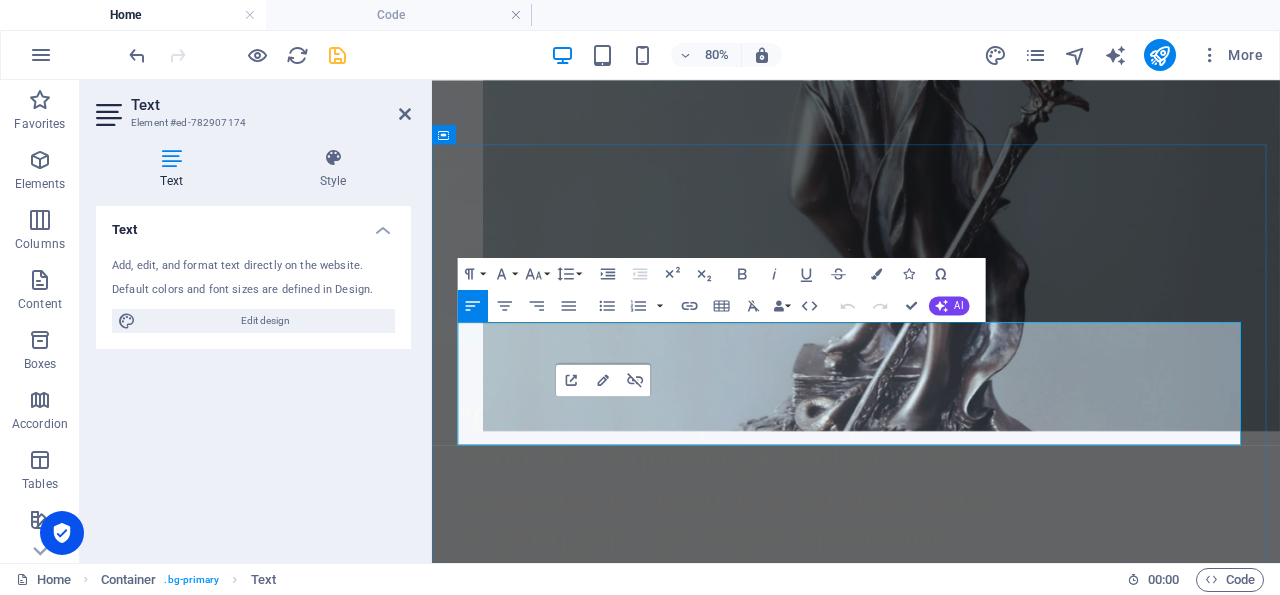 click on "Phone:  [PHONE_NUMBER] Email:   [EMAIL_ADDRESS][DOMAIN_NAME] Website:   [DOMAIN_NAME]" at bounding box center (962, 5781) 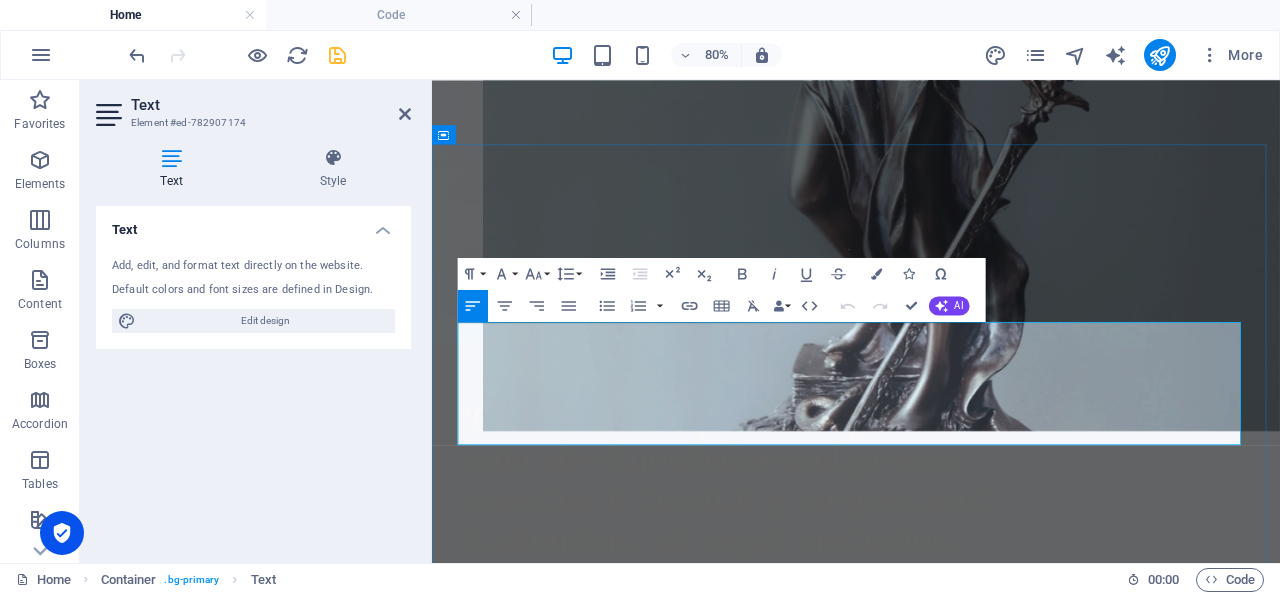 type 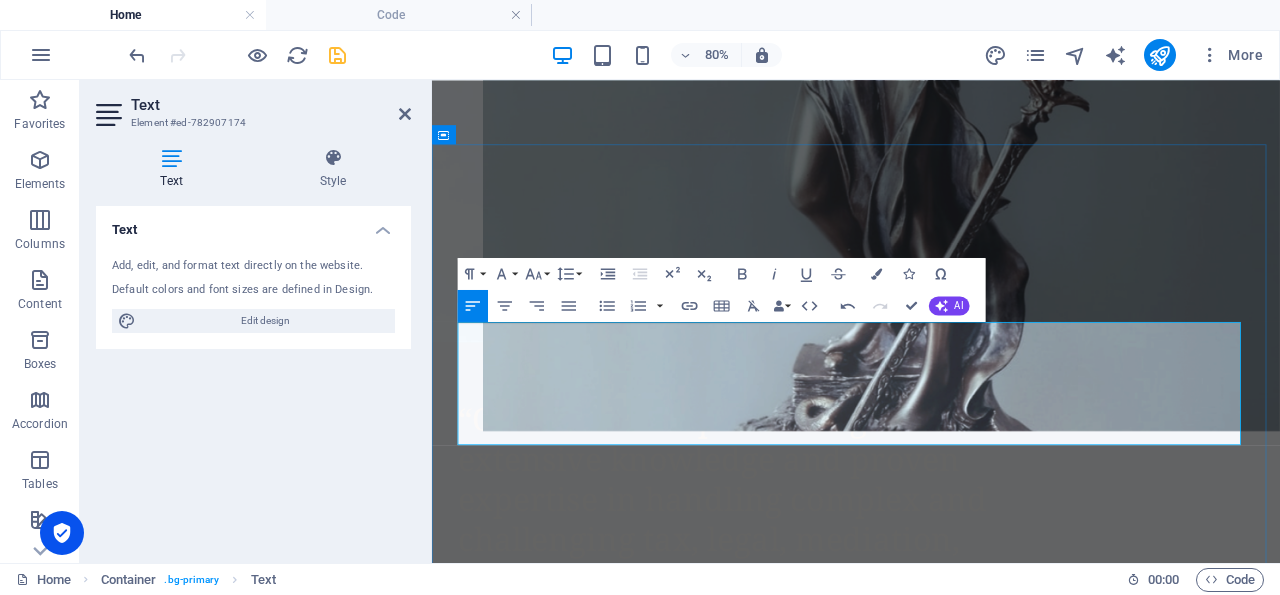 click on "Let’s start the conversation—your path to clarity begins here." at bounding box center (962, 5832) 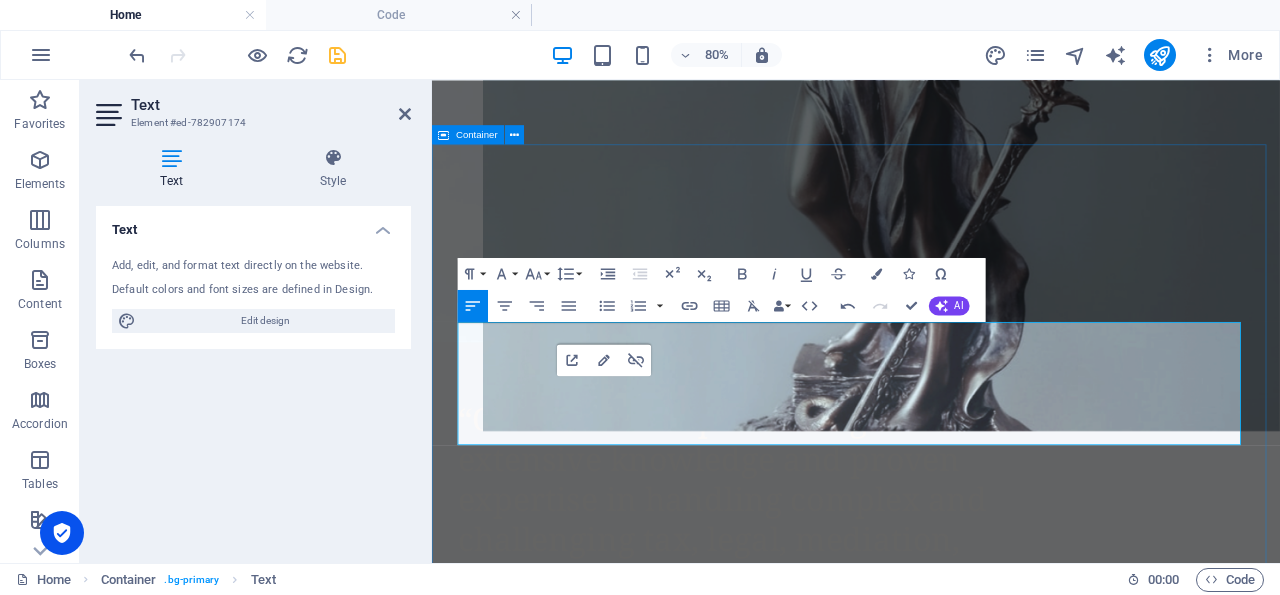 click on "Drop content here or  Add elements  Paste clipboard Drop content here or  Add elements  Paste clipboard Con tact Us We’re here to help you navigate your tax, legal, mediation, and business challenges with clarity and confidence. Reach out to our expert team for personalized support tailored to your unique needs. Phone:  [PHONE_NUMBER] Email:   [EMAIL_ADDRESS][DOMAIN_NAME] Website:  www. [DOMAIN_NAME] Let’s start the conversation your  path to clarity begins here.   I have read and understand the privacy policy. Unreadable? Regenerate TELL US YOUR CASE" at bounding box center (962, 6171) 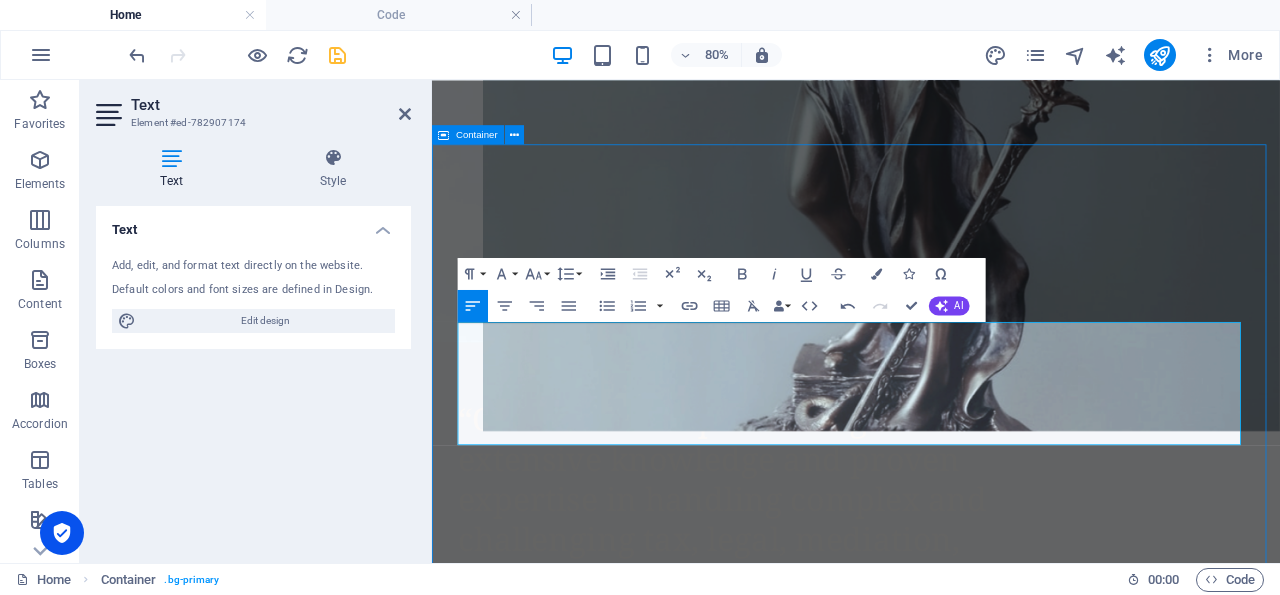 click on "Drop content here or  Add elements  Paste clipboard Drop content here or  Add elements  Paste clipboard Con tact Us We’re here to help you navigate your tax, legal, mediation, and business challenges with clarity and confidence. Reach out to our expert team for personalized support tailored to your unique needs. Phone:  [PHONE_NUMBER] Email:   [EMAIL_ADDRESS][DOMAIN_NAME] Website:  www. [DOMAIN_NAME] Let’s start the conversation your  path to clarity begins here.   I have read and understand the privacy policy. Unreadable? Regenerate TELL US YOUR CASE" at bounding box center (962, 6171) 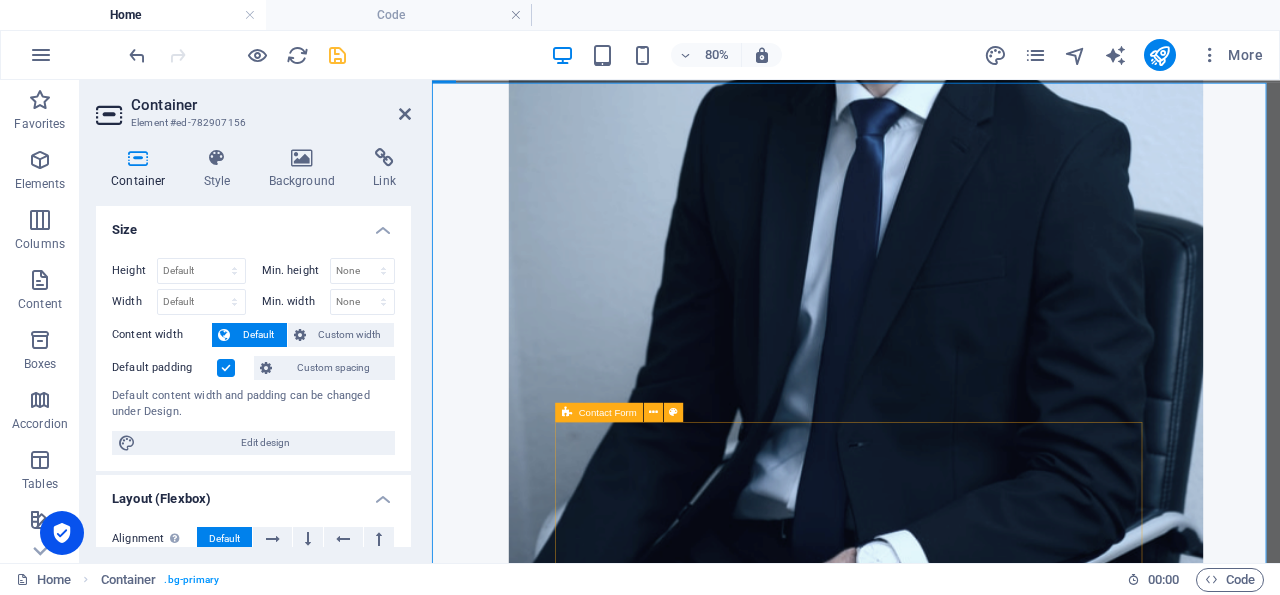 scroll, scrollTop: 11098, scrollLeft: 0, axis: vertical 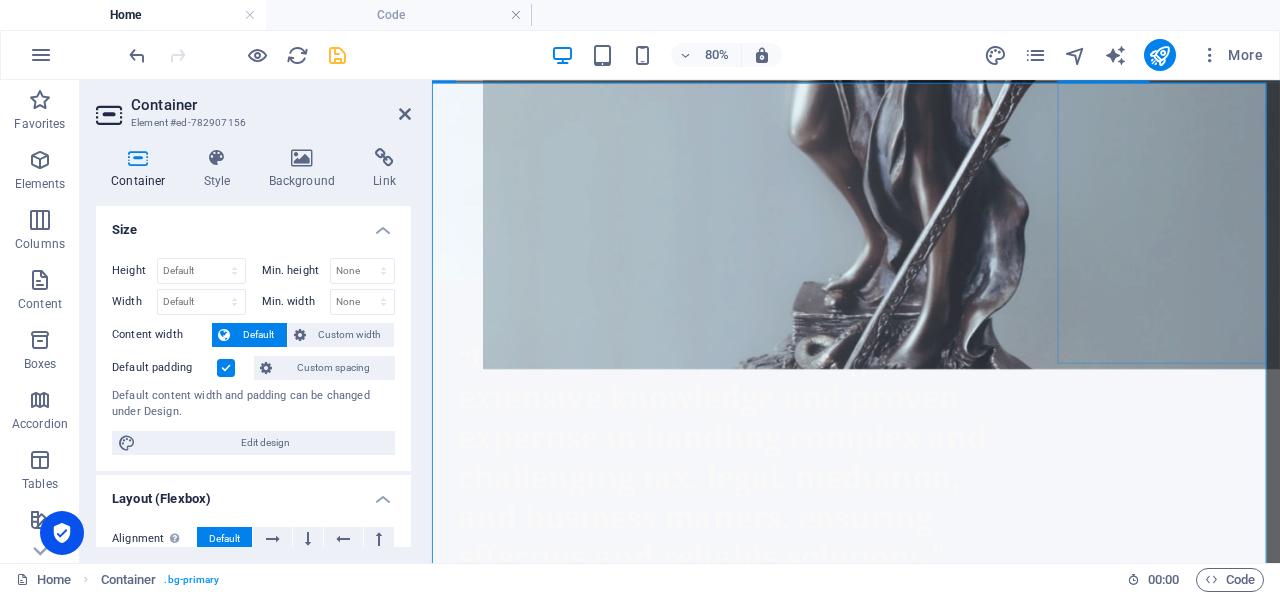 click on "Add elements" at bounding box center [1359, -10917] 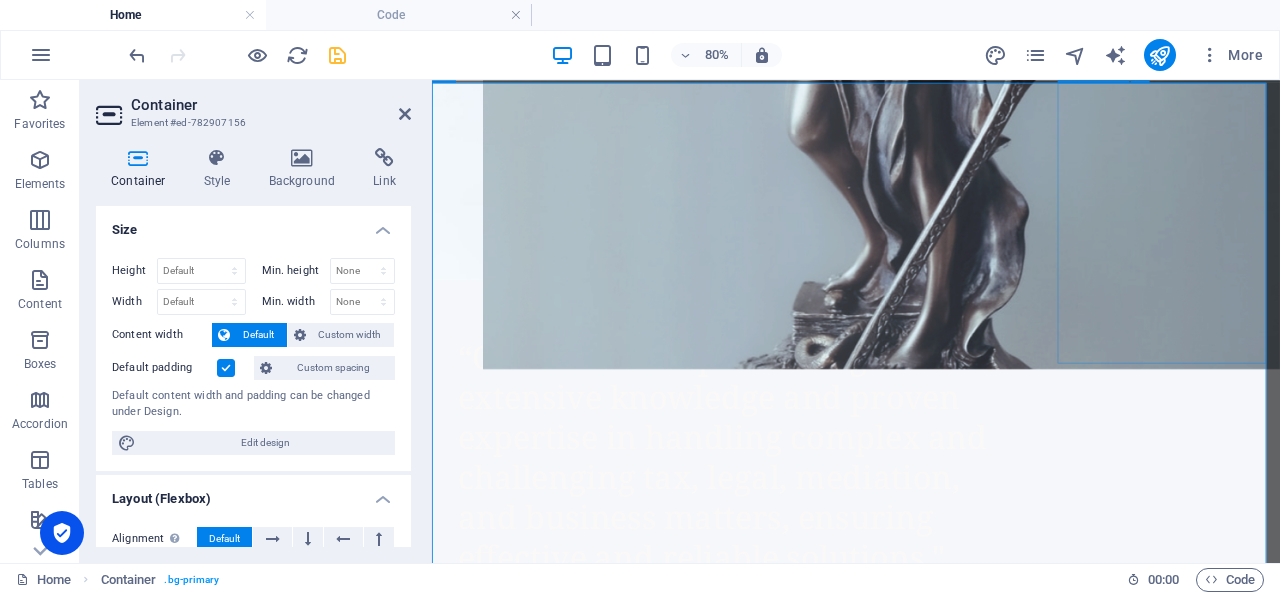select on "%" 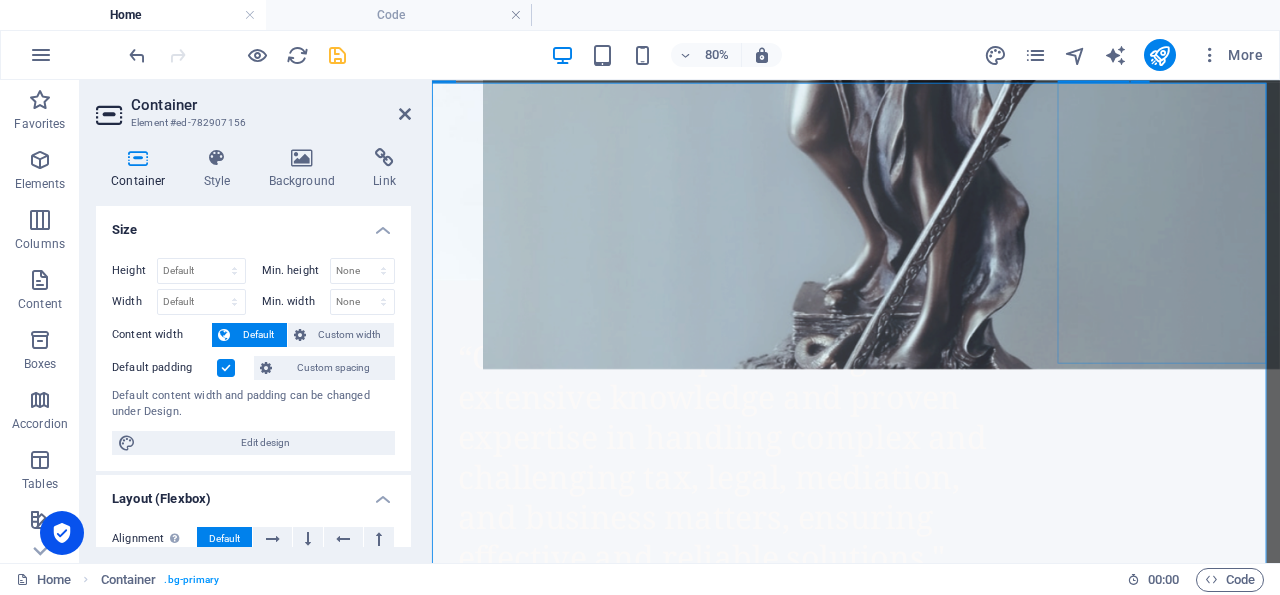 select on "%" 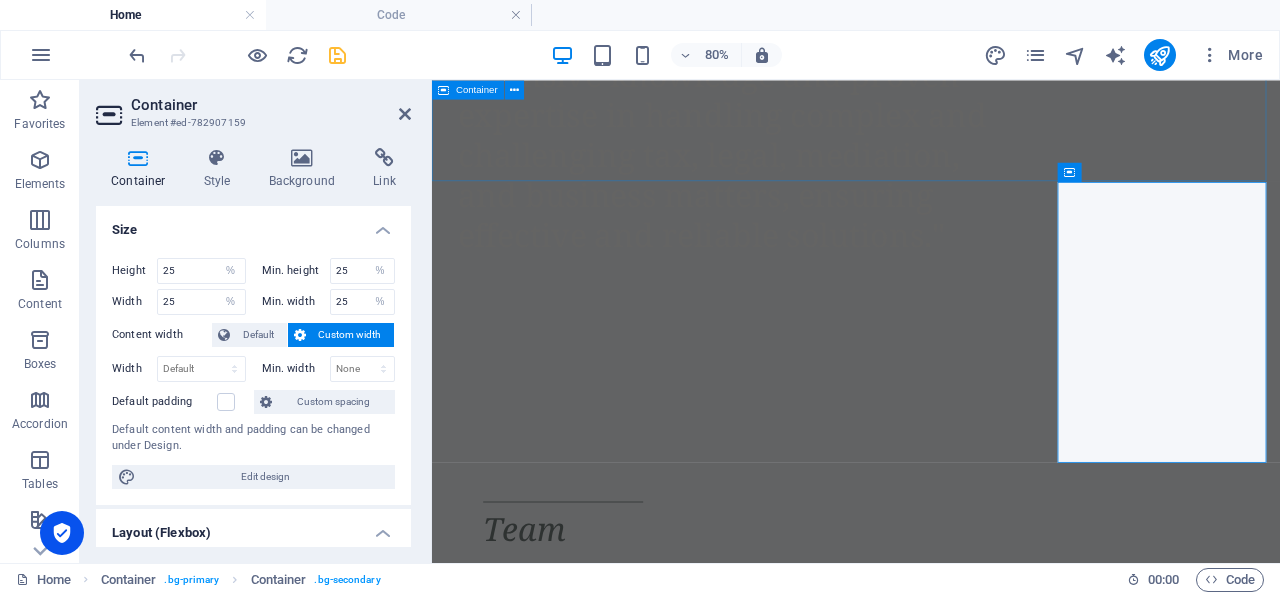 scroll, scrollTop: 10974, scrollLeft: 0, axis: vertical 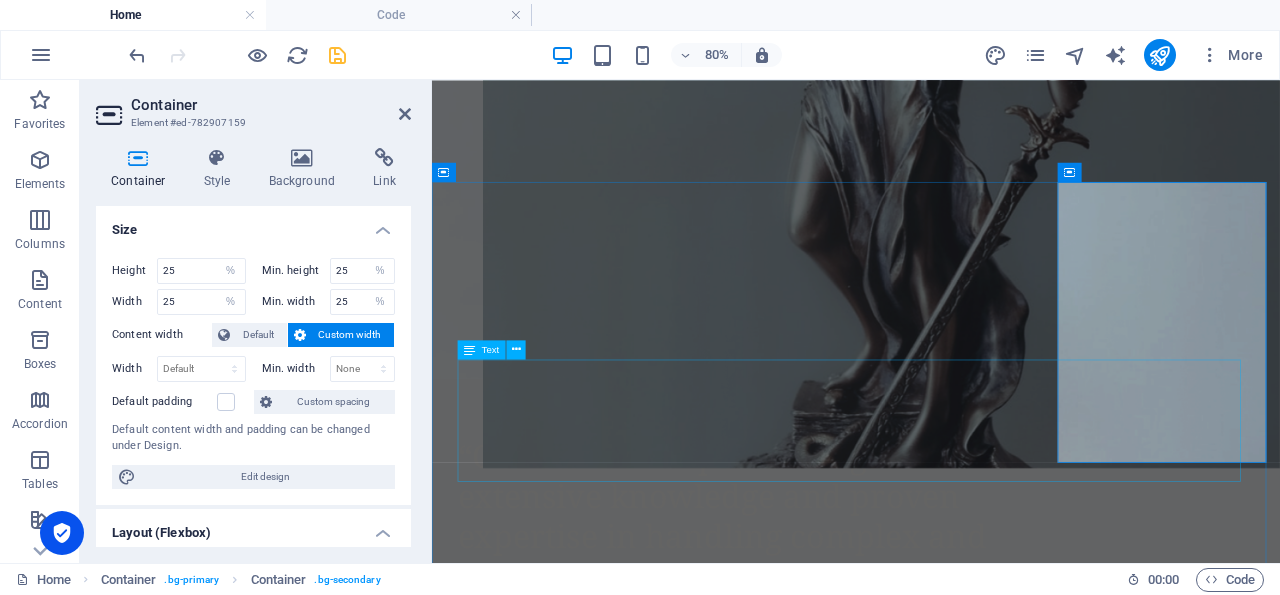 click on "We’re here to help you navigate your tax, legal, mediation, and business challenges with clarity and confidence. Reach out to our expert team for personalized support tailored to your unique needs. Phone:  [PHONE_NUMBER] Email:   [EMAIL_ADDRESS][DOMAIN_NAME] Website:  www. [DOMAIN_NAME] Let’s start the conversation your path to clarity begins here." at bounding box center [962, 5815] 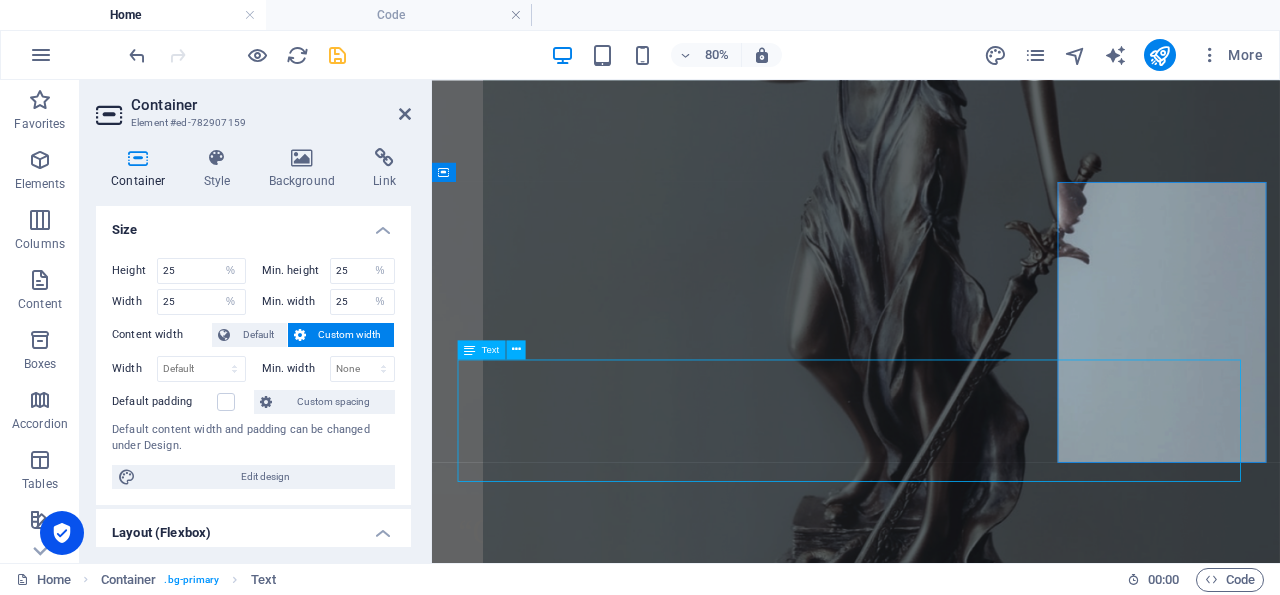scroll, scrollTop: 12607, scrollLeft: 0, axis: vertical 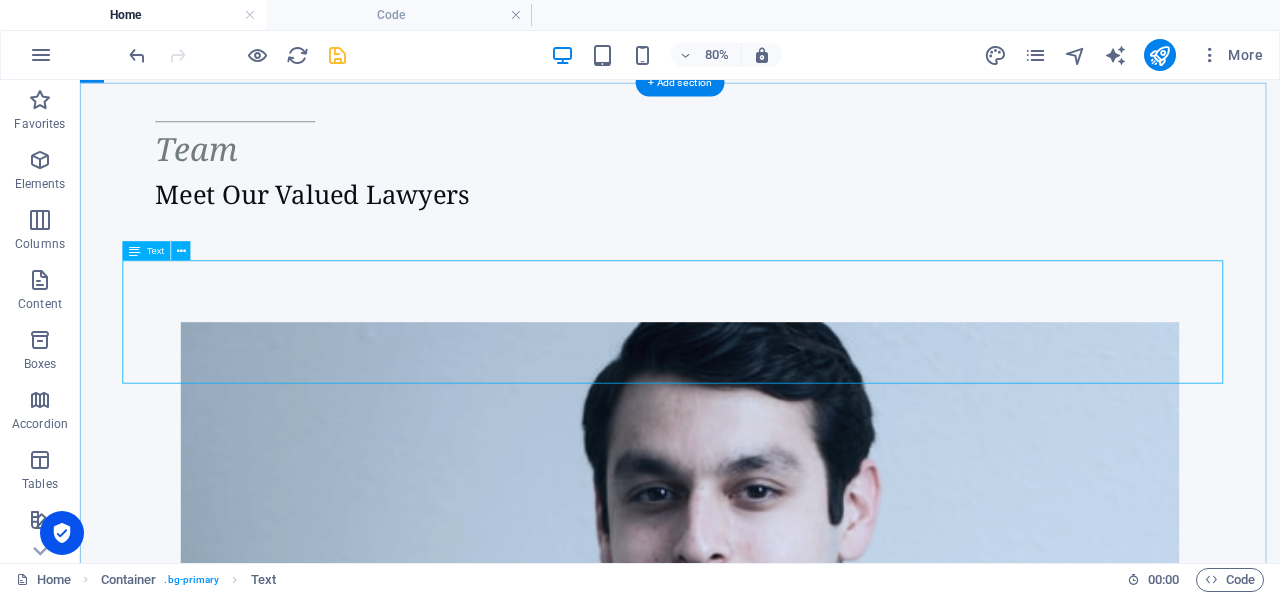 click on "We’re here to help you navigate your tax, legal, mediation, and business challenges with clarity and confidence. Reach out to our expert team for personalized support tailored to your unique needs. Phone:  [PHONE_NUMBER] Email:   [EMAIL_ADDRESS][DOMAIN_NAME] Website:  www. [DOMAIN_NAME] Let’s start the conversation your path to clarity begins here." at bounding box center [830, 6331] 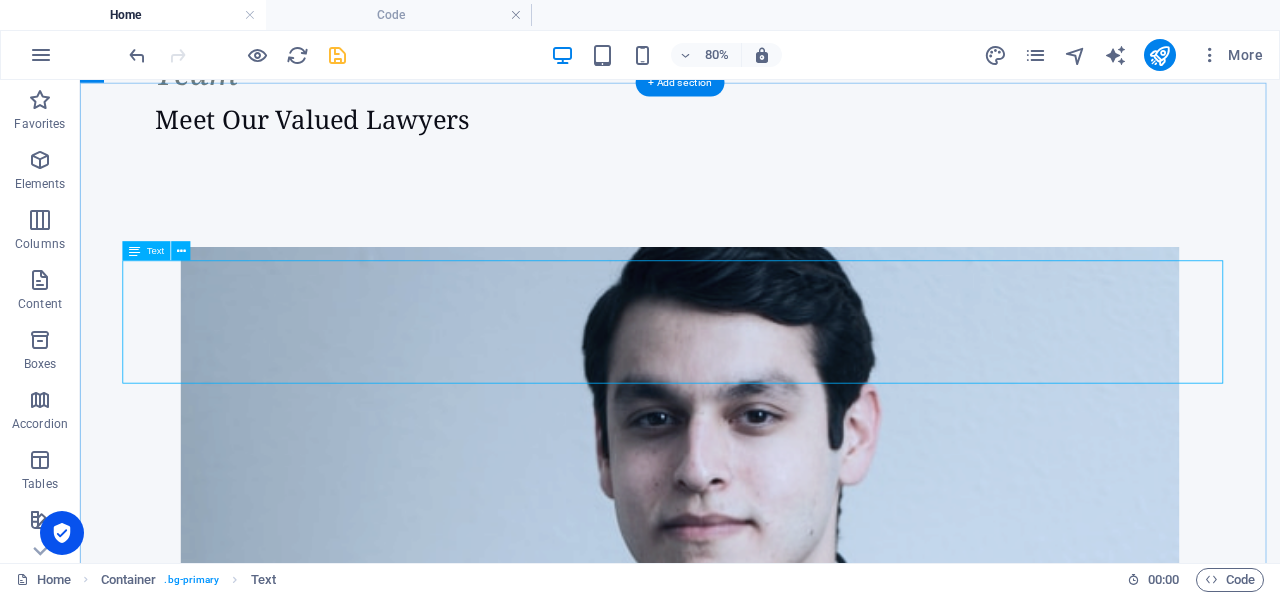 scroll, scrollTop: 11021, scrollLeft: 0, axis: vertical 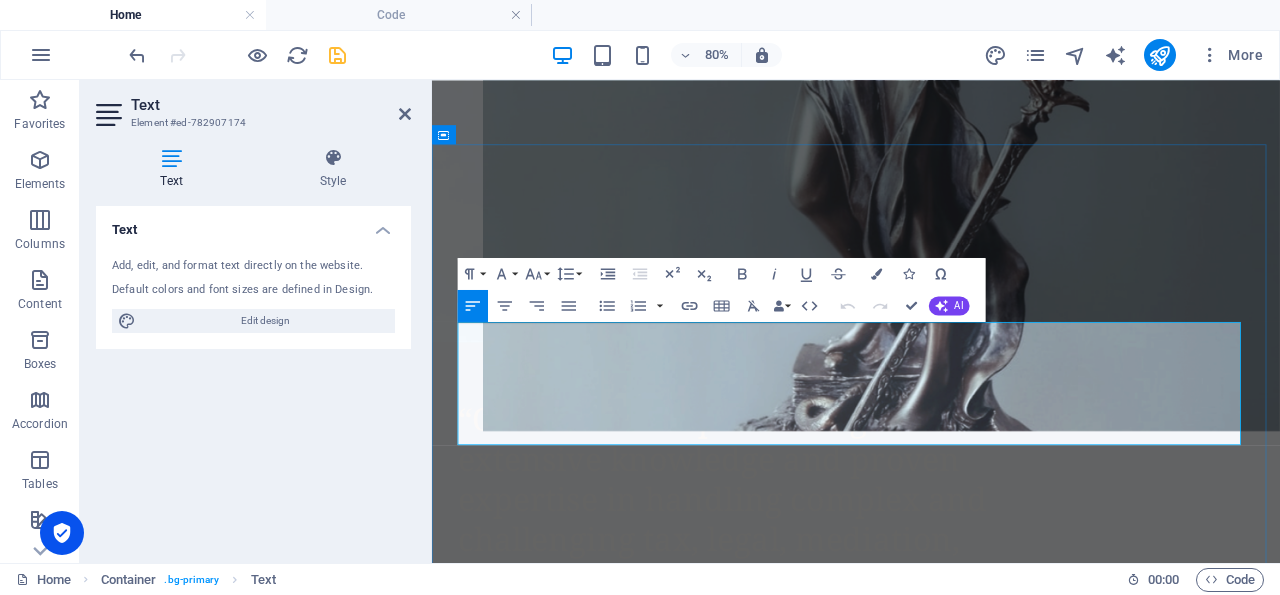 click on "Let’s start the conversation your path to clarity begins here." at bounding box center [962, 5832] 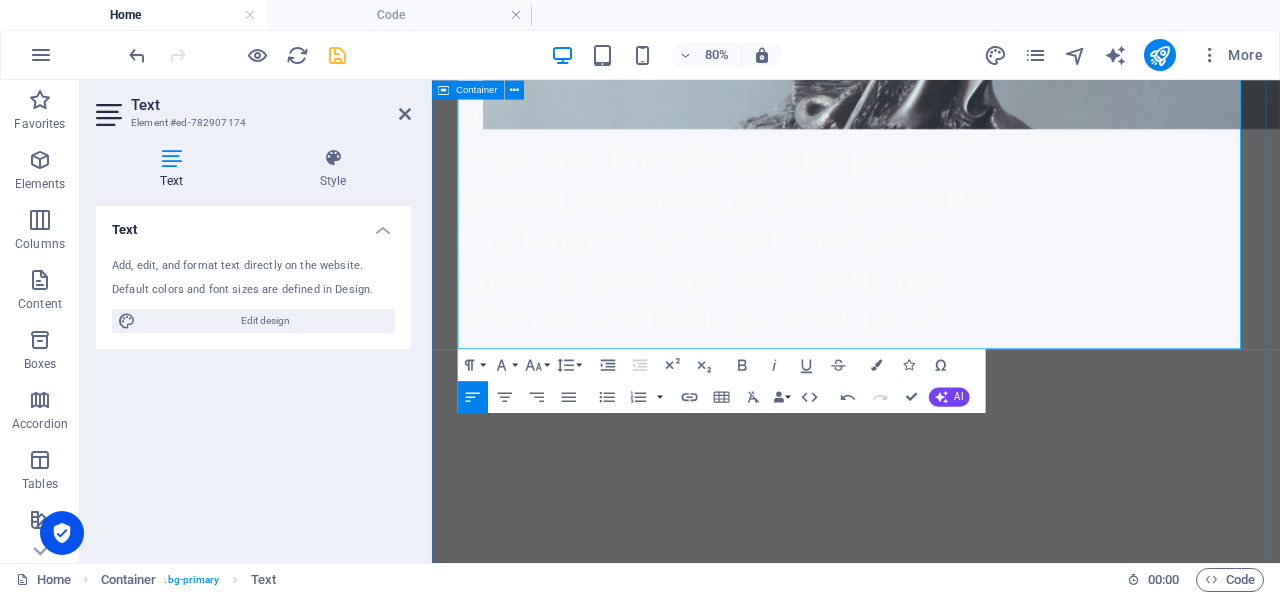 scroll, scrollTop: 11396, scrollLeft: 0, axis: vertical 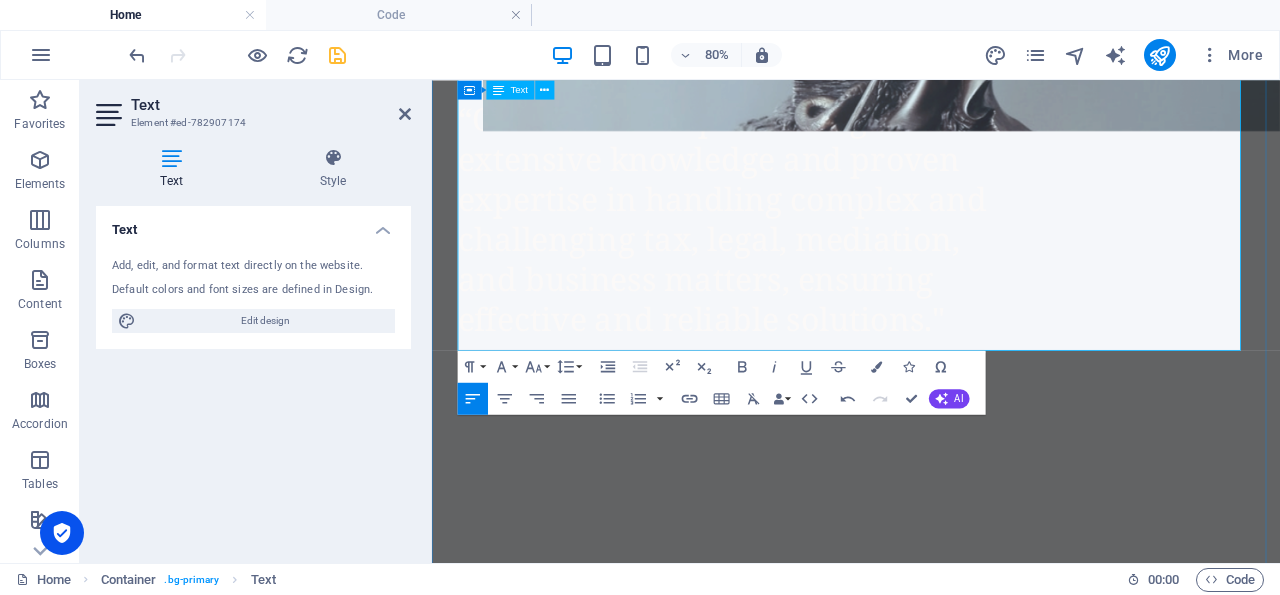click on "LinkedIn:  ClearPath Advisory" at bounding box center [978, 5597] 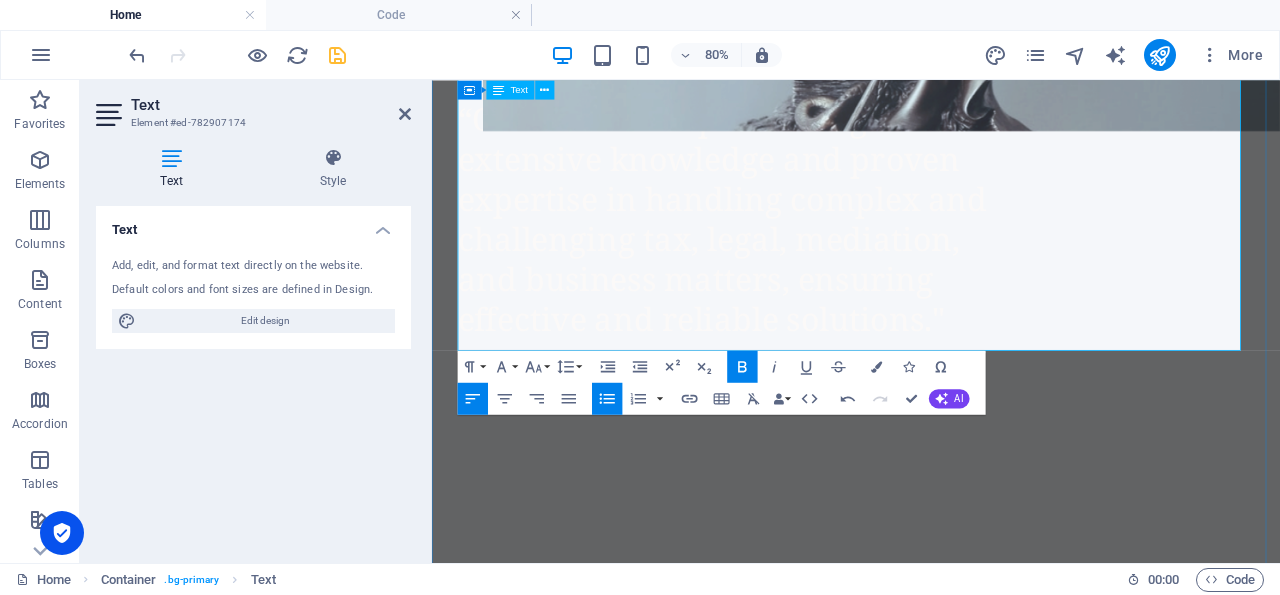 click on "LinkedIn:  ClearPath Advisory" at bounding box center (978, 5597) 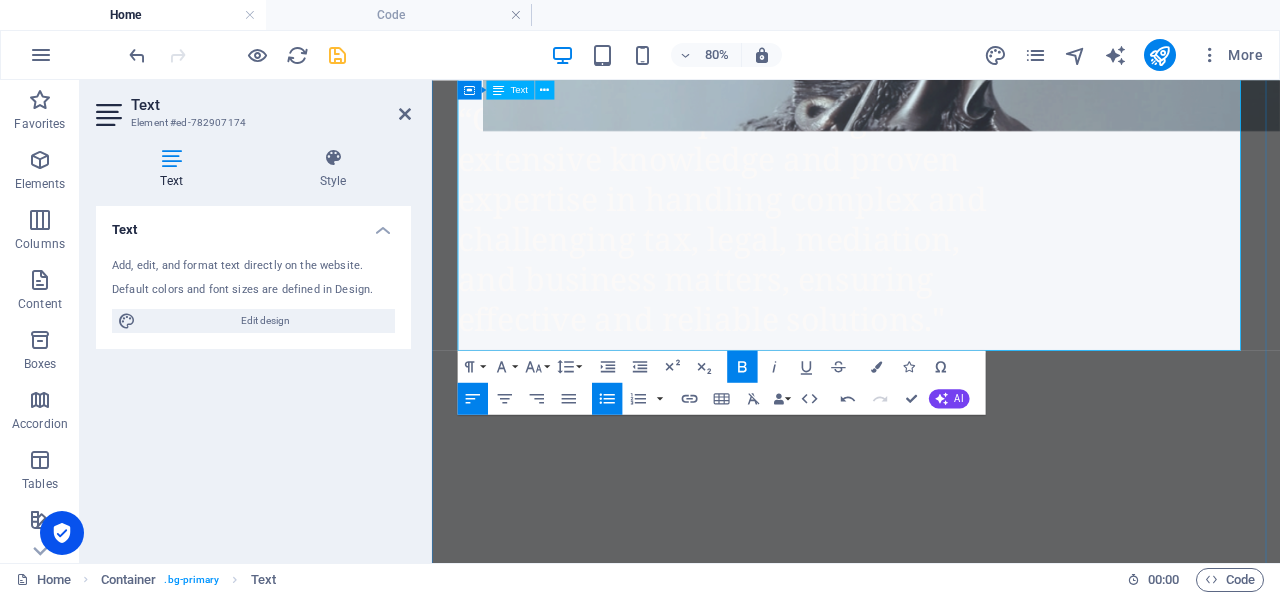 click on "Facebook:  @ClearPathAdvisory" at bounding box center (978, 5495) 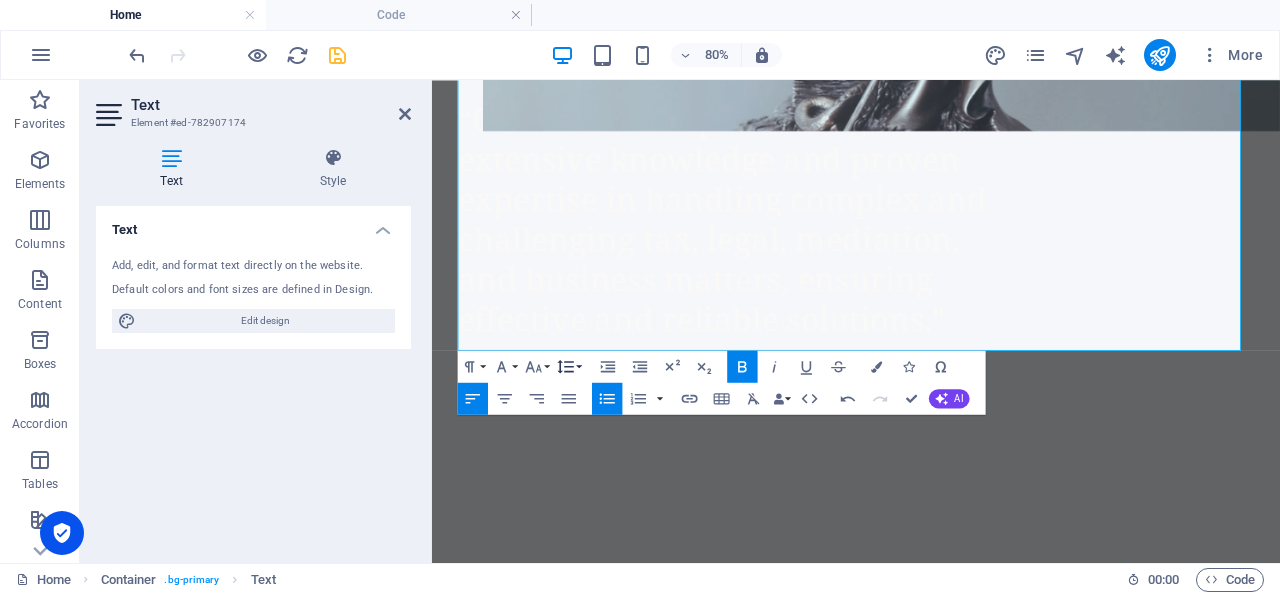 click 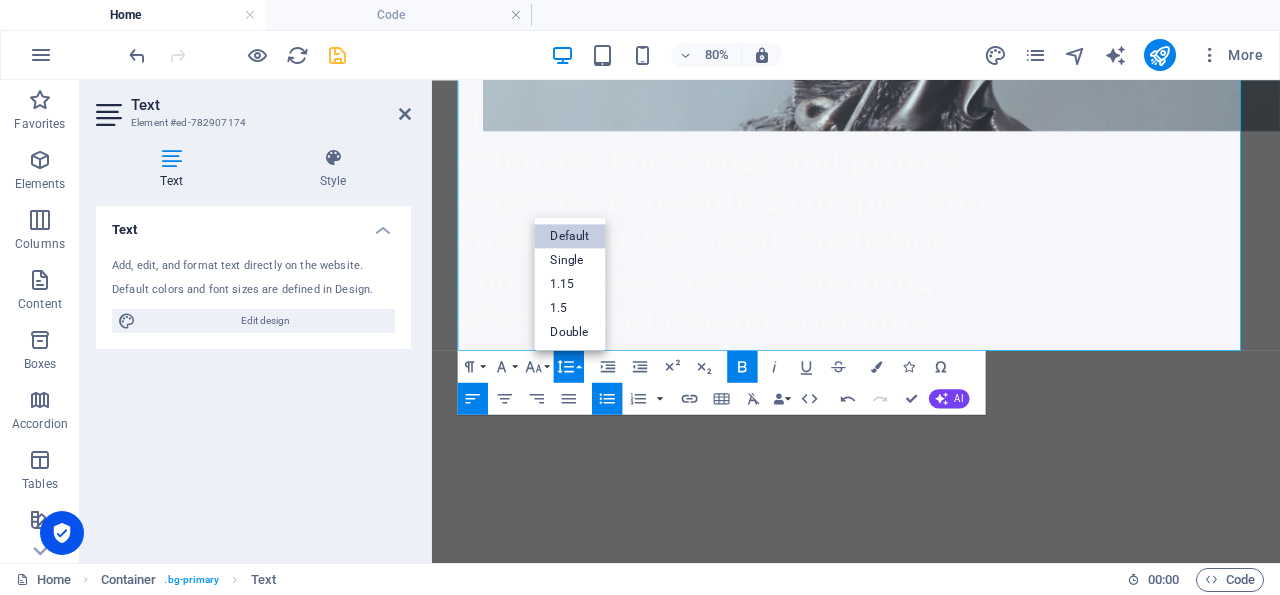 scroll, scrollTop: 0, scrollLeft: 0, axis: both 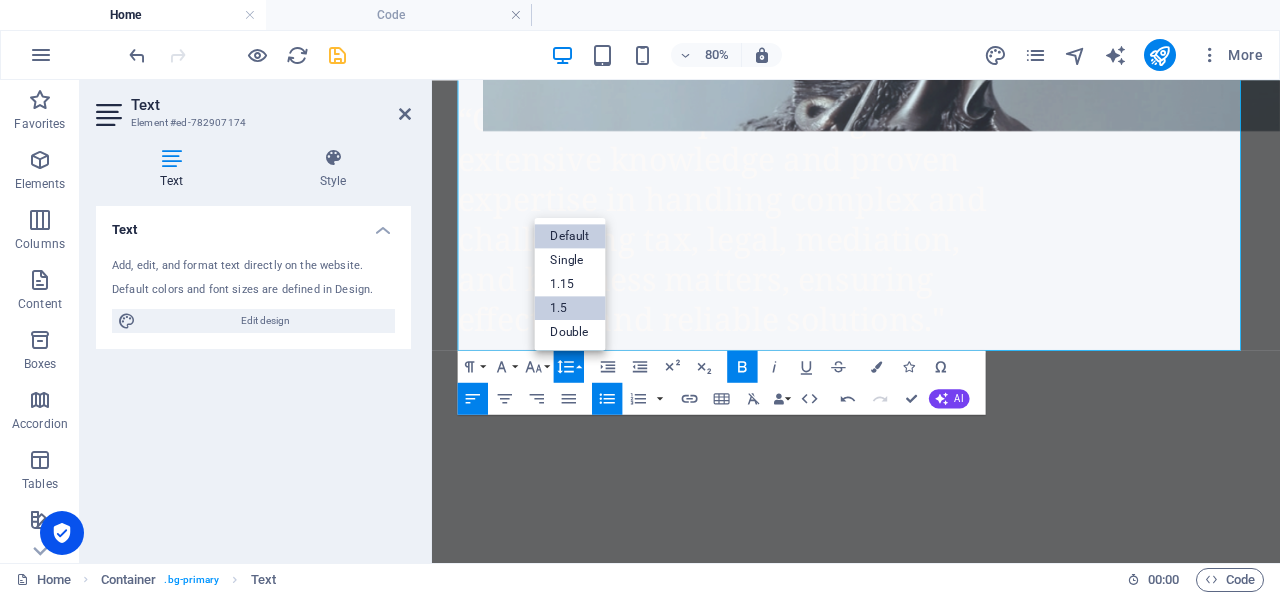 click on "1.5" at bounding box center [569, 308] 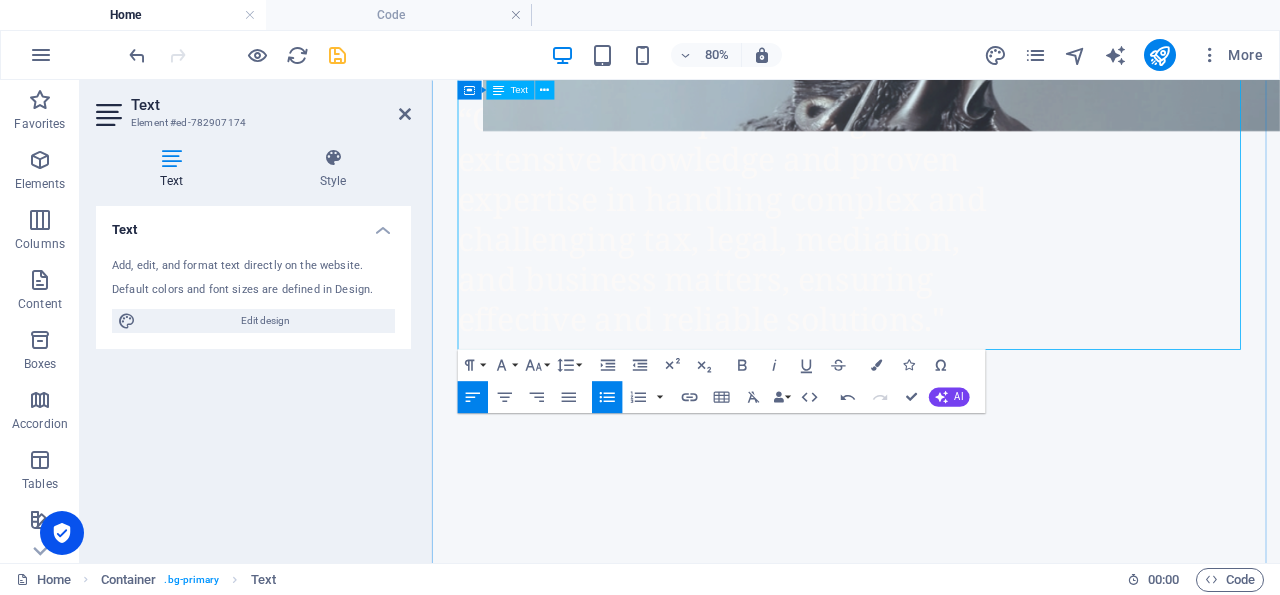drag, startPoint x: 499, startPoint y: 188, endPoint x: 775, endPoint y: 344, distance: 317.0363 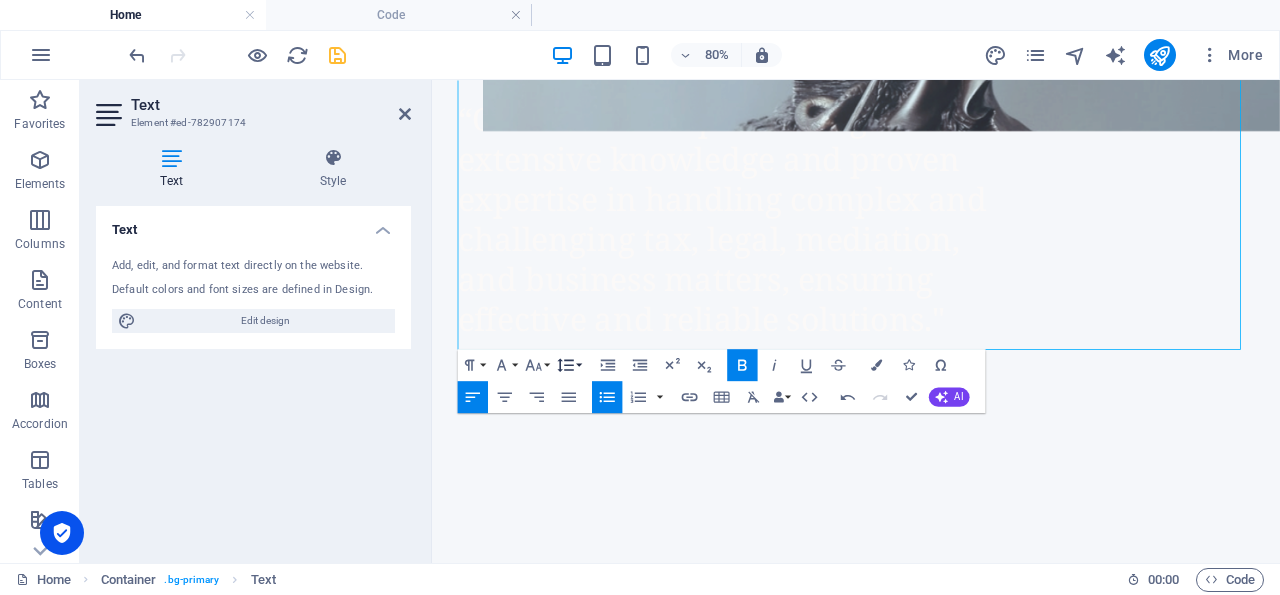 click on "Line Height" at bounding box center [569, 365] 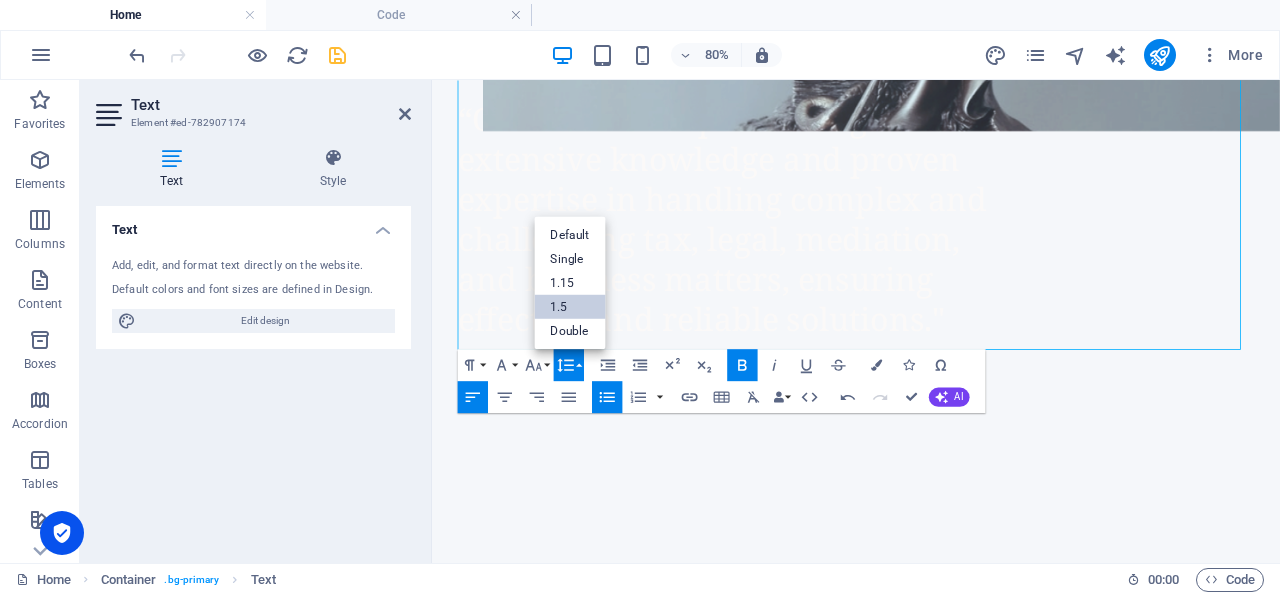 scroll, scrollTop: 0, scrollLeft: 0, axis: both 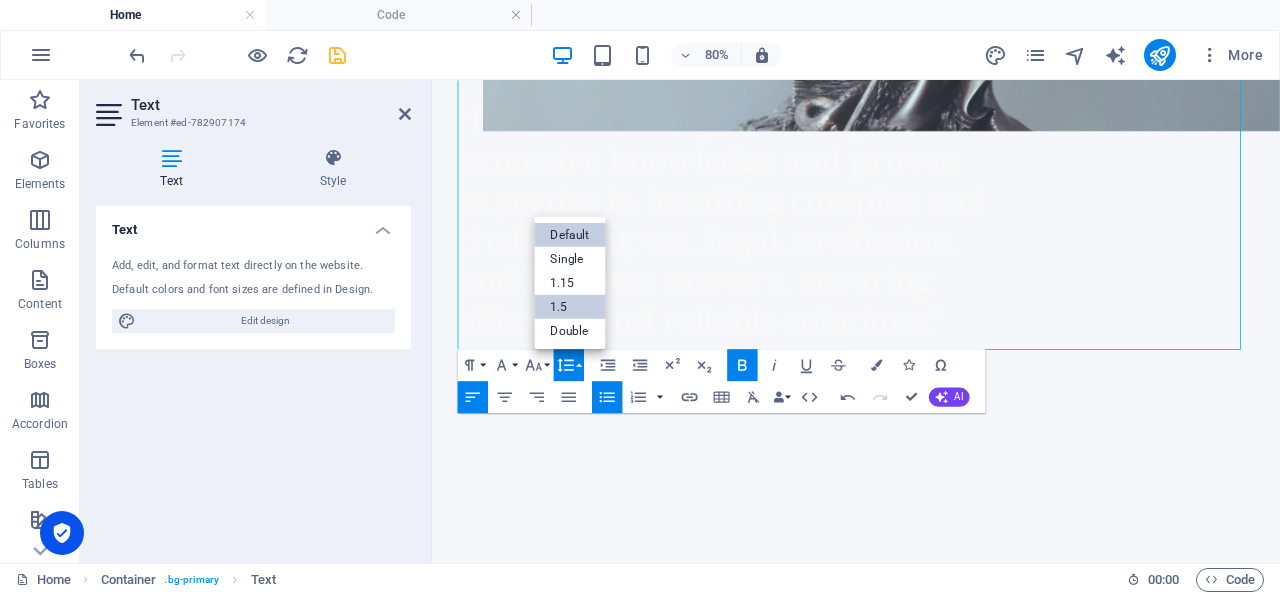 click on "Default" at bounding box center [569, 235] 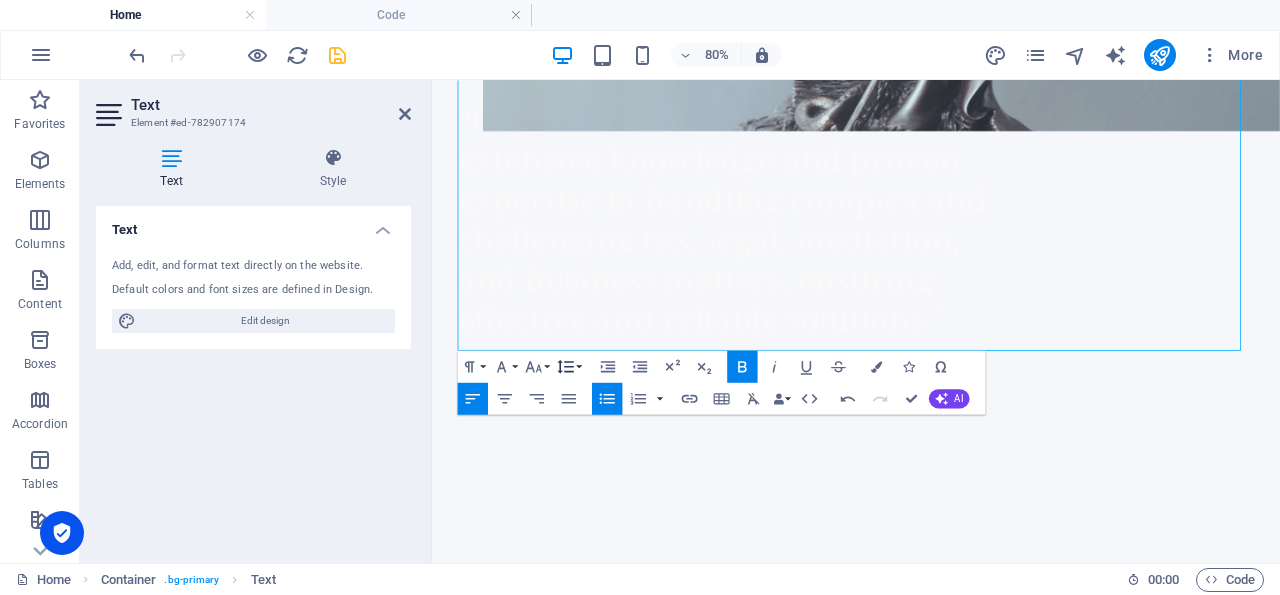 click on "Line Height" at bounding box center [569, 367] 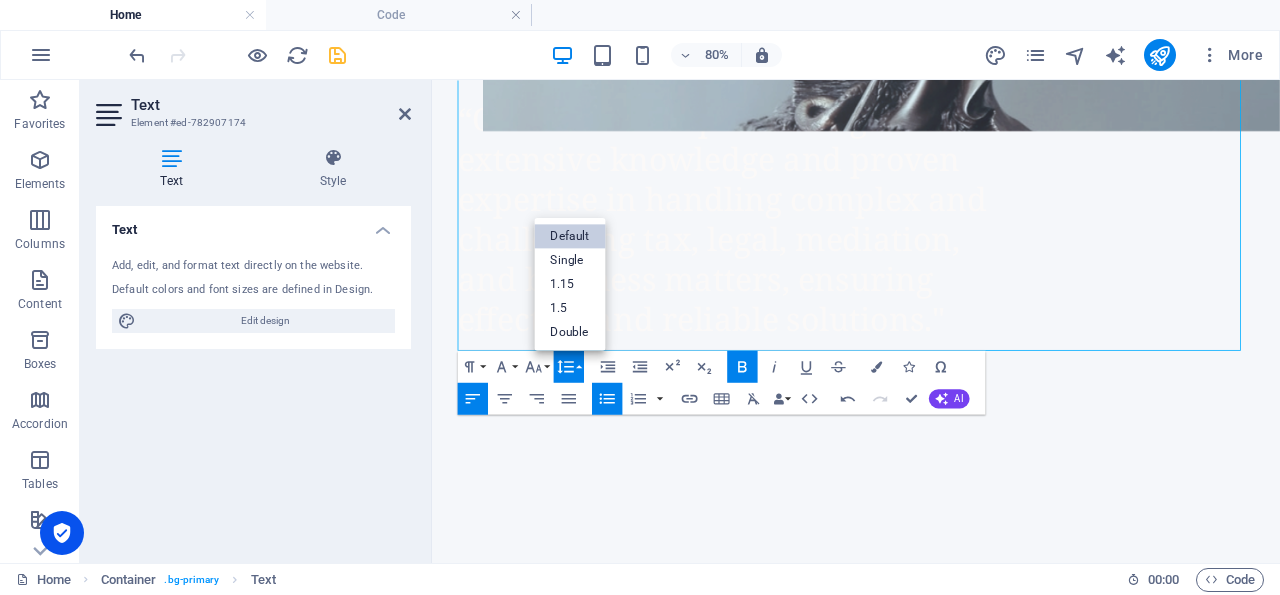 scroll, scrollTop: 0, scrollLeft: 0, axis: both 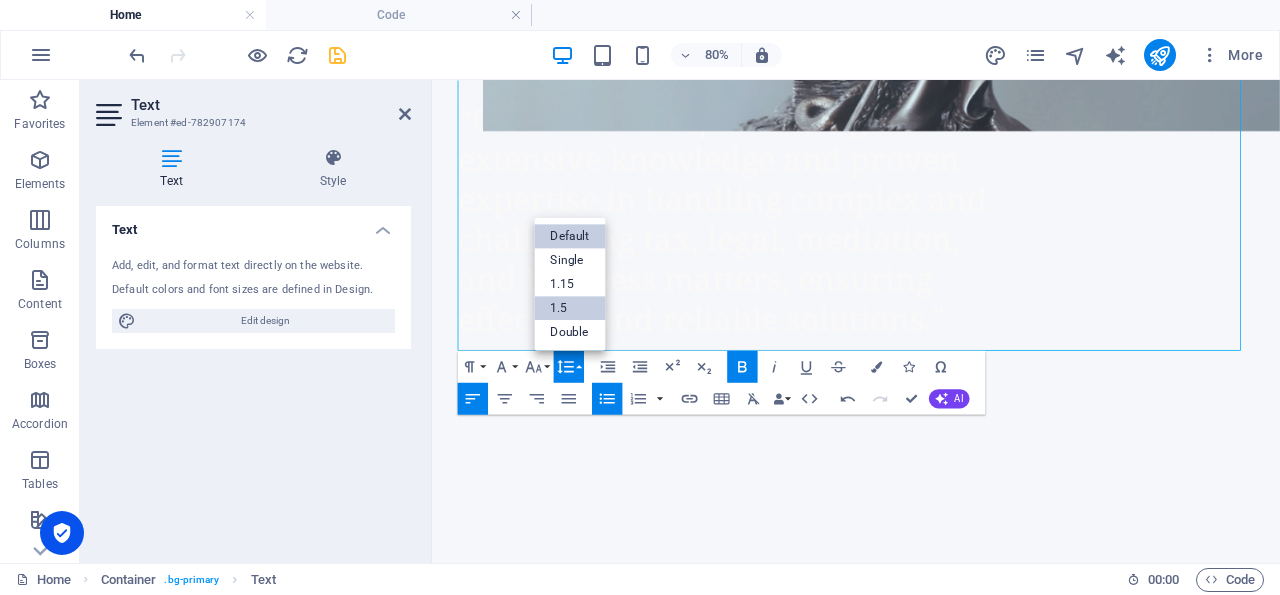 click on "1.5" at bounding box center [569, 308] 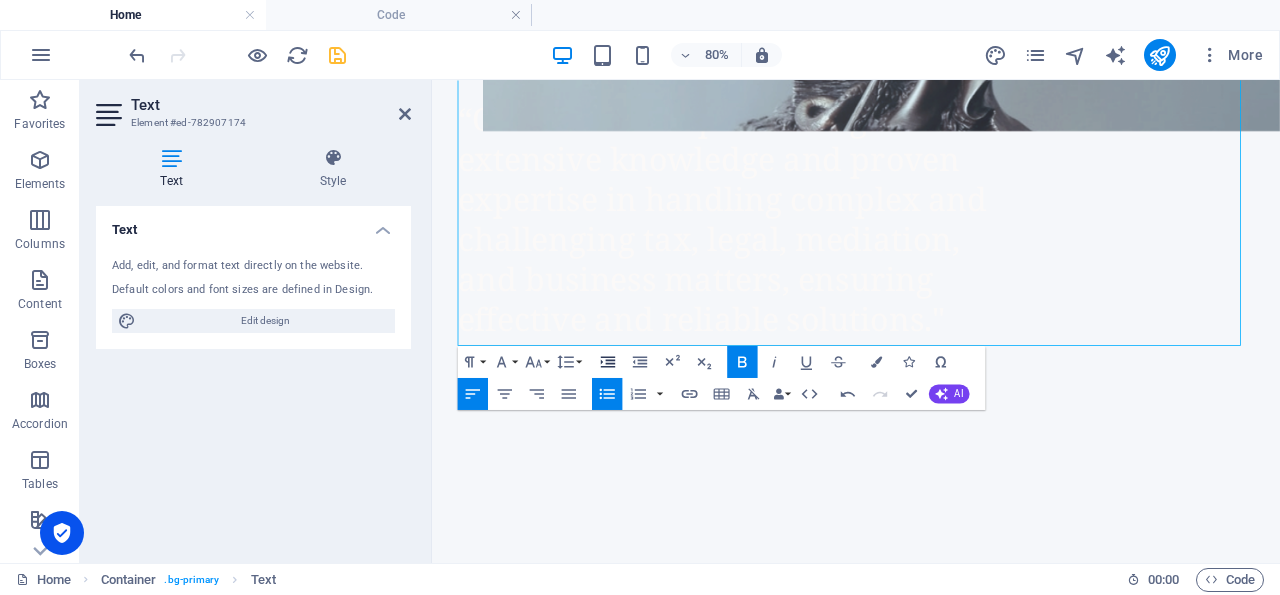 click 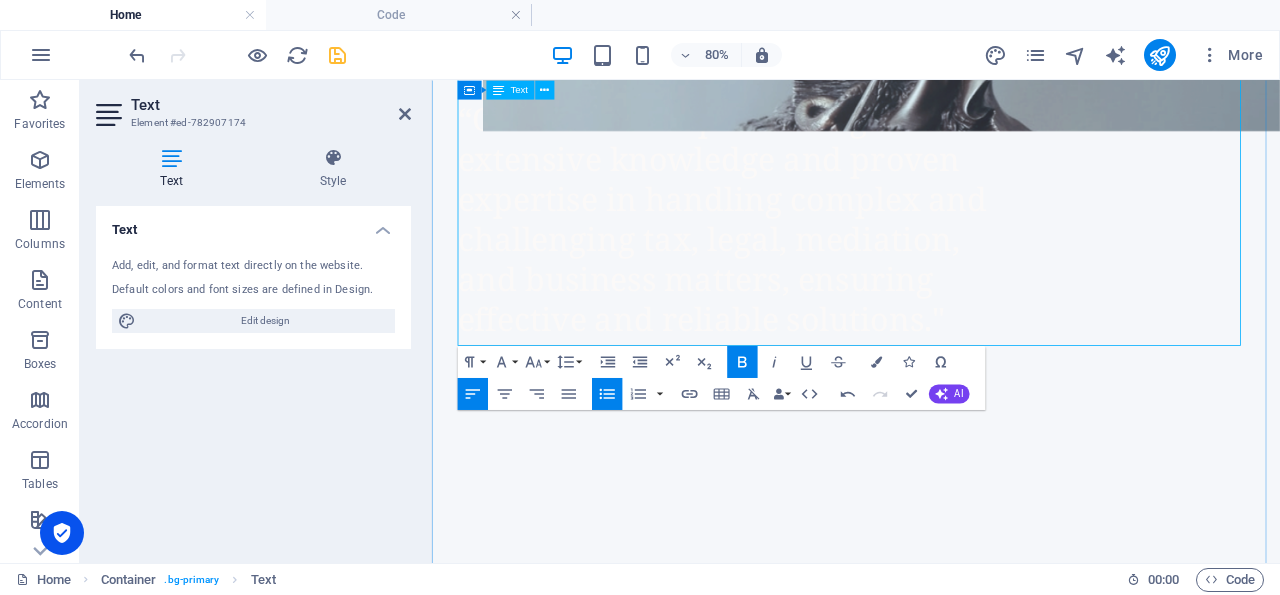 click on "LinkedIn:  ClearPath Advisory" at bounding box center [994, 5594] 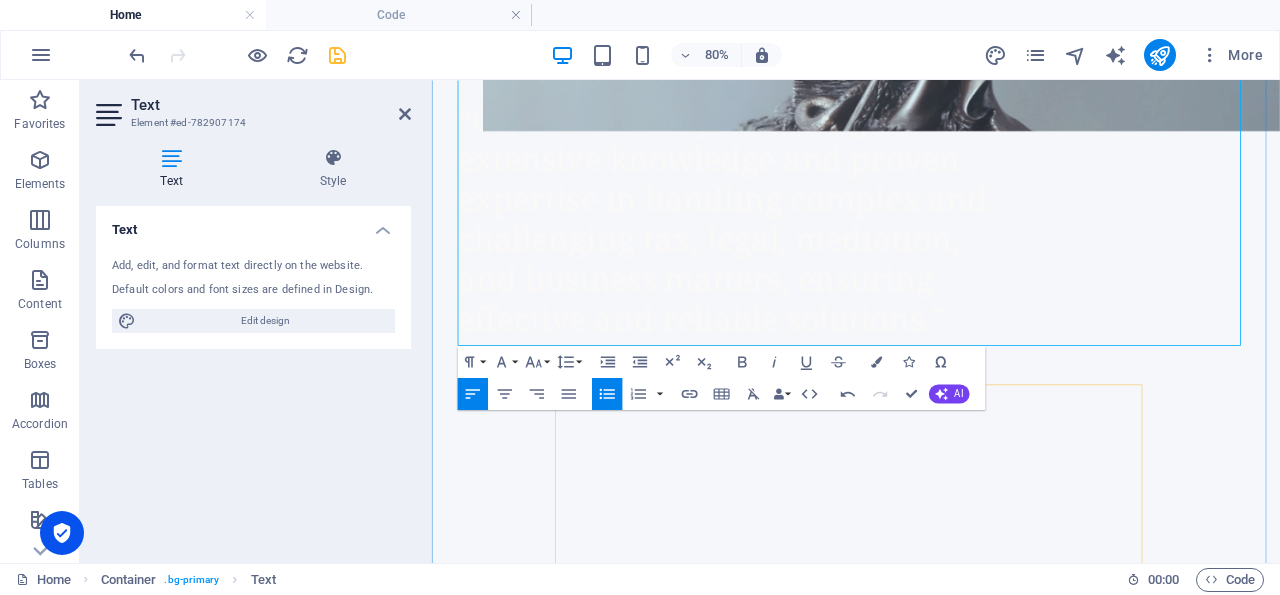 click on "I have read and understand the privacy policy. Unreadable? Regenerate TELL US YOUR CASE" at bounding box center [837, 6162] 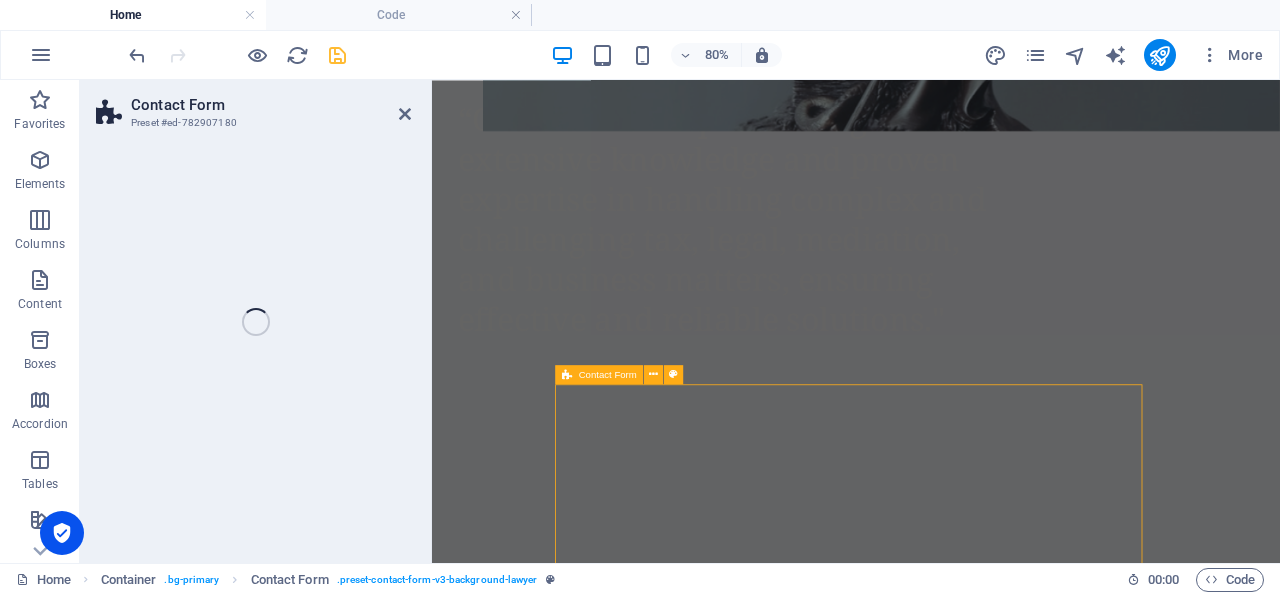 select on "%" 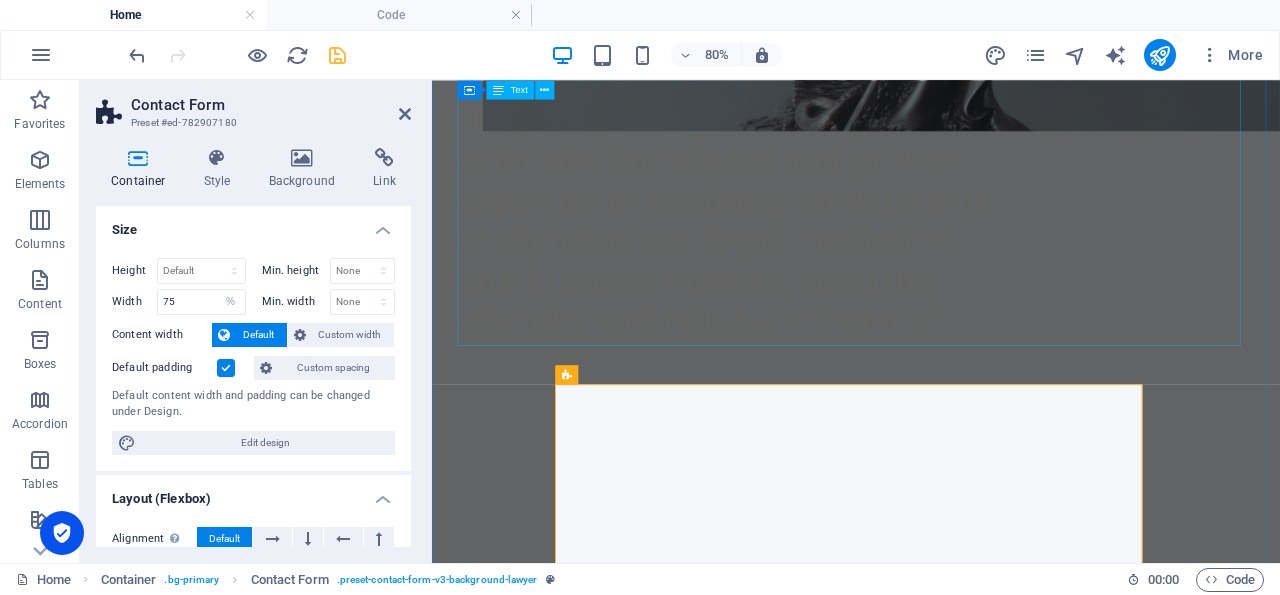 click on "We’re here to help you navigate your tax, legal, mediation, and business challenges with clarity and confidence. Reach out to our expert team for personalized support tailored to your unique needs. Phone:  [PHONE_NUMBER] Email:   [EMAIL_ADDRESS][DOMAIN_NAME] Website:  www. [DOMAIN_NAME] Follow us: Facebook:  @ClearPathAdvisory Twitter:  @ClearPathAdv LinkedIn:  ClearPath Advisory Instagram:  @ClearPathAdvisory Let’s start the conversation—your pa Let’s start the conversation your path to clarity begins here." at bounding box center [962, 5517] 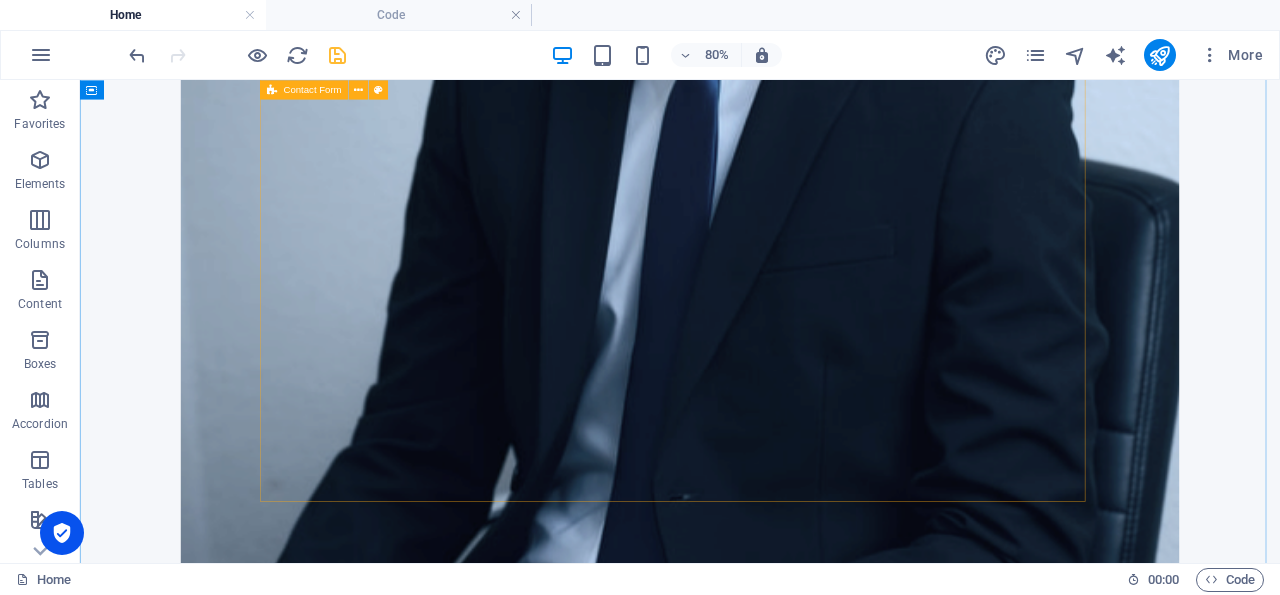 scroll, scrollTop: 13549, scrollLeft: 0, axis: vertical 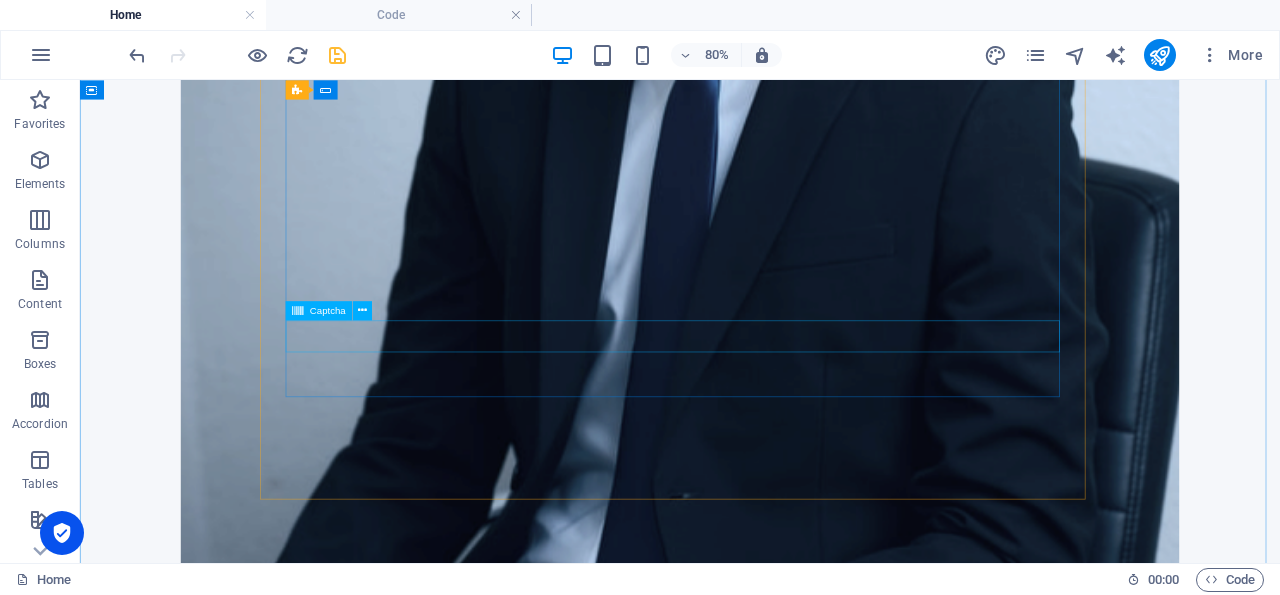 click on "Unreadable? Regenerate" at bounding box center (658, 6347) 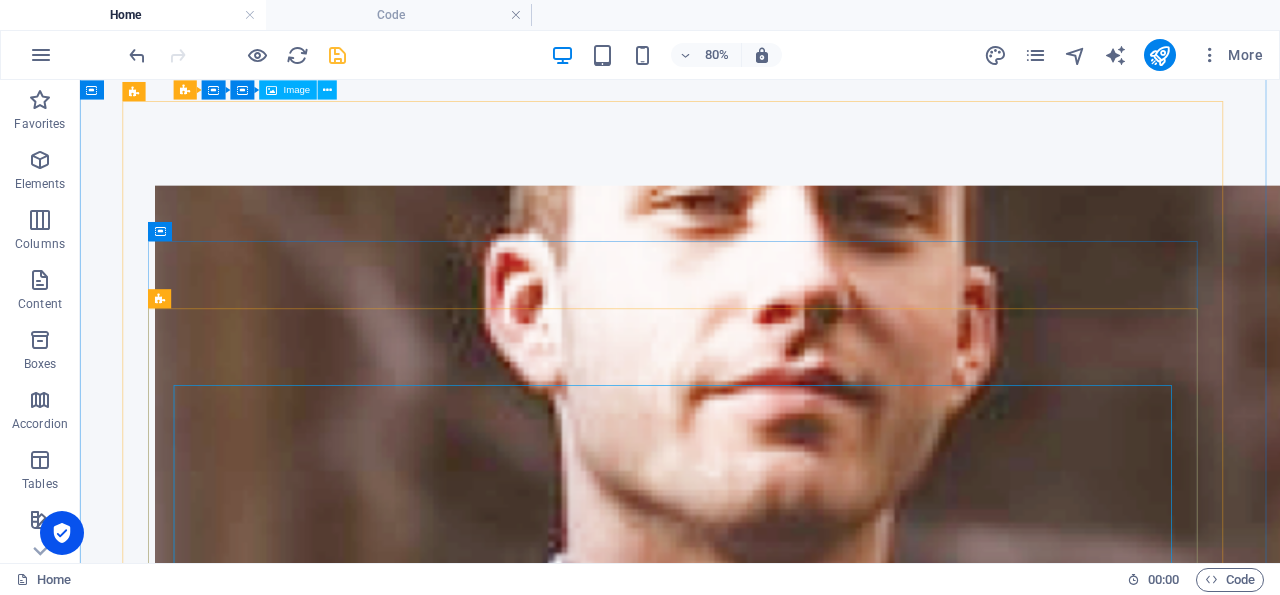scroll, scrollTop: 6574, scrollLeft: 0, axis: vertical 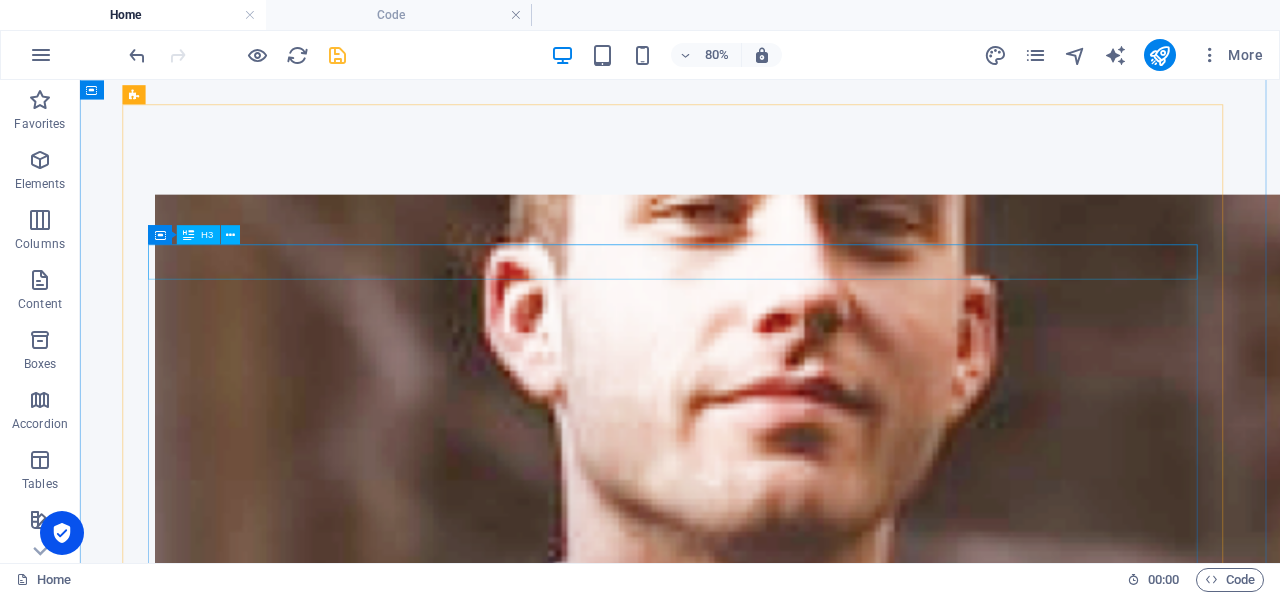 click on "Meet Our Valued Lawyers" at bounding box center [830, 6255] 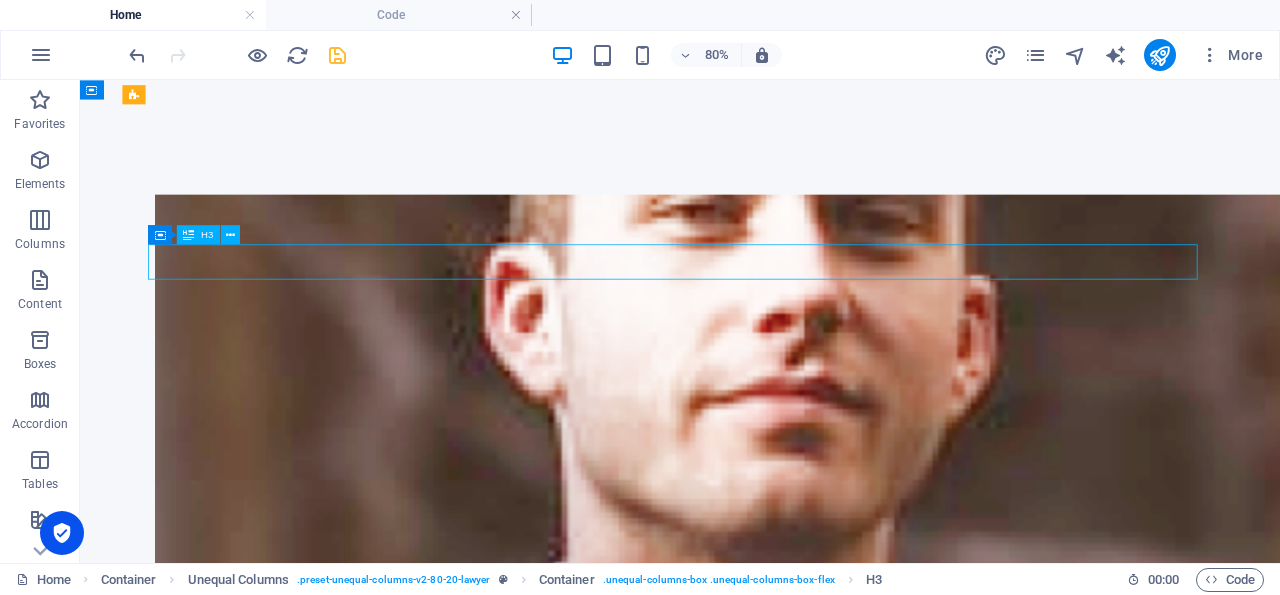 click on "Meet Our Valued Lawyers" at bounding box center (830, 6255) 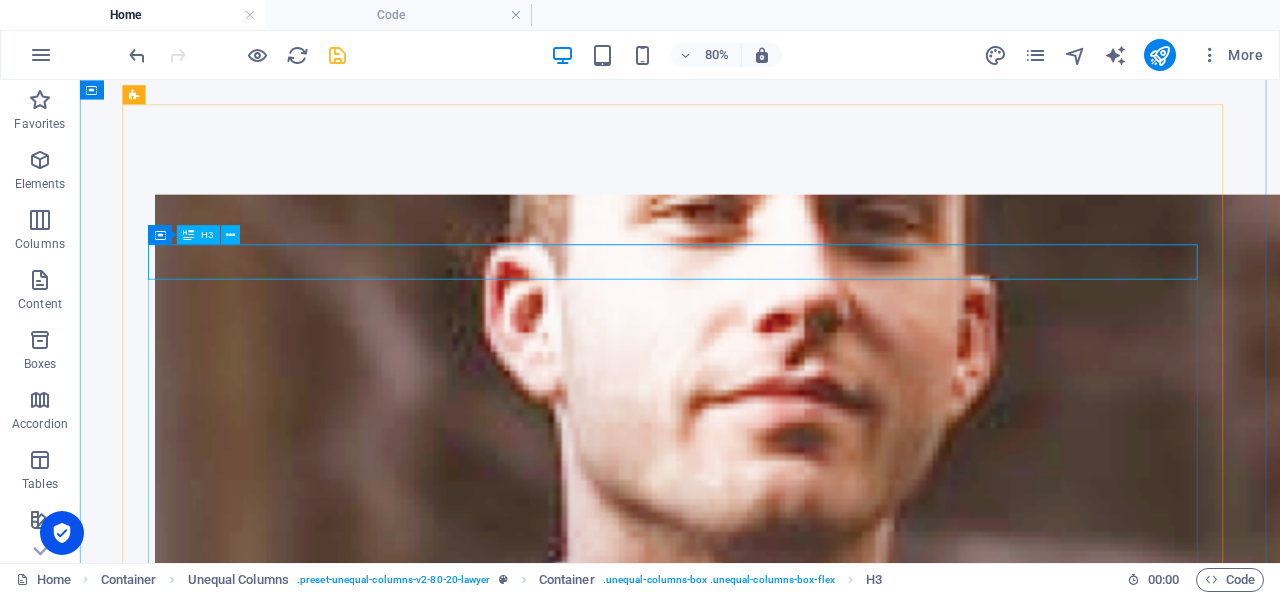 click on "Meet Our Valued Lawyers" at bounding box center (830, 6255) 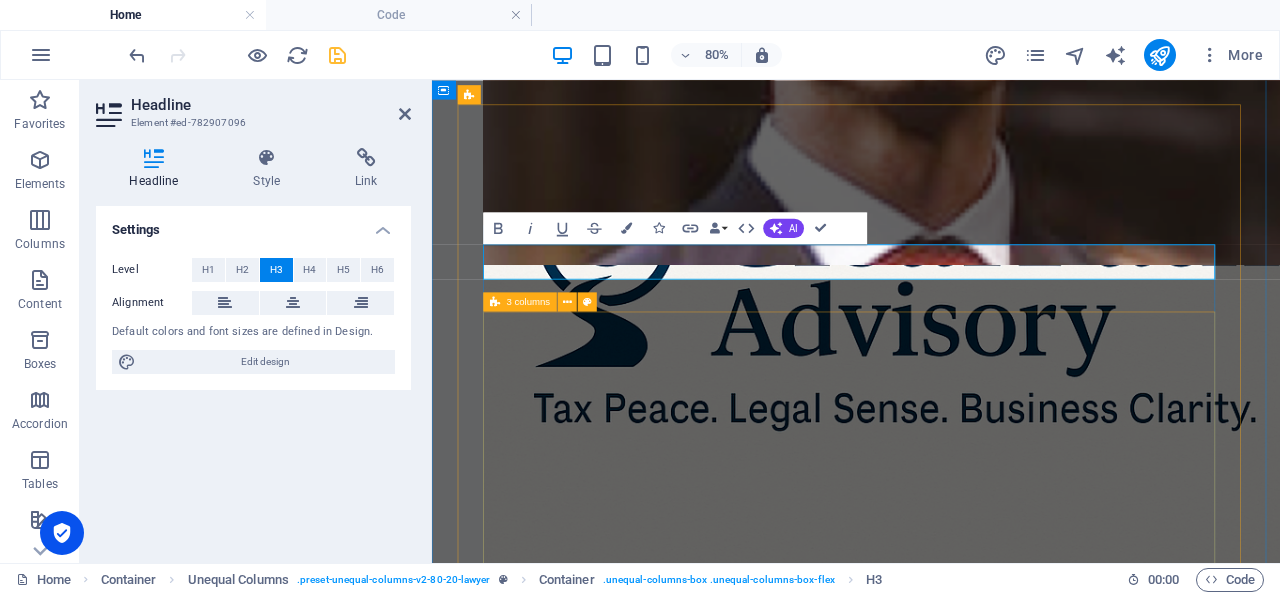 type 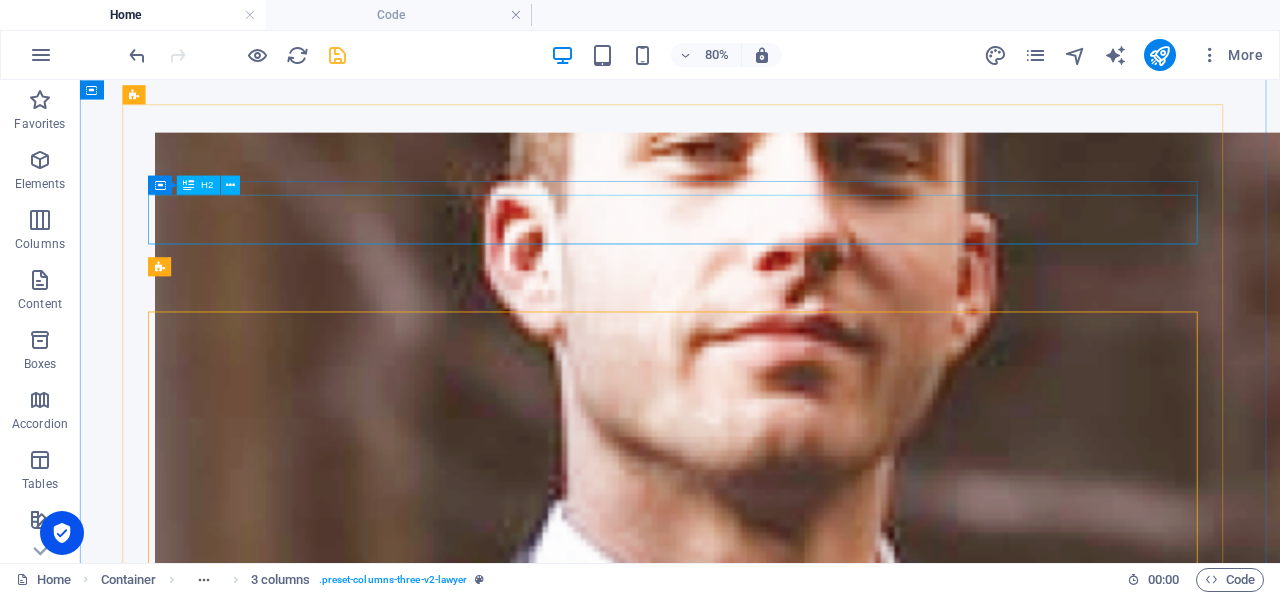 scroll, scrollTop: 6574, scrollLeft: 0, axis: vertical 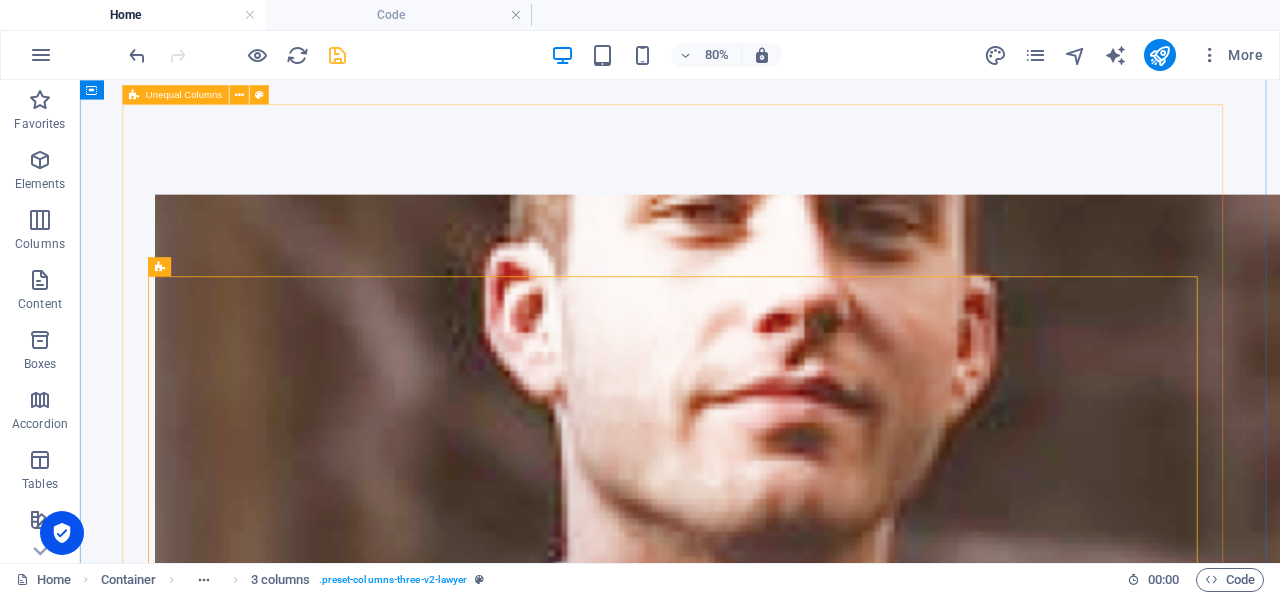 click on "Team [PERSON_NAME] Quia sed quod fuga tempora. Off iciis voluptas asperiores numquam. [PERSON_NAME] Quia sed quod fuga tempora. Off iciis voluptas asperiores numquam. [PERSON_NAME] Quia sed quod fuga tempora. Off iciis voluptas asperiores numquam. SEE ALL   " at bounding box center (830, 8992) 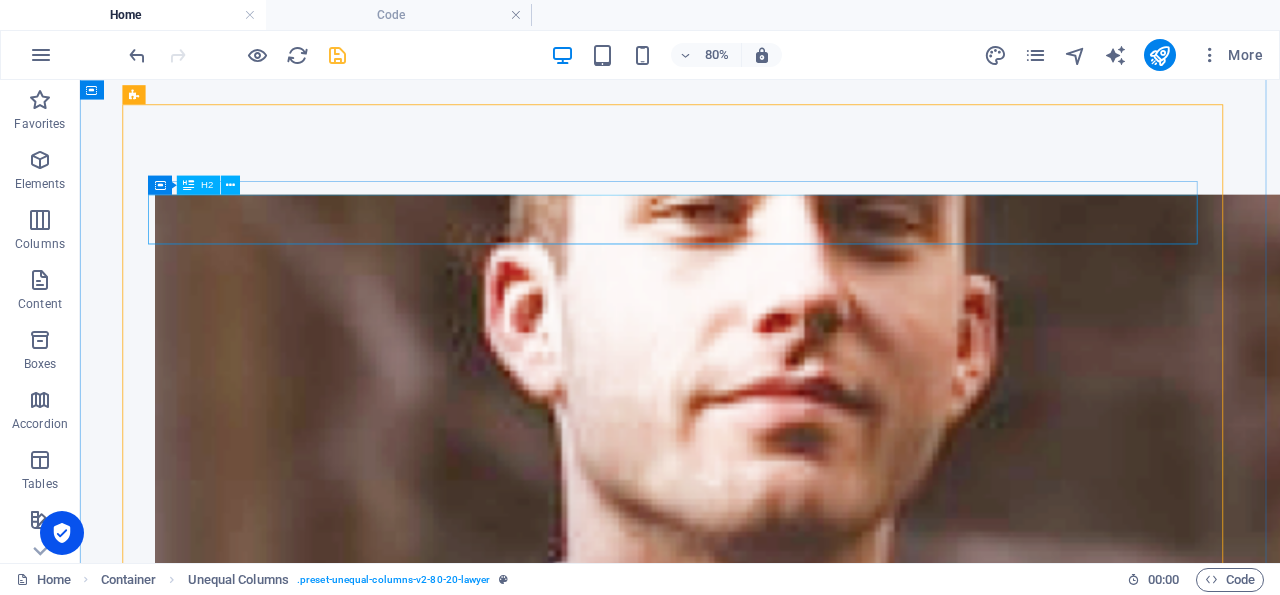 click on "Team" at bounding box center (830, 6198) 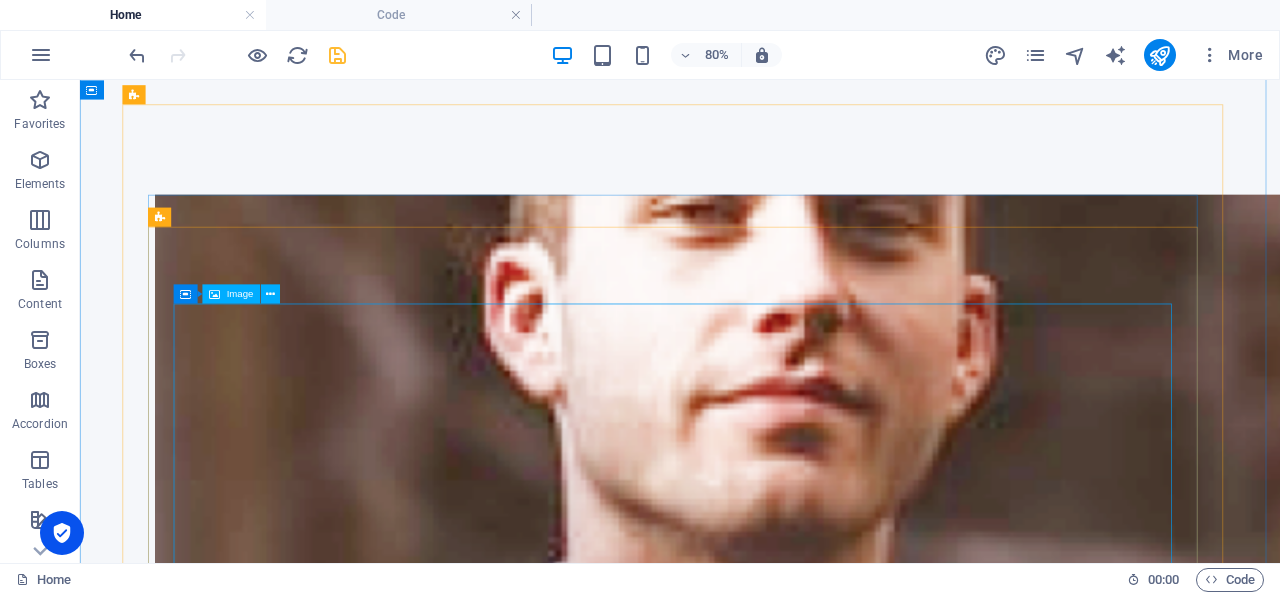 click at bounding box center (830, 7139) 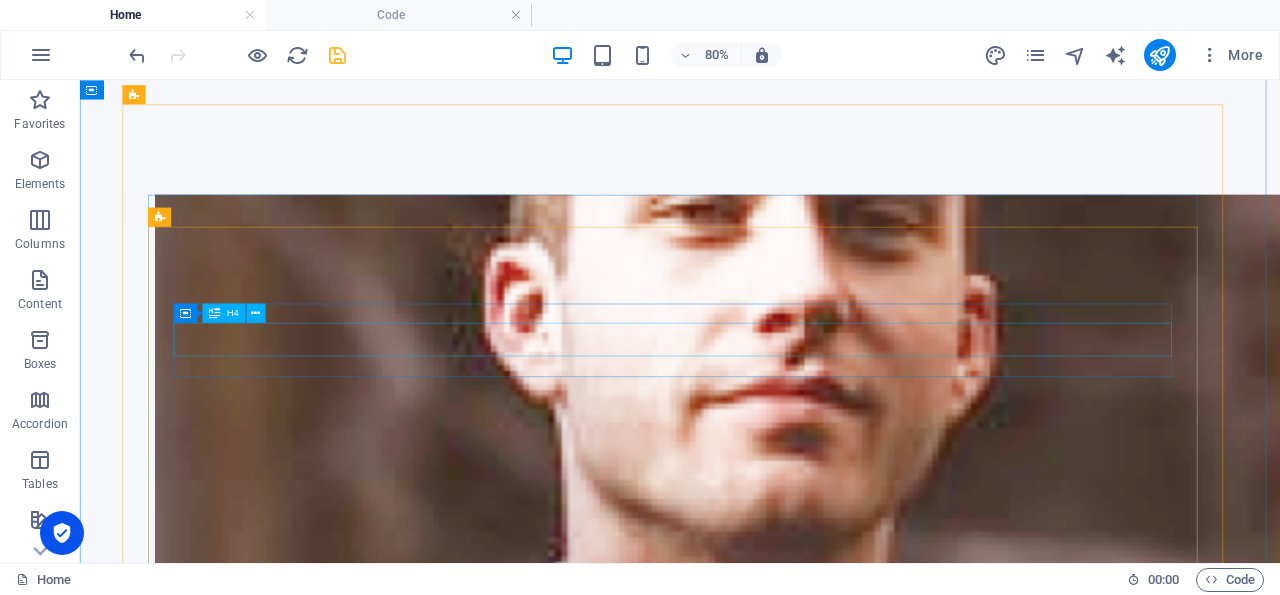click on "[PERSON_NAME] Quia sed quod fuga tempora. Off iciis voluptas asperiores numquam." at bounding box center [830, 6355] 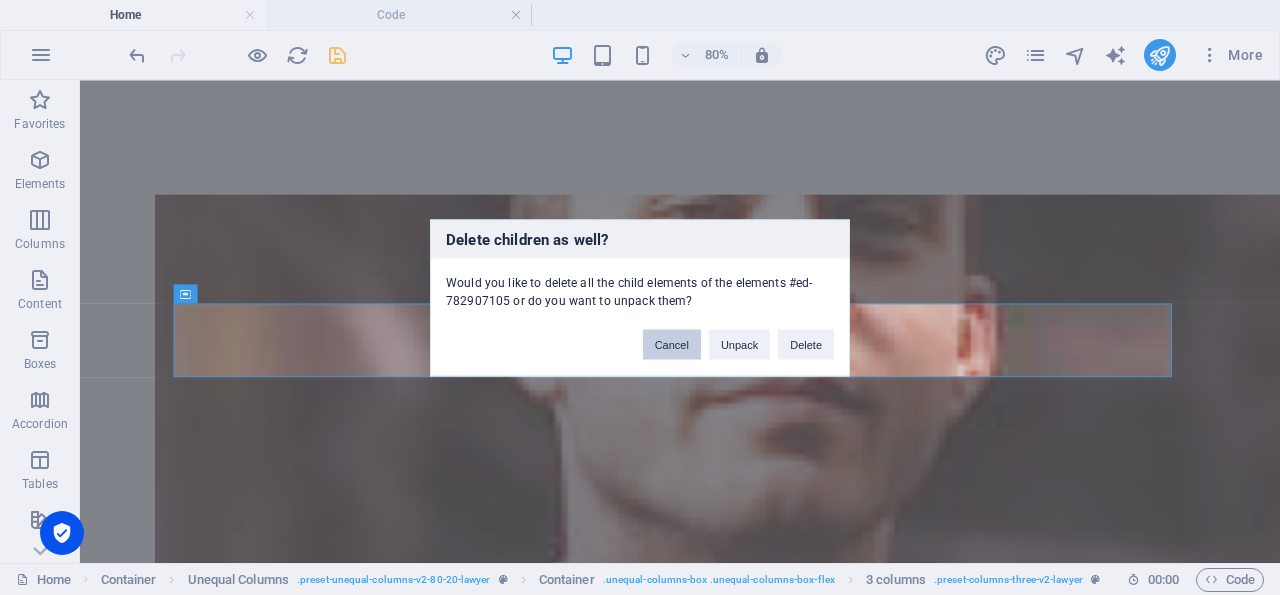 click on "Cancel" at bounding box center (672, 344) 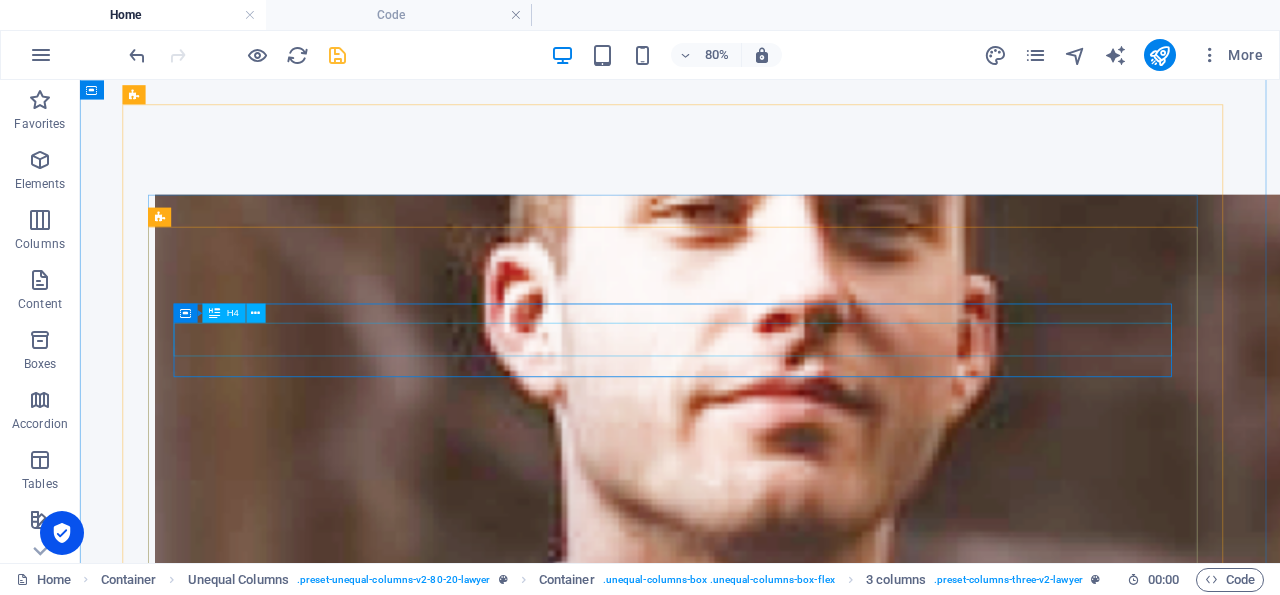 click on "[PERSON_NAME]" at bounding box center (830, 6348) 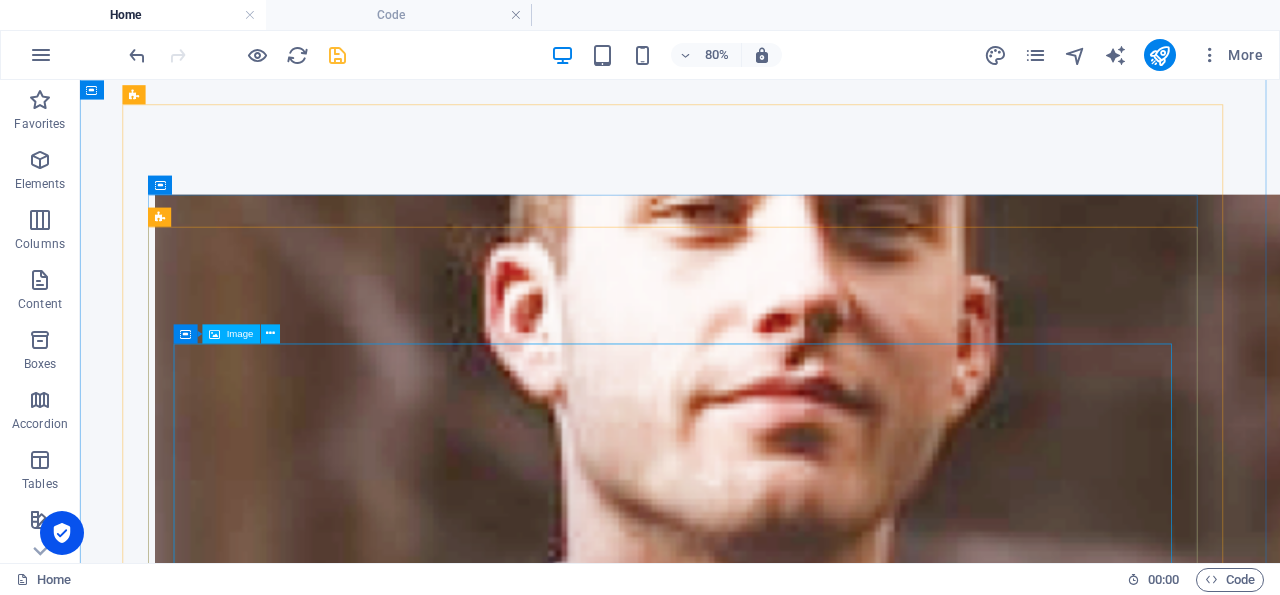 click at bounding box center [830, 7188] 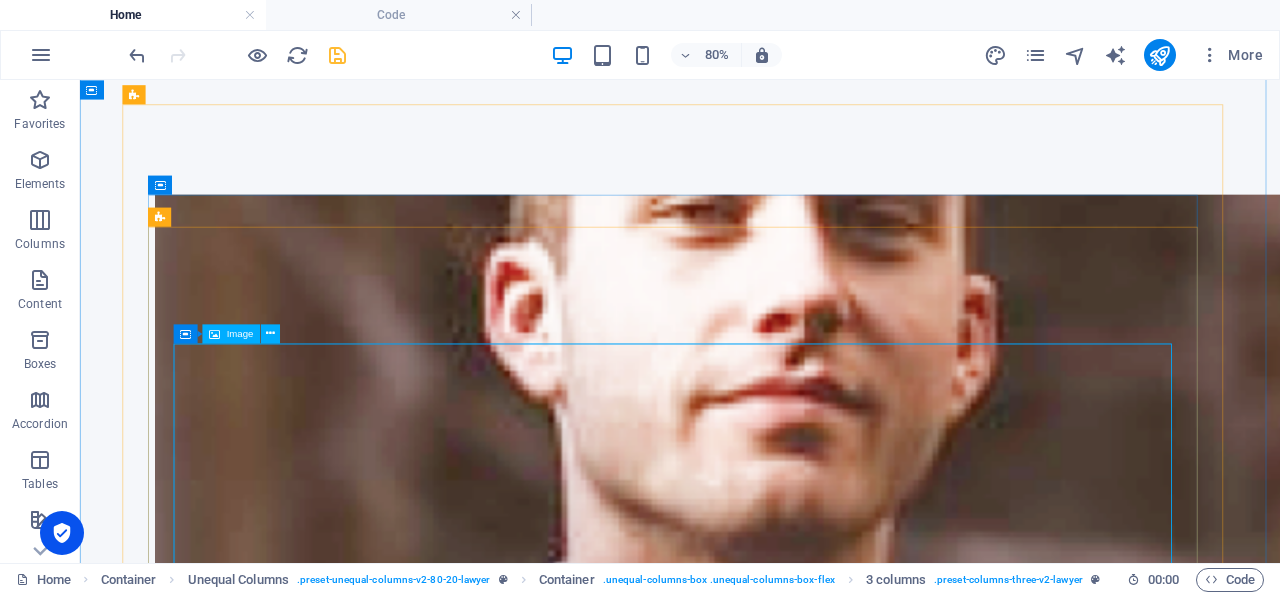 click at bounding box center (830, 7188) 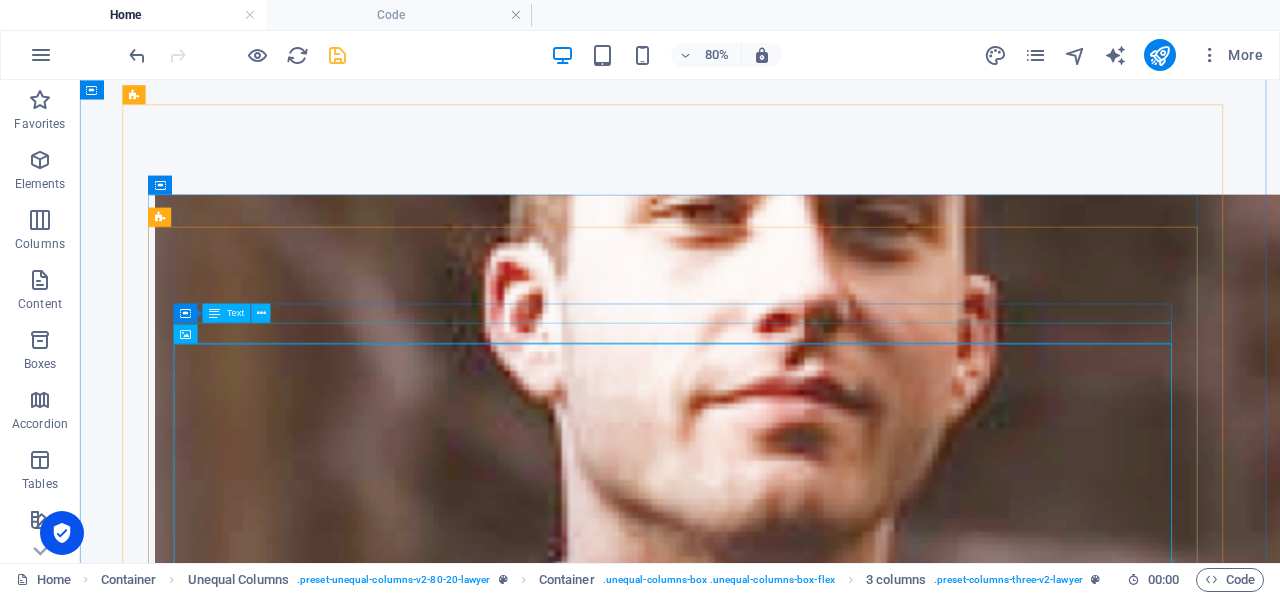 click on "Quia sed quod fuga tempora. Off iciis voluptas asperiores numquam." at bounding box center [830, 6346] 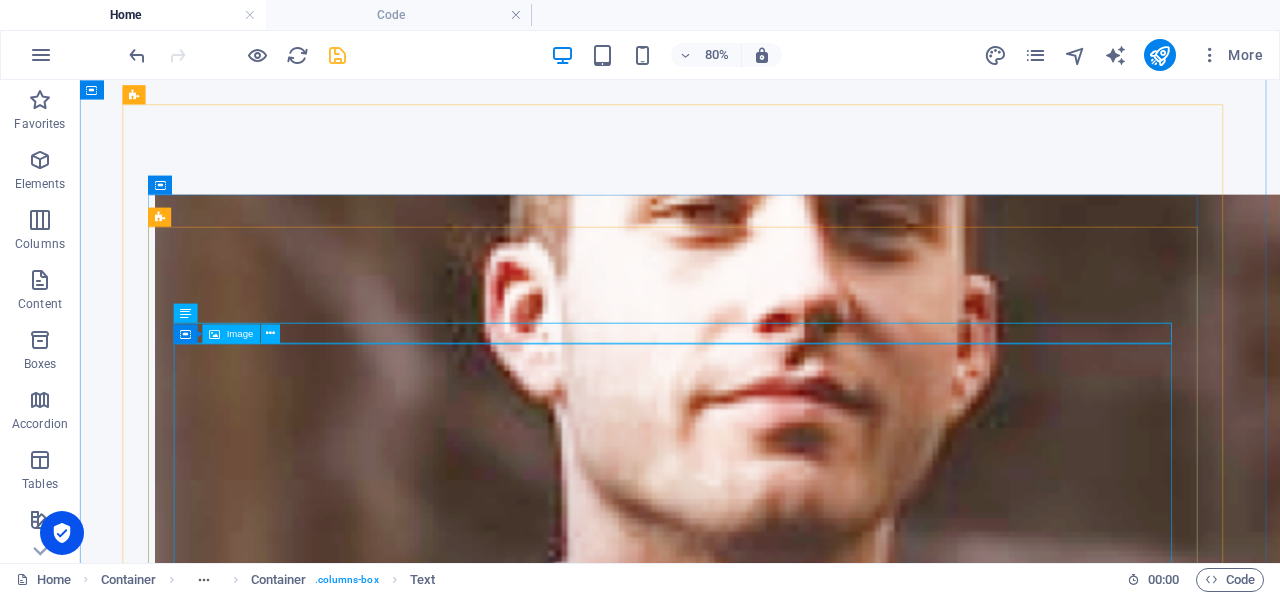 click at bounding box center (830, 7188) 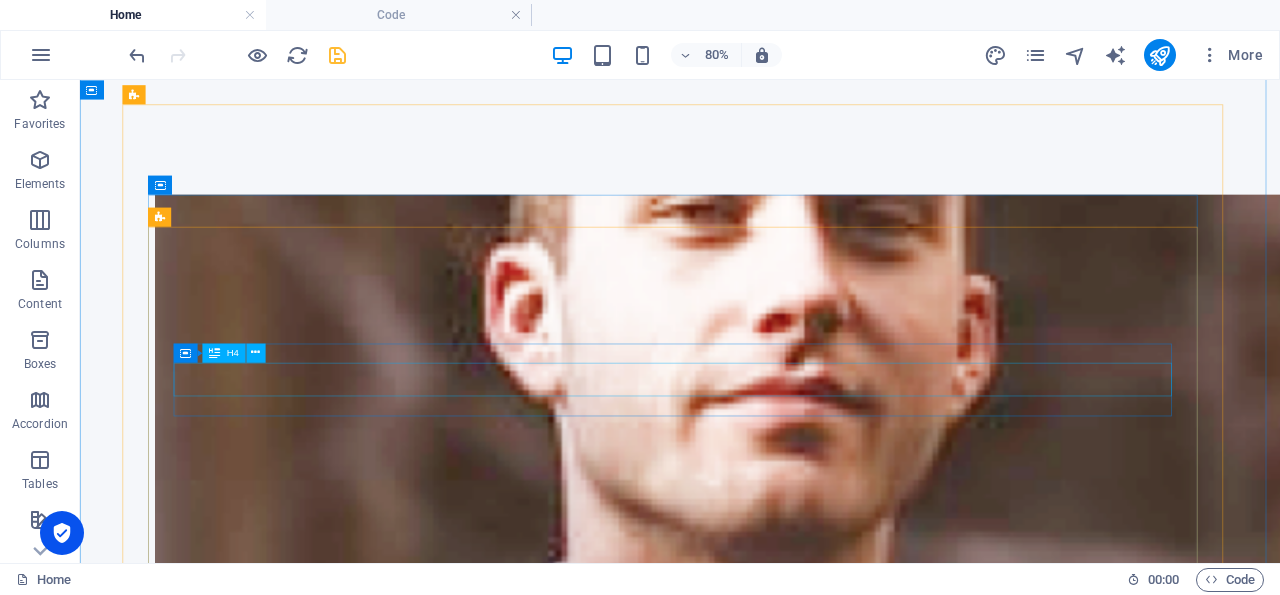 click on "[PERSON_NAME]" at bounding box center [830, 6397] 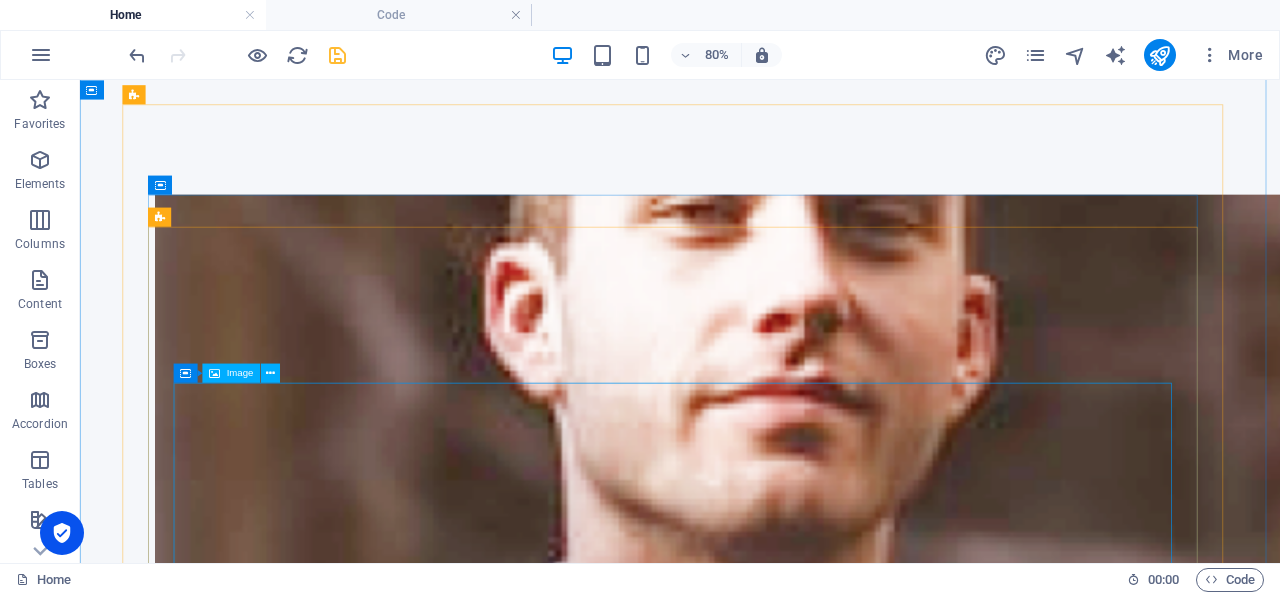 click at bounding box center (830, 7238) 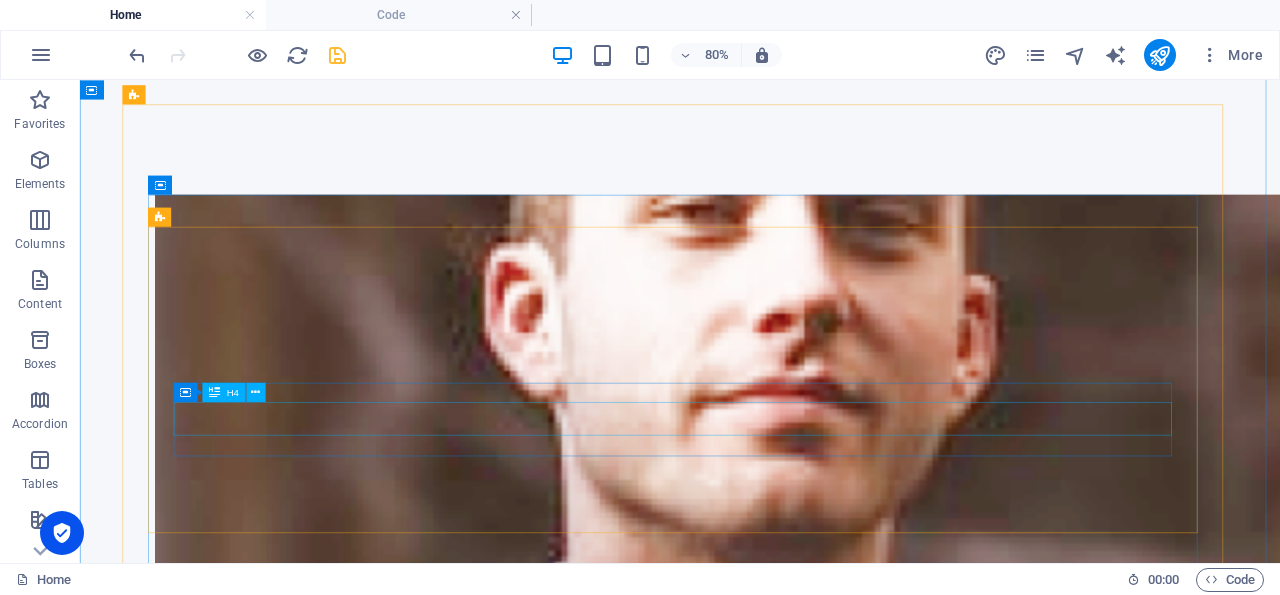 click on "[PERSON_NAME]" at bounding box center [830, 6447] 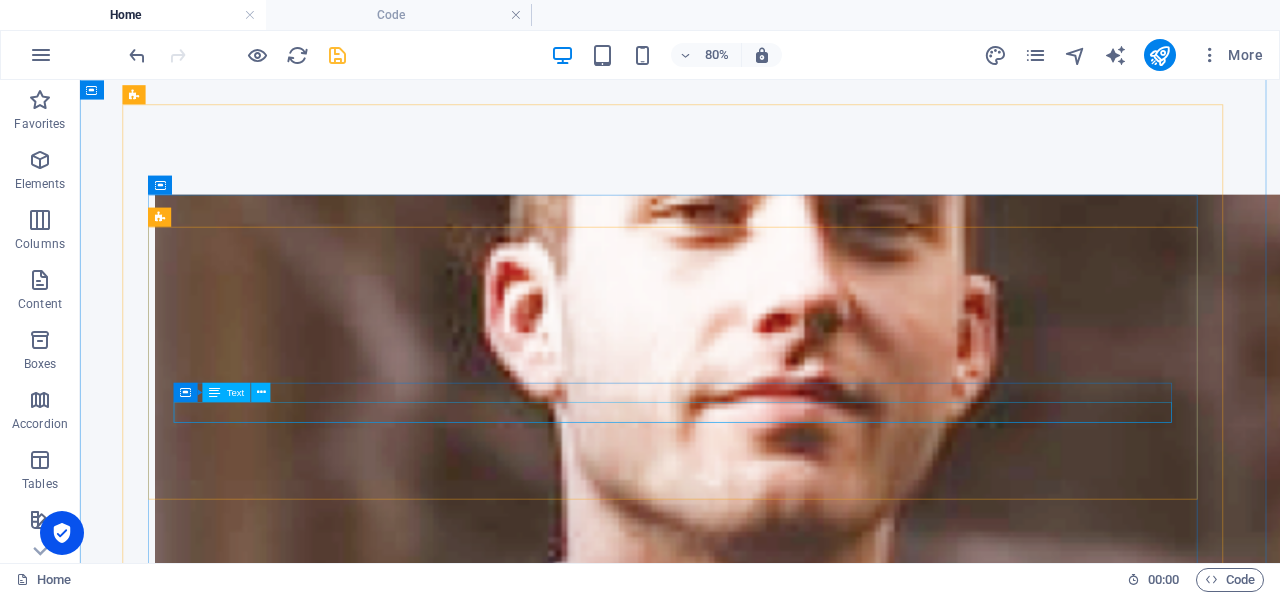 click on "Quia sed quod fuga tempora. Off iciis voluptas asperiores numquam." at bounding box center [830, 6445] 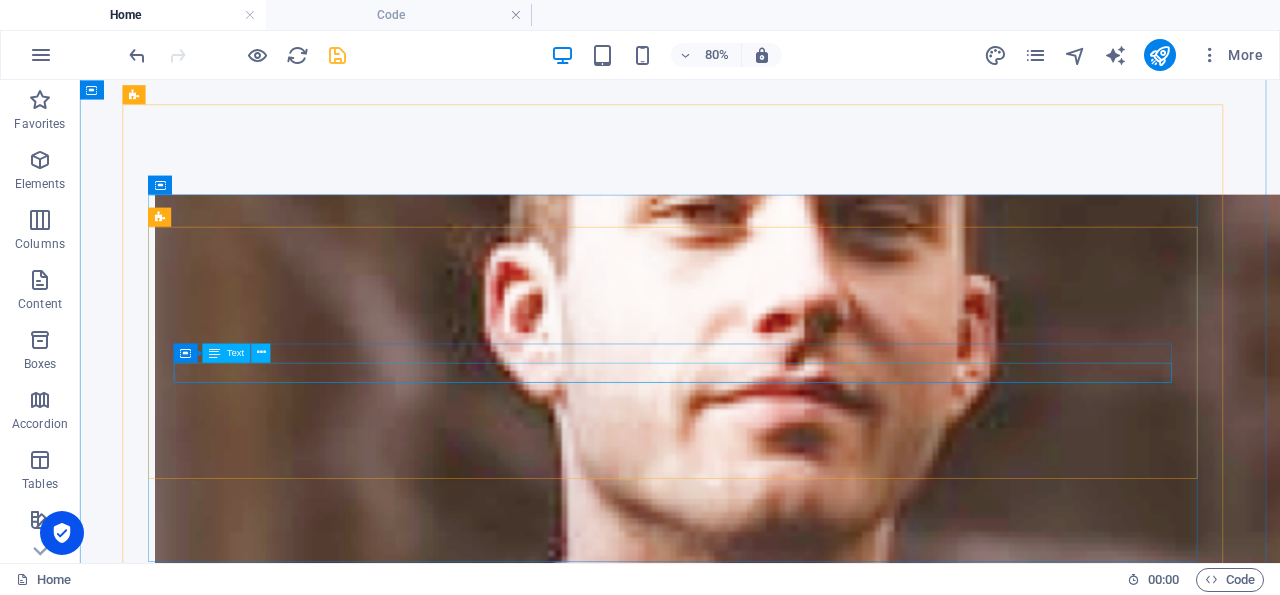 click on "Quia sed quod fuga tempora. Off iciis voluptas asperiores numquam." at bounding box center [830, 6395] 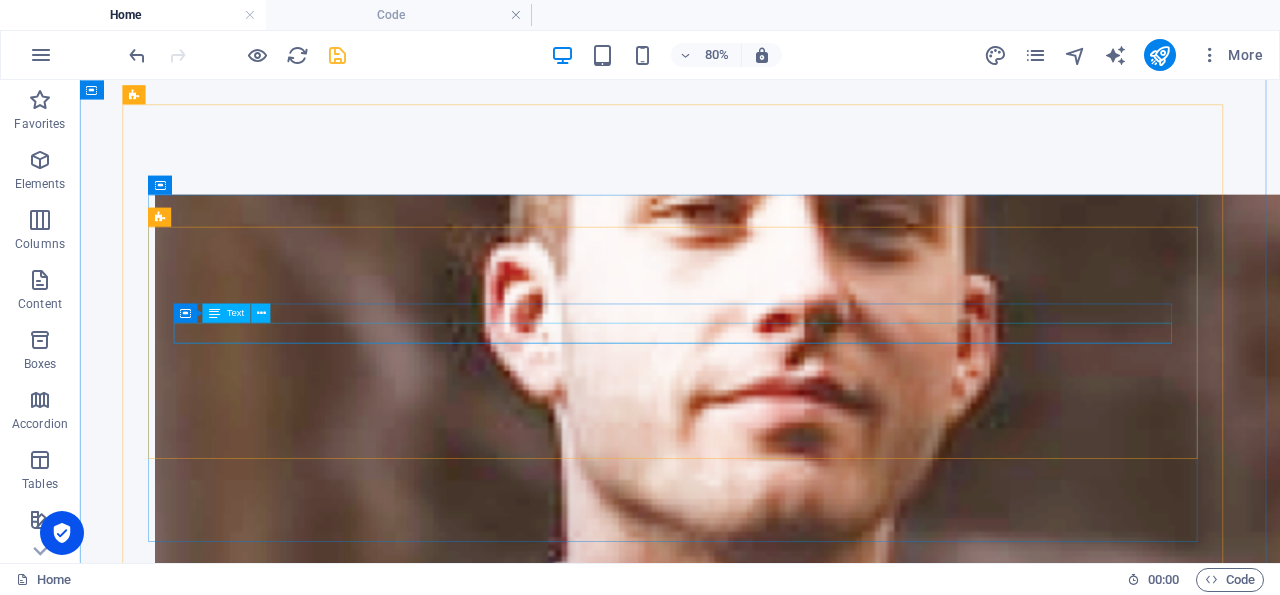 click on "Quia sed quod fuga tempora. Off iciis voluptas asperiores numquam." at bounding box center [830, 6346] 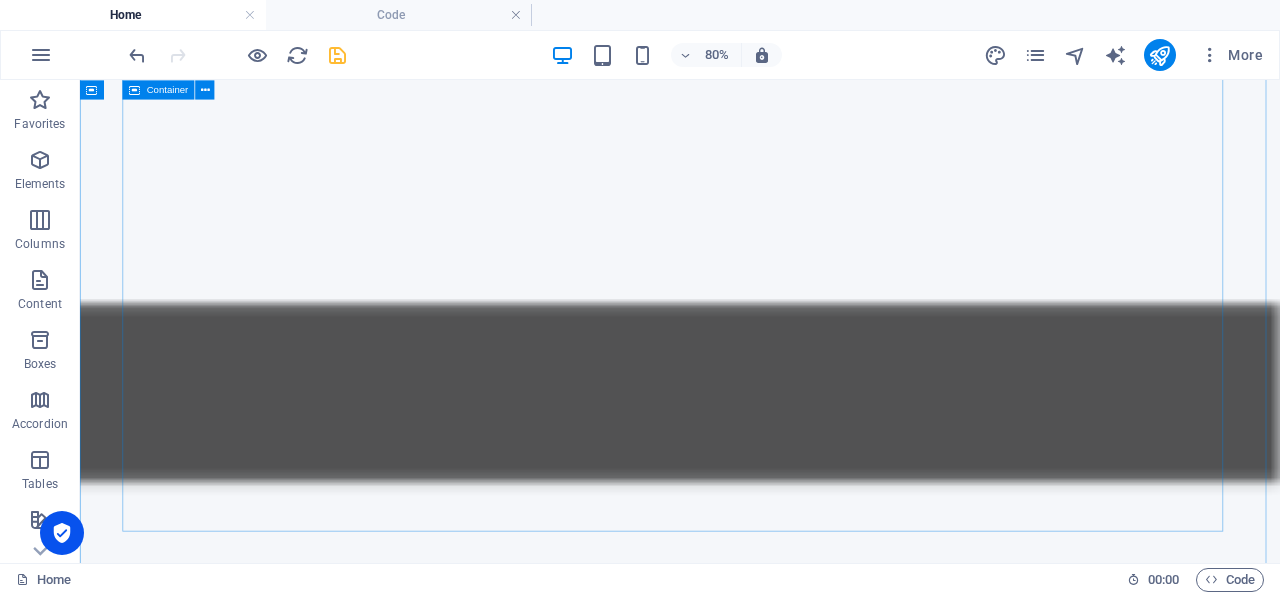 scroll, scrollTop: 3958, scrollLeft: 0, axis: vertical 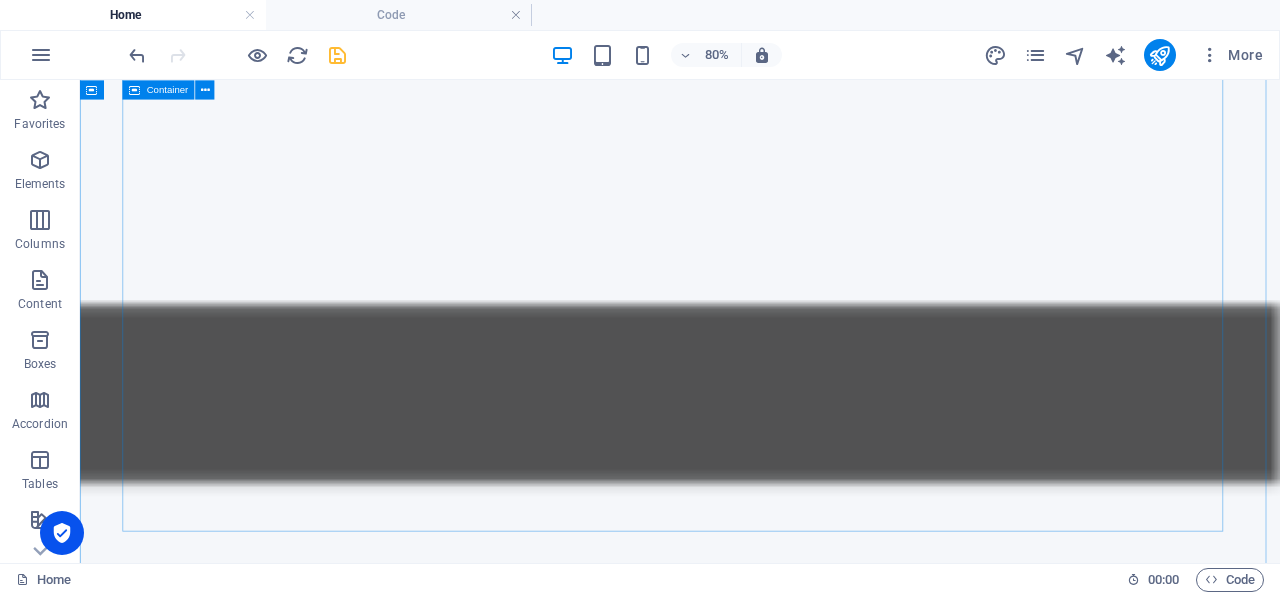 click on "Drop content here or  Add elements  Paste clipboard" at bounding box center (830, 5548) 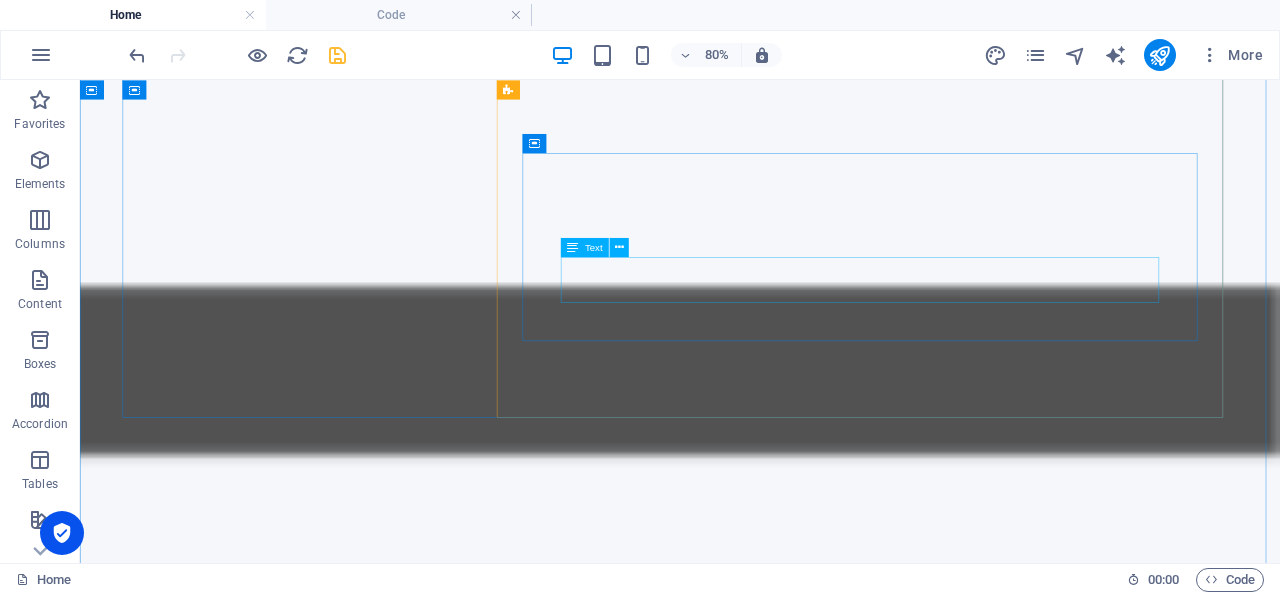 click on "[PERSON_NAME]" at bounding box center (830, 5262) 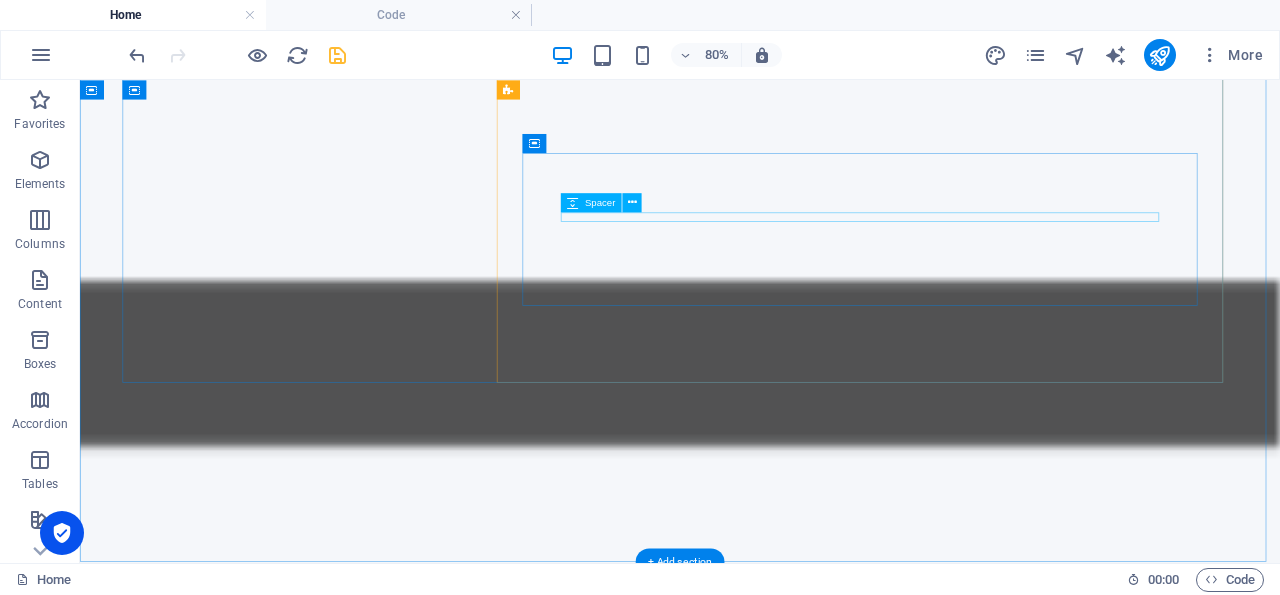 click on "“We had the best representation that pushed us constantly to grow stronger and find even better solutions in international market.”" at bounding box center [830, 5250] 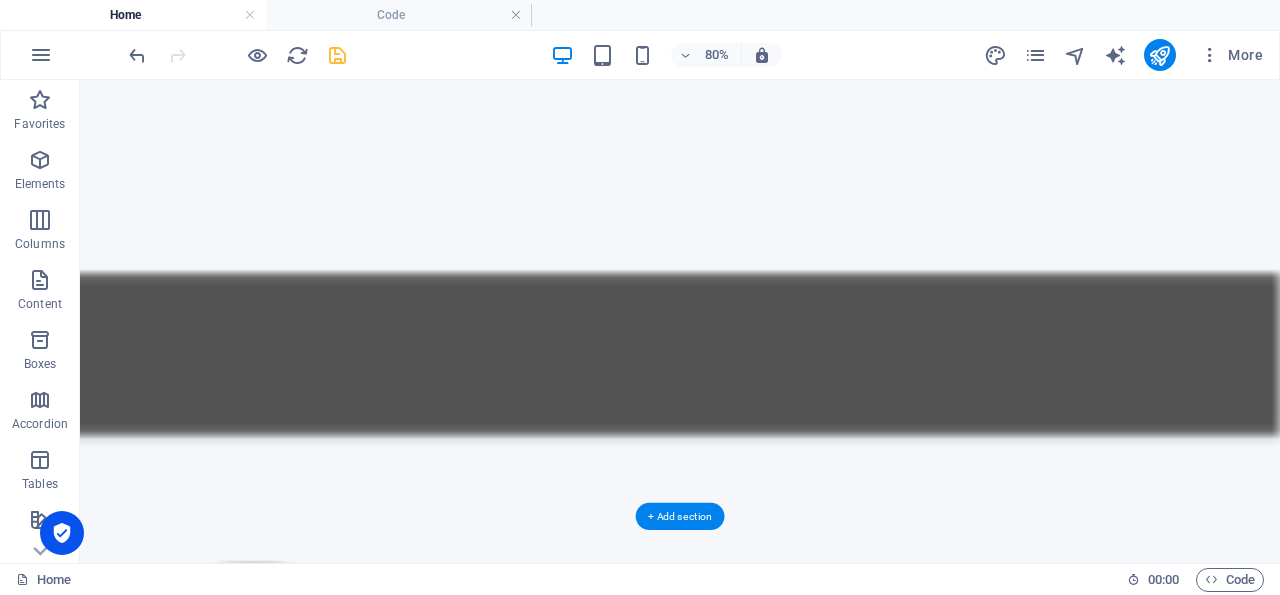 click on "CEO of XYZ Corp" at bounding box center (830, 5154) 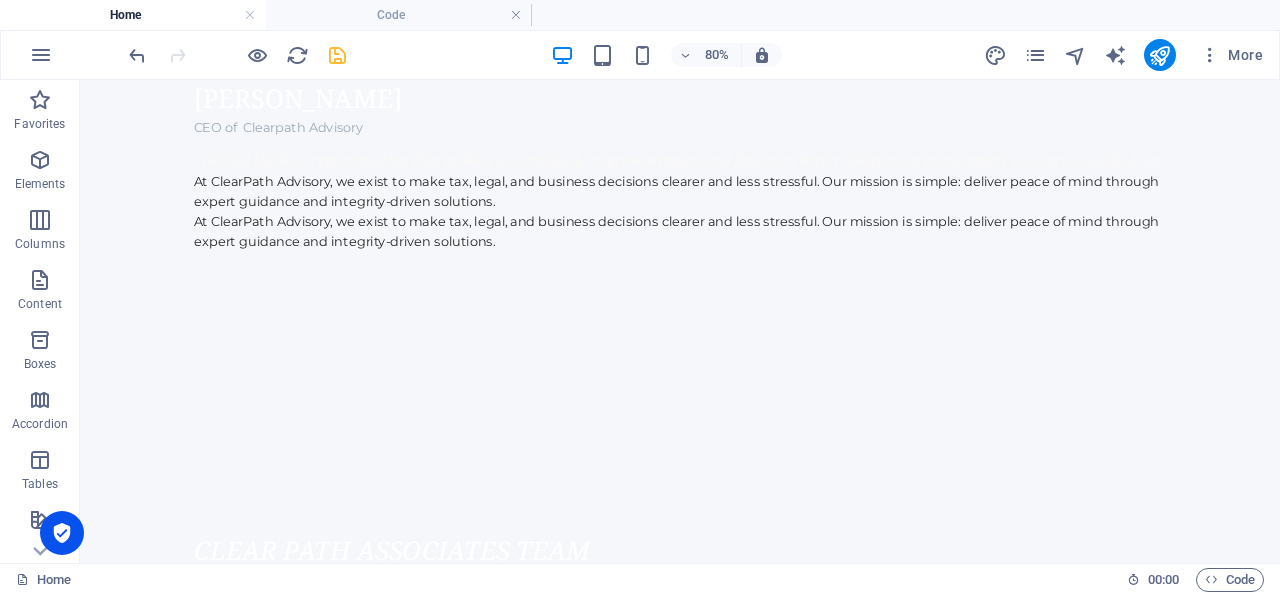 scroll, scrollTop: 7926, scrollLeft: 0, axis: vertical 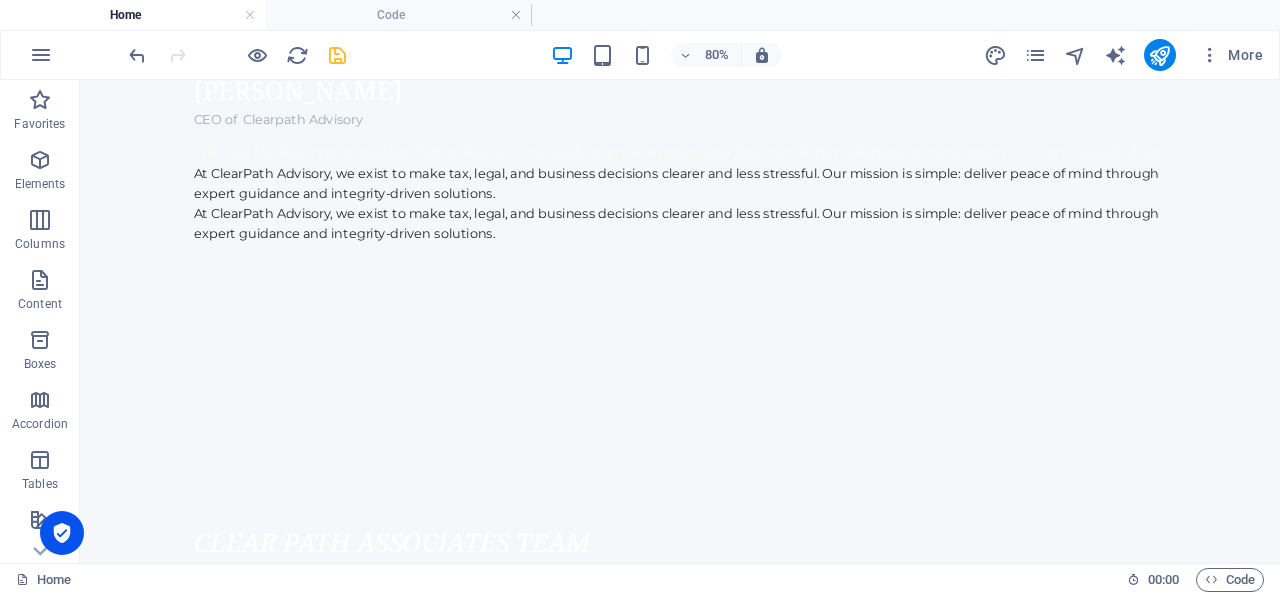 click on "Drop content here or  Add elements  Paste clipboard" at bounding box center (267, -7318) 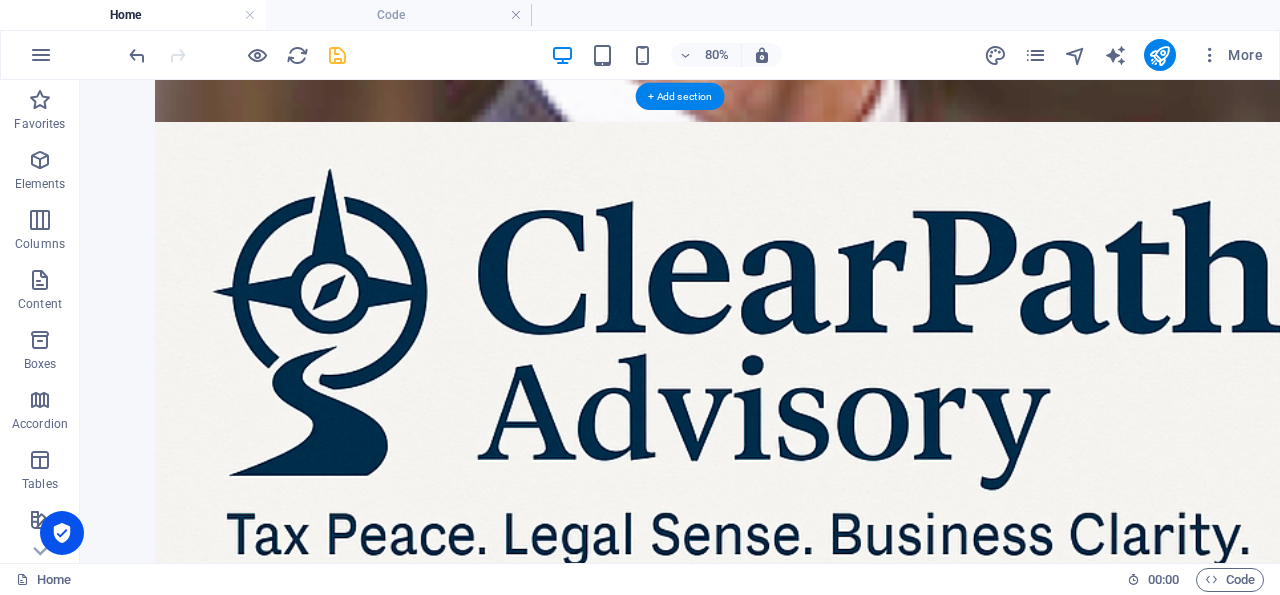 scroll, scrollTop: 6990, scrollLeft: 0, axis: vertical 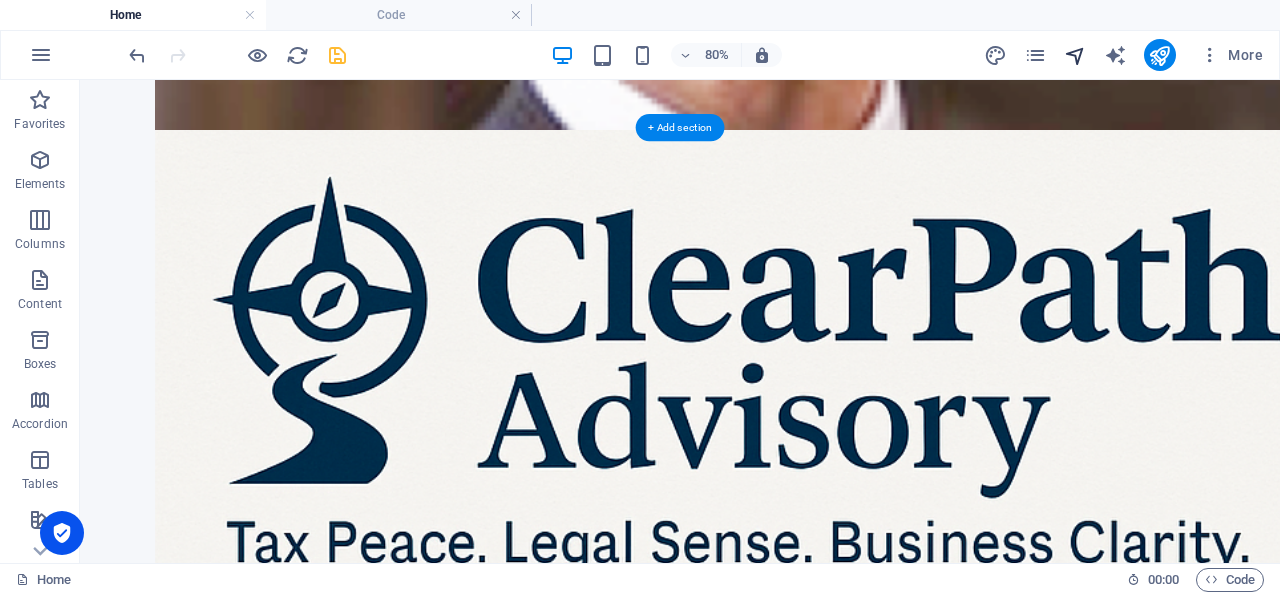 click at bounding box center (1075, 55) 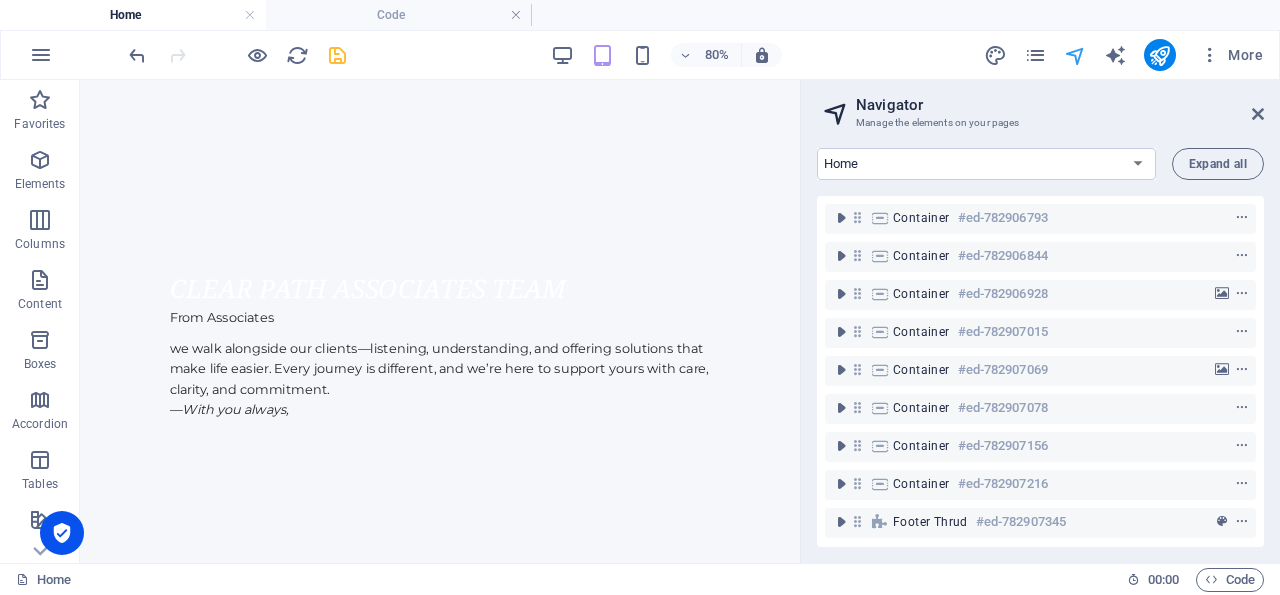scroll, scrollTop: 6786, scrollLeft: 0, axis: vertical 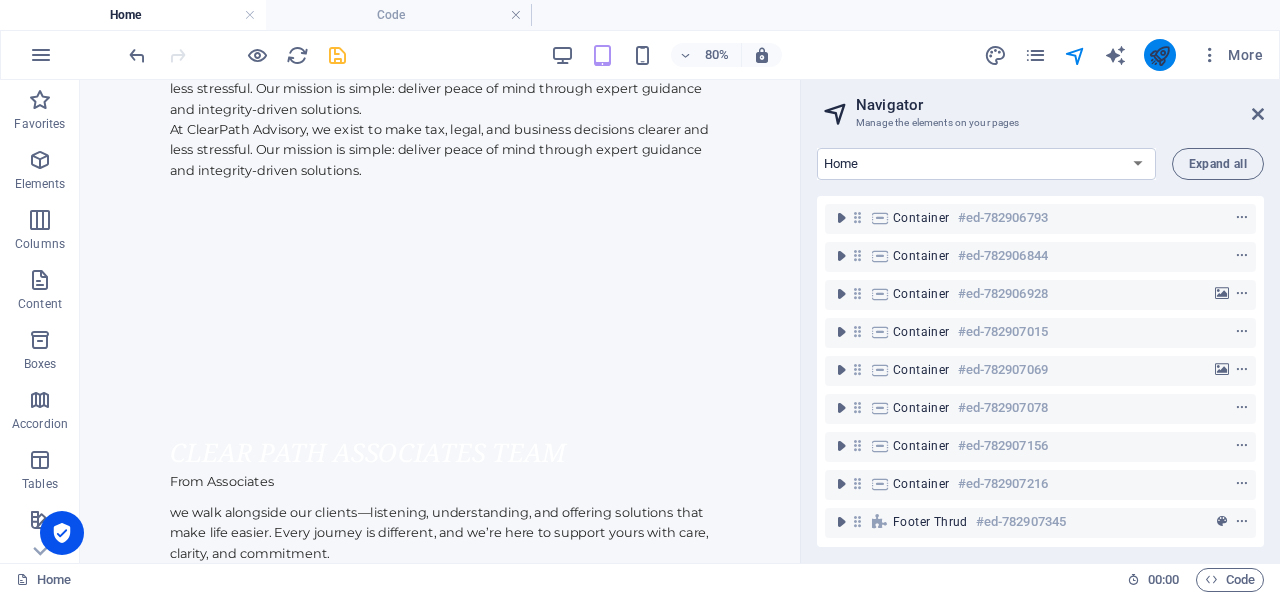 click at bounding box center (1159, 55) 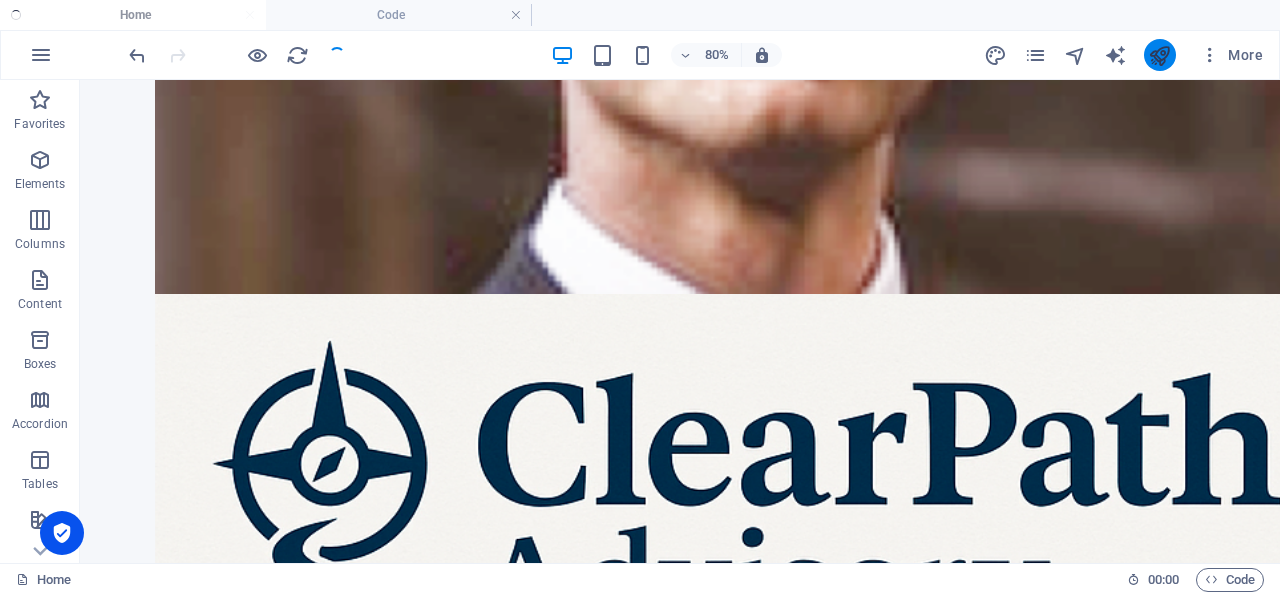 scroll, scrollTop: 6990, scrollLeft: 0, axis: vertical 